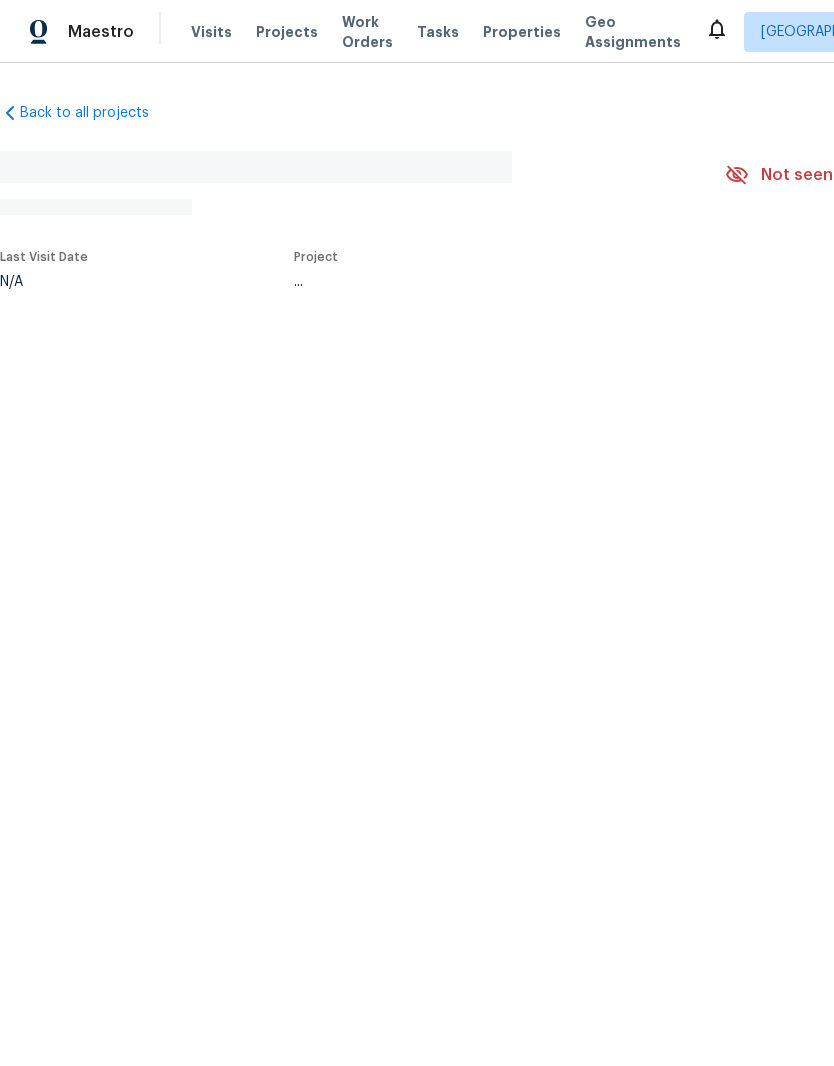 scroll, scrollTop: 0, scrollLeft: 0, axis: both 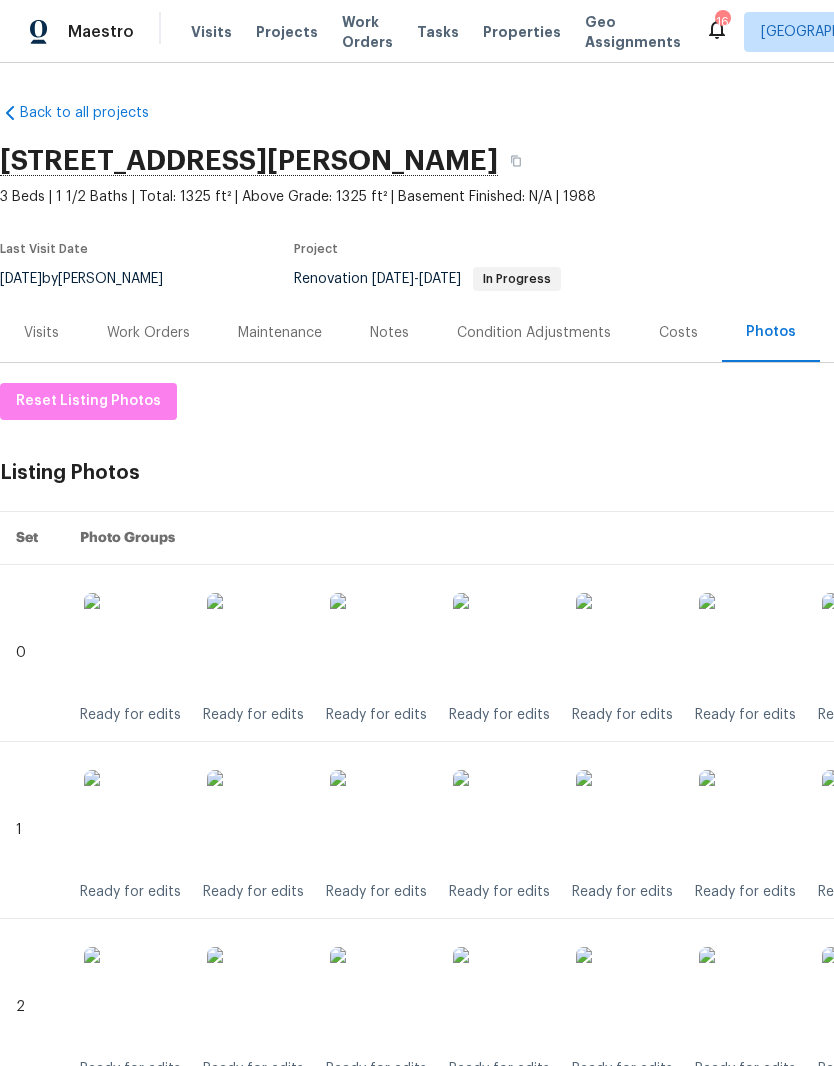 click at bounding box center [503, 643] 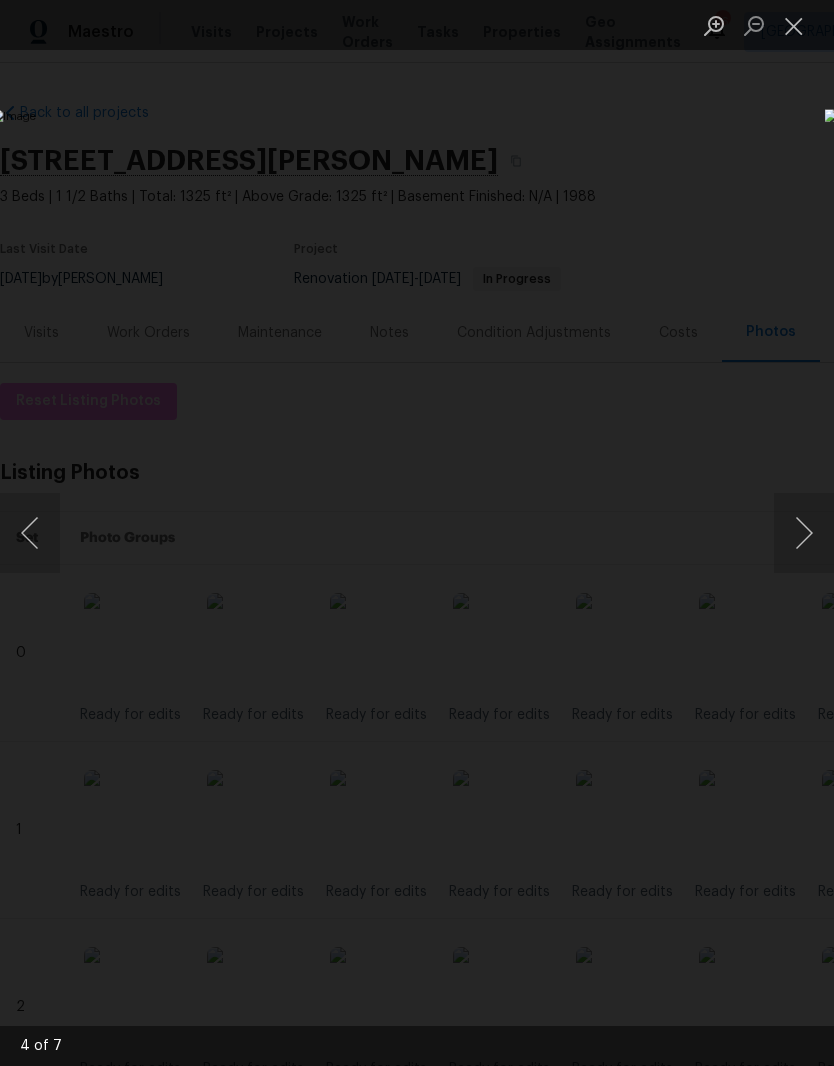 click at bounding box center [794, 25] 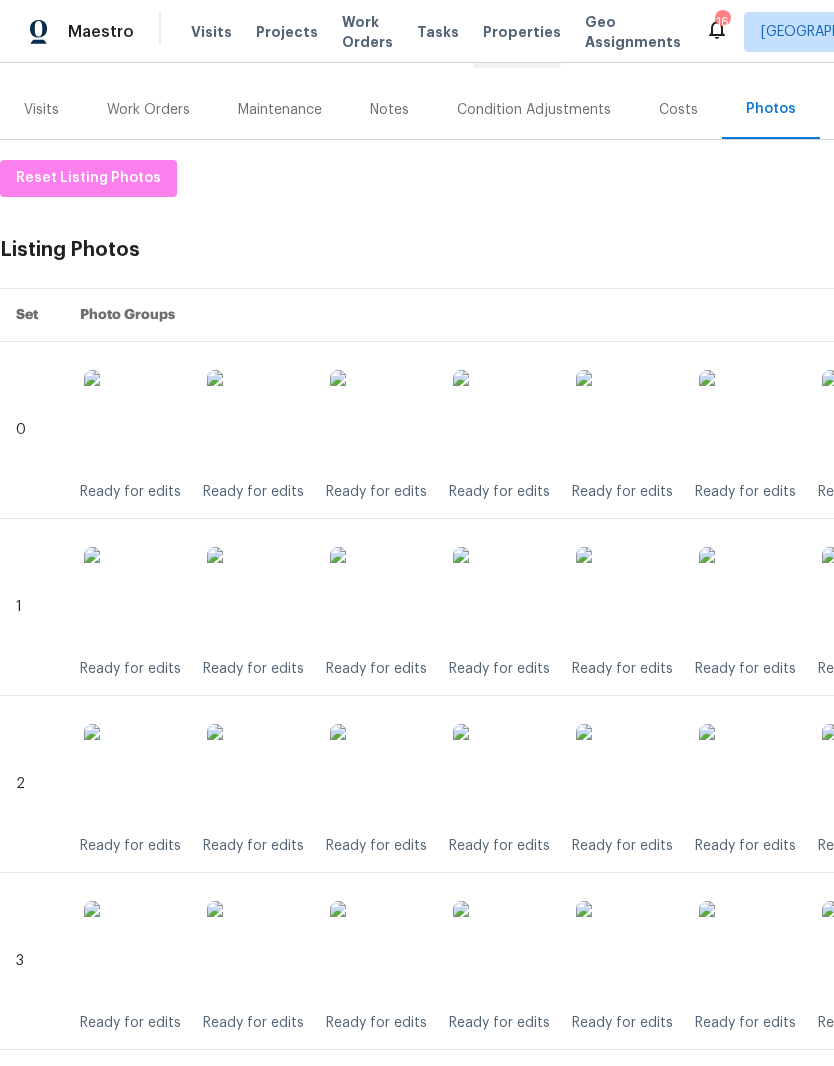 scroll, scrollTop: 224, scrollLeft: 0, axis: vertical 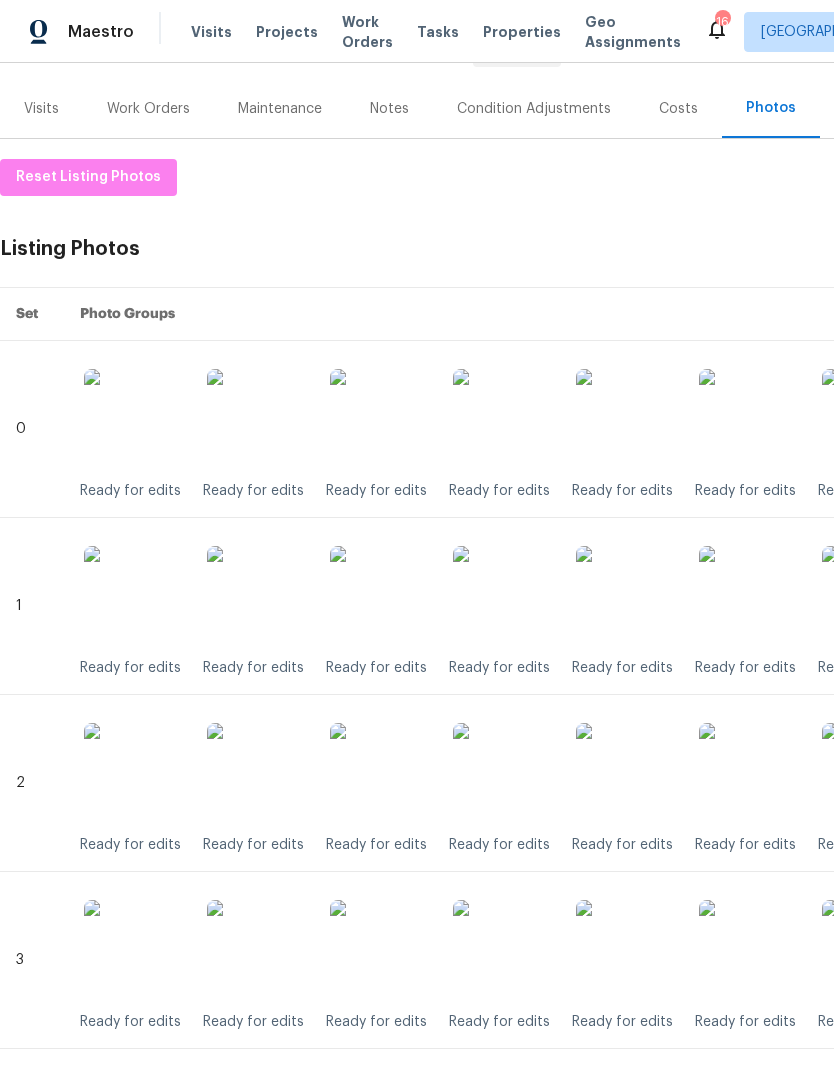 click at bounding box center (503, 596) 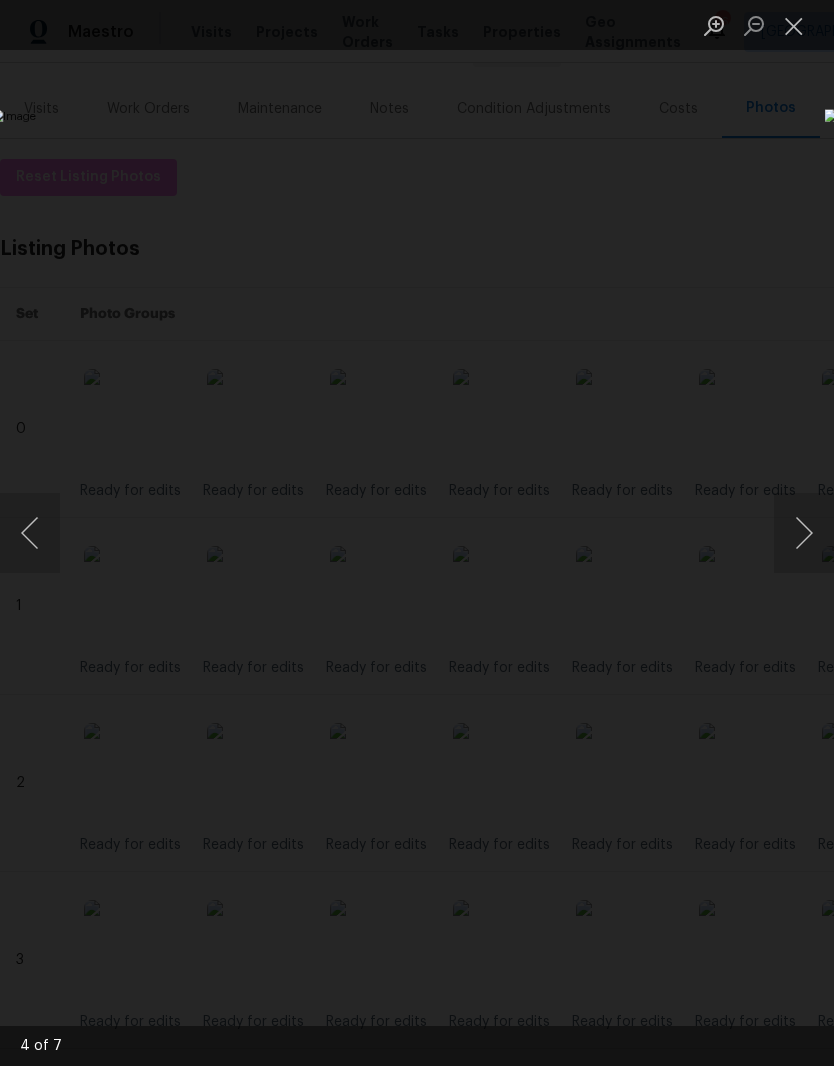 click at bounding box center [794, 25] 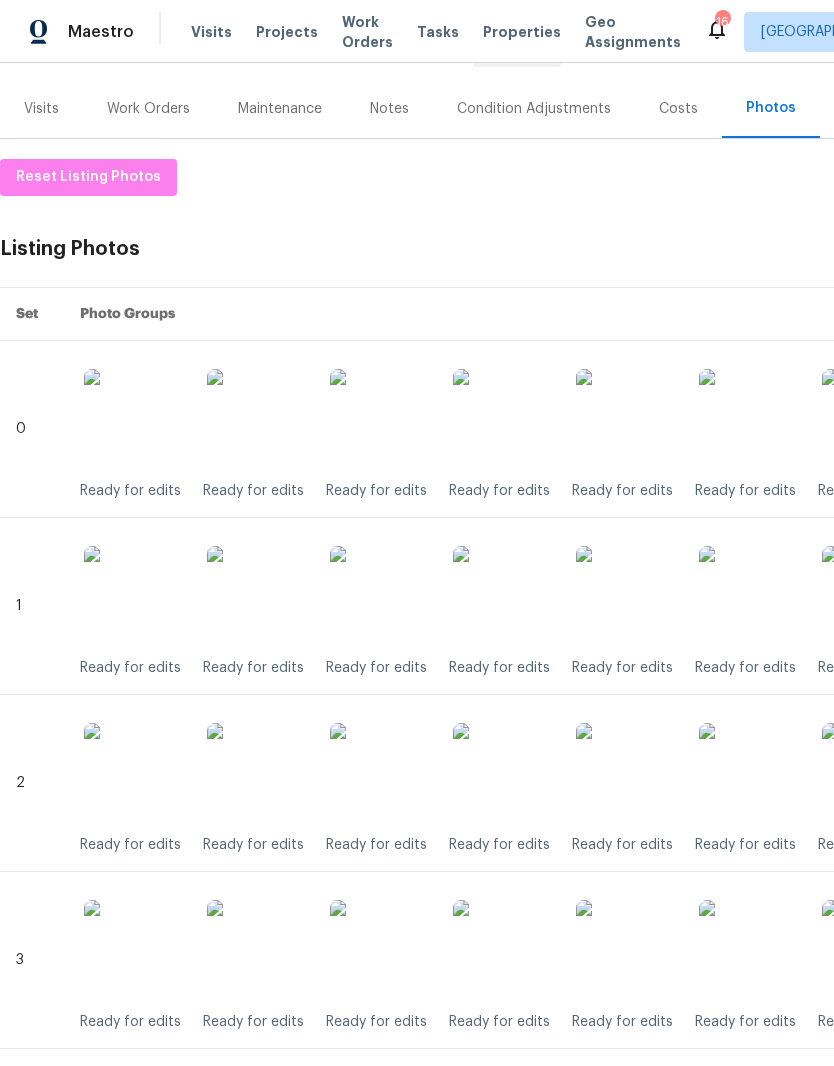 click at bounding box center (503, 773) 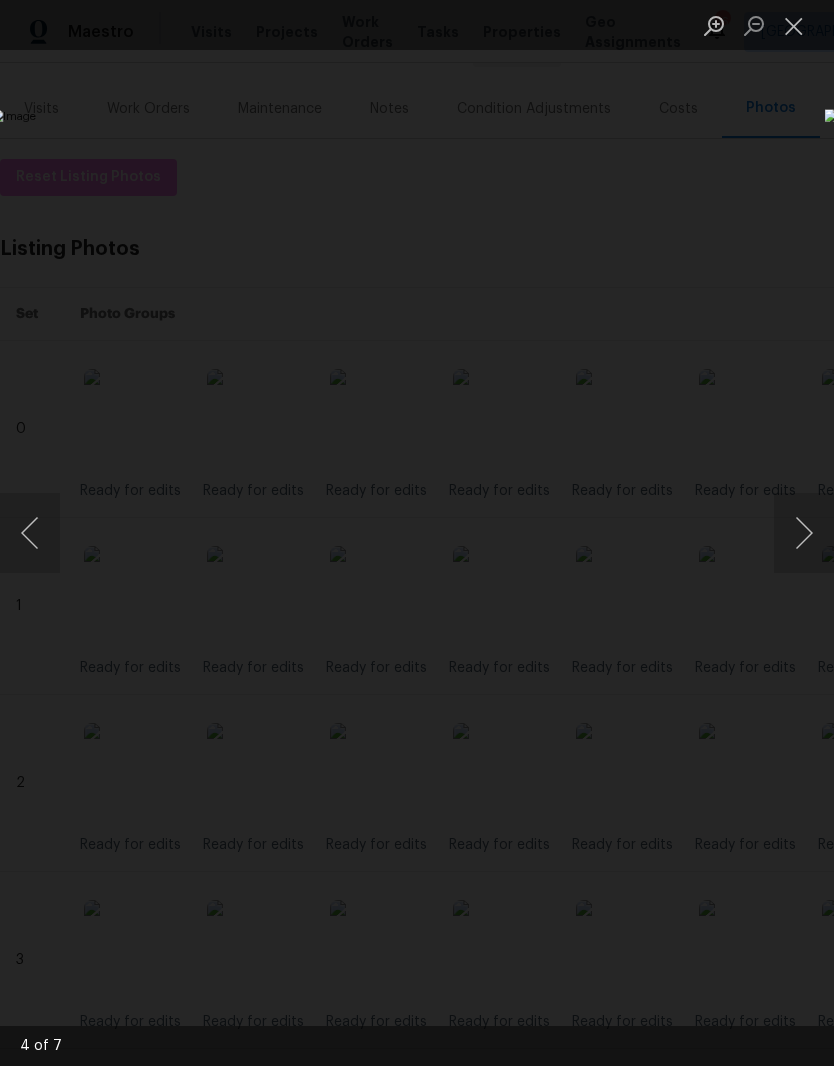 click at bounding box center [794, 25] 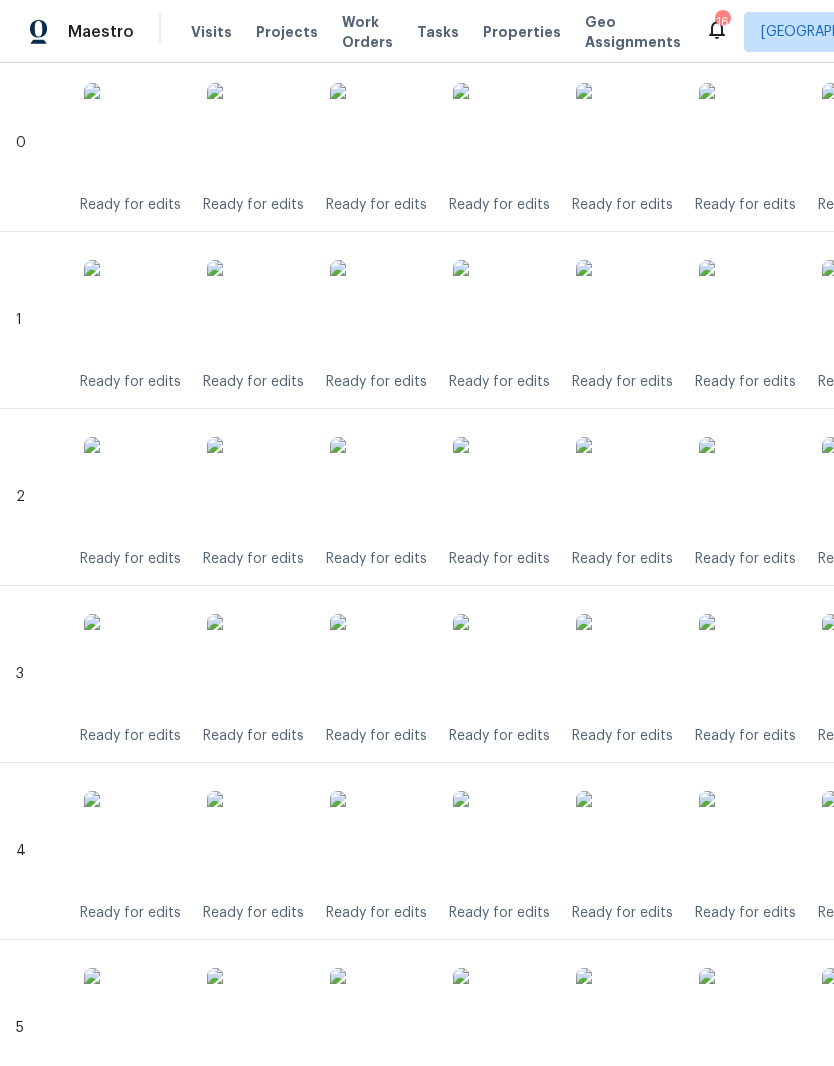 scroll, scrollTop: 510, scrollLeft: 0, axis: vertical 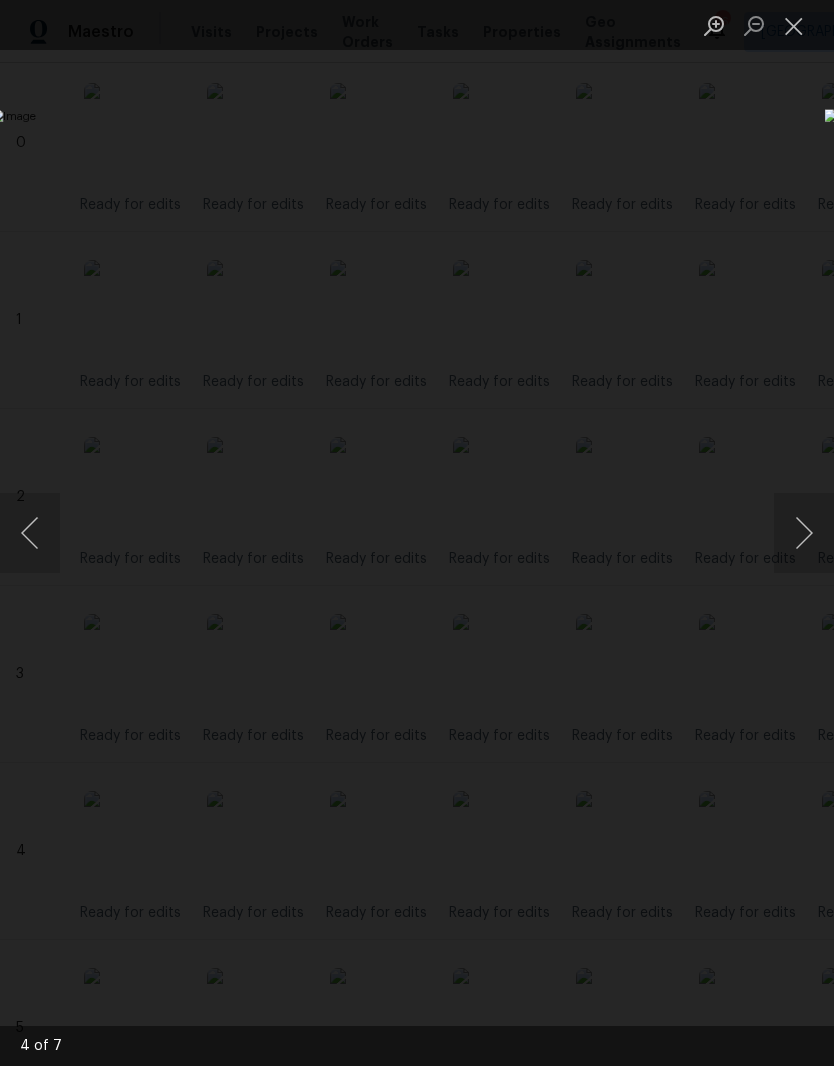 click at bounding box center [794, 25] 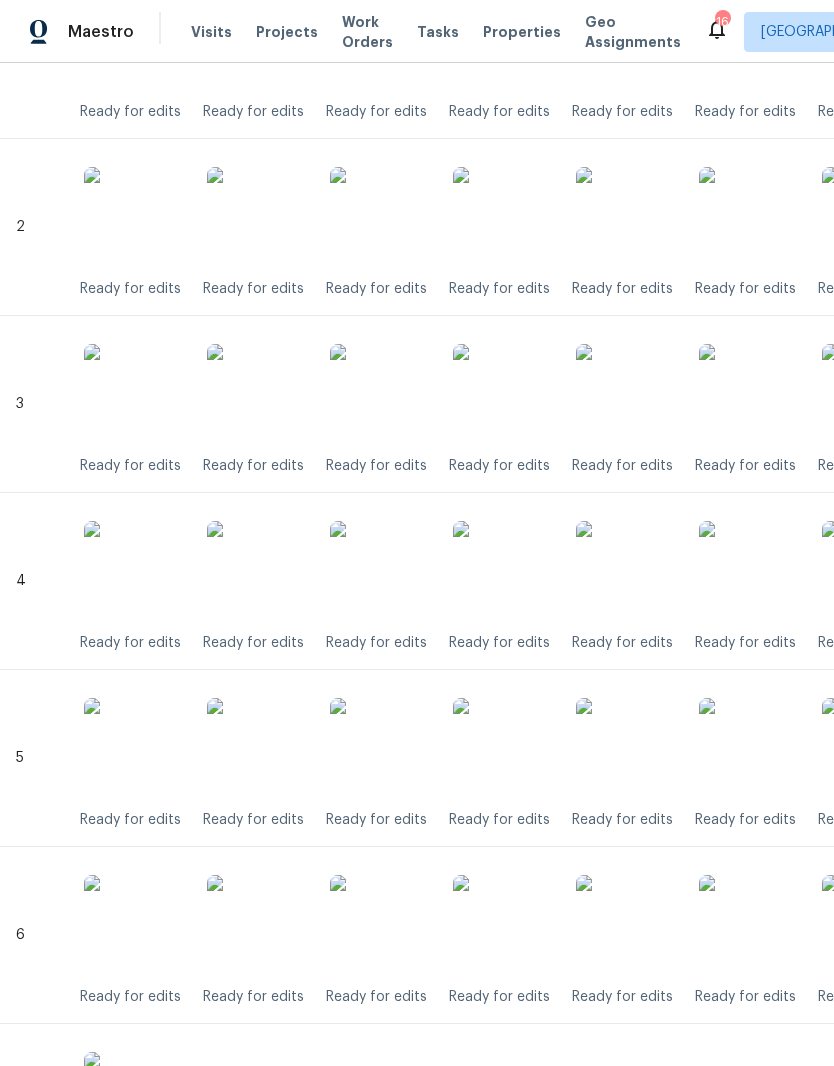 scroll, scrollTop: 792, scrollLeft: 0, axis: vertical 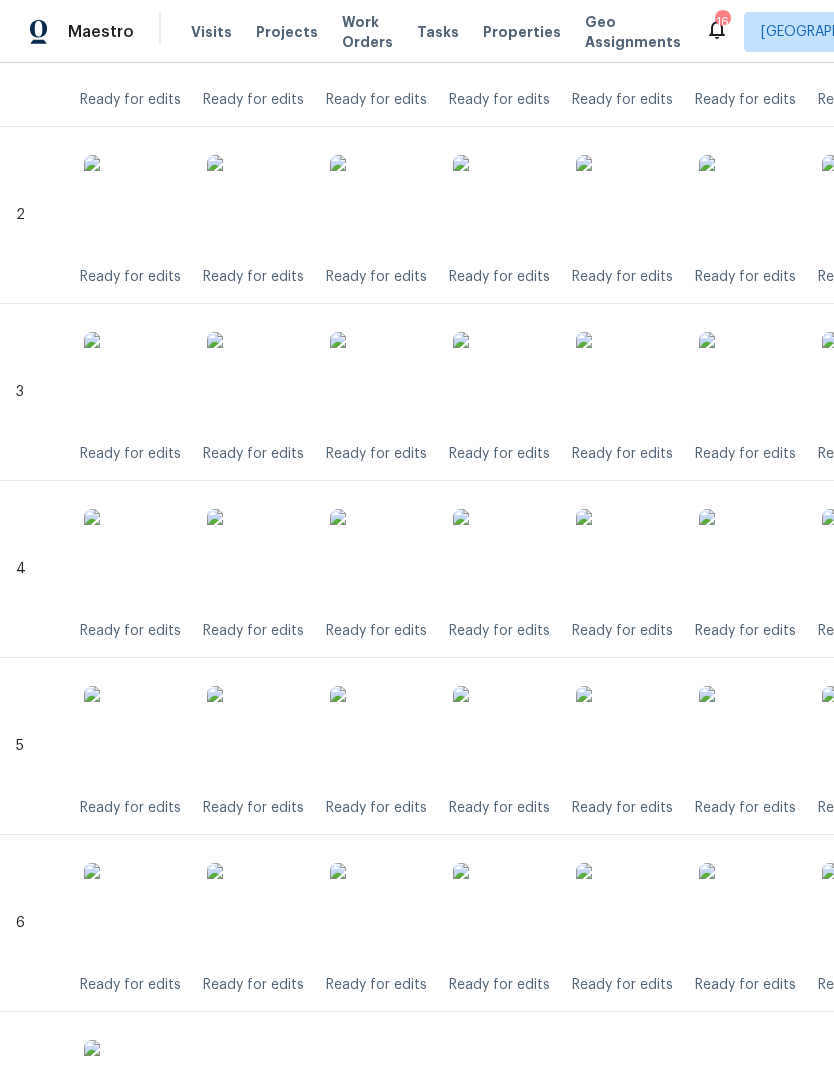 click at bounding box center [503, 559] 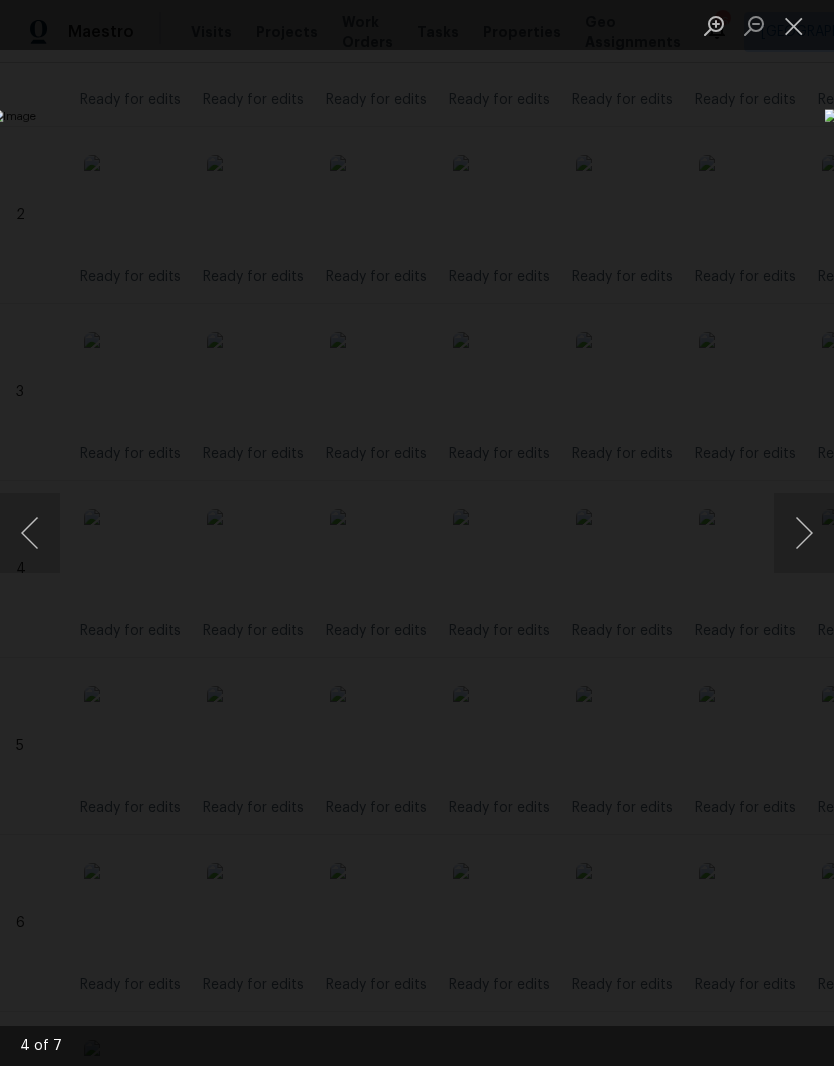 click at bounding box center (794, 25) 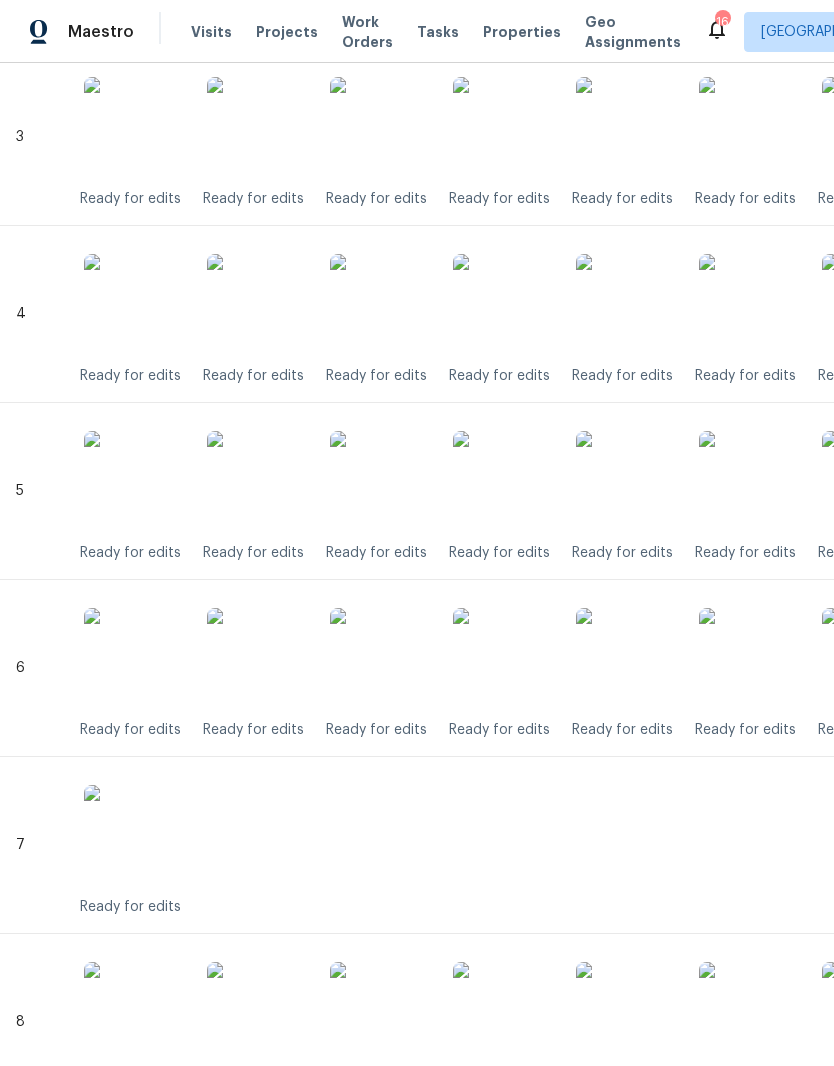 scroll, scrollTop: 1047, scrollLeft: 0, axis: vertical 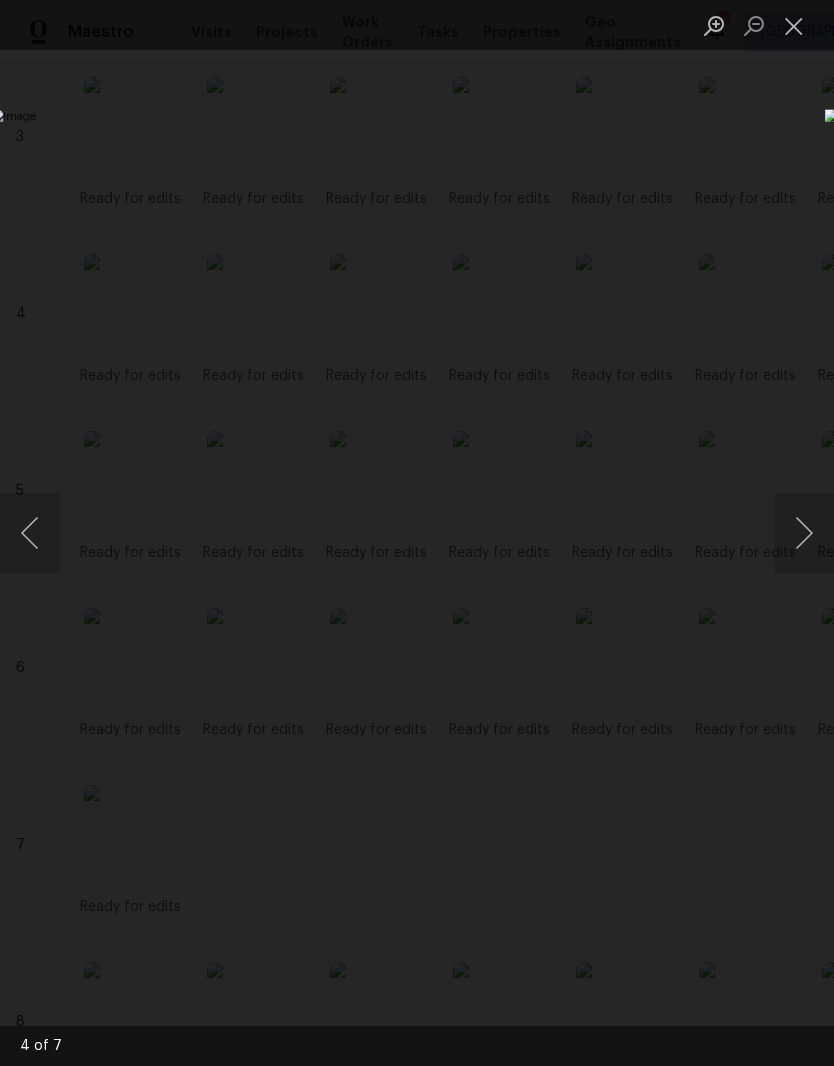 click at bounding box center (794, 25) 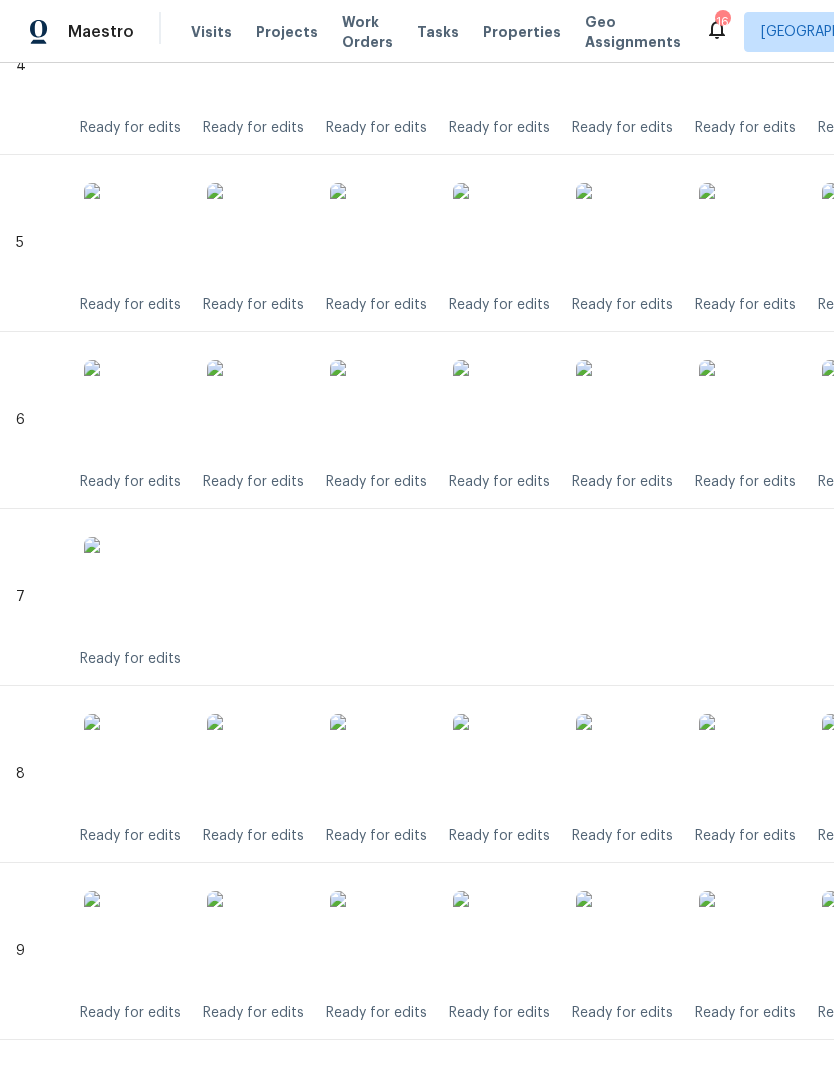 scroll, scrollTop: 1296, scrollLeft: 0, axis: vertical 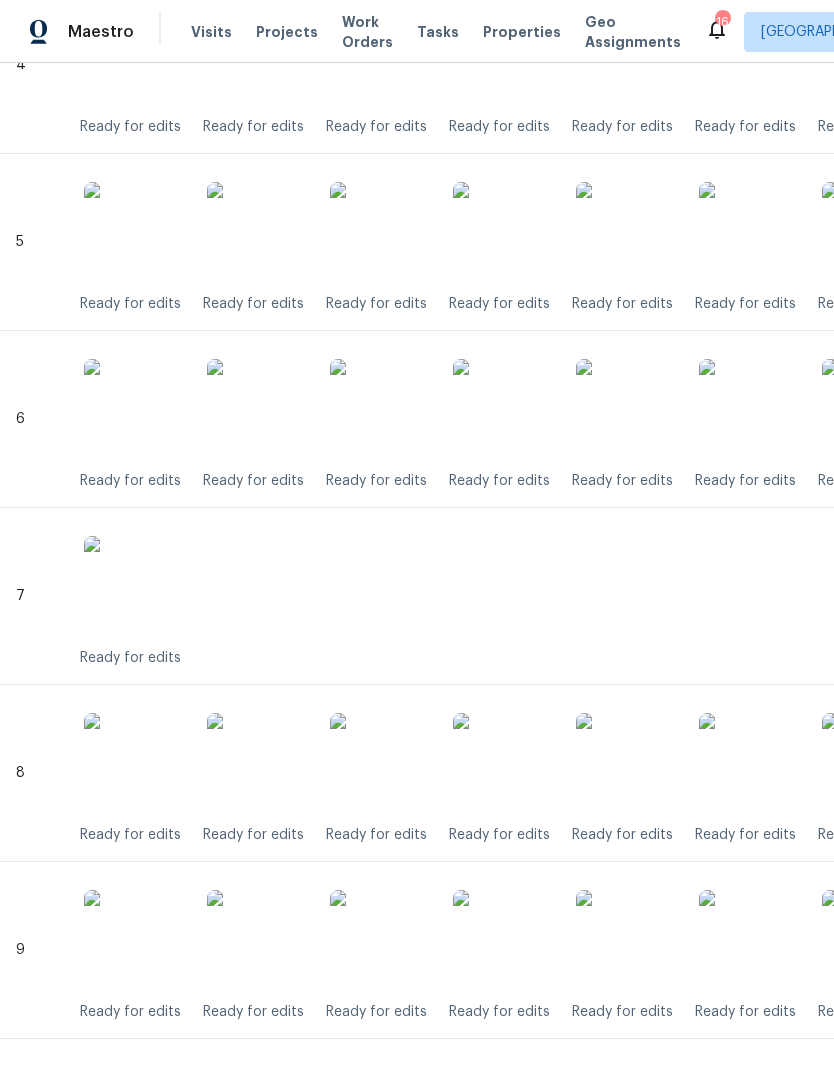 click at bounding box center [503, 409] 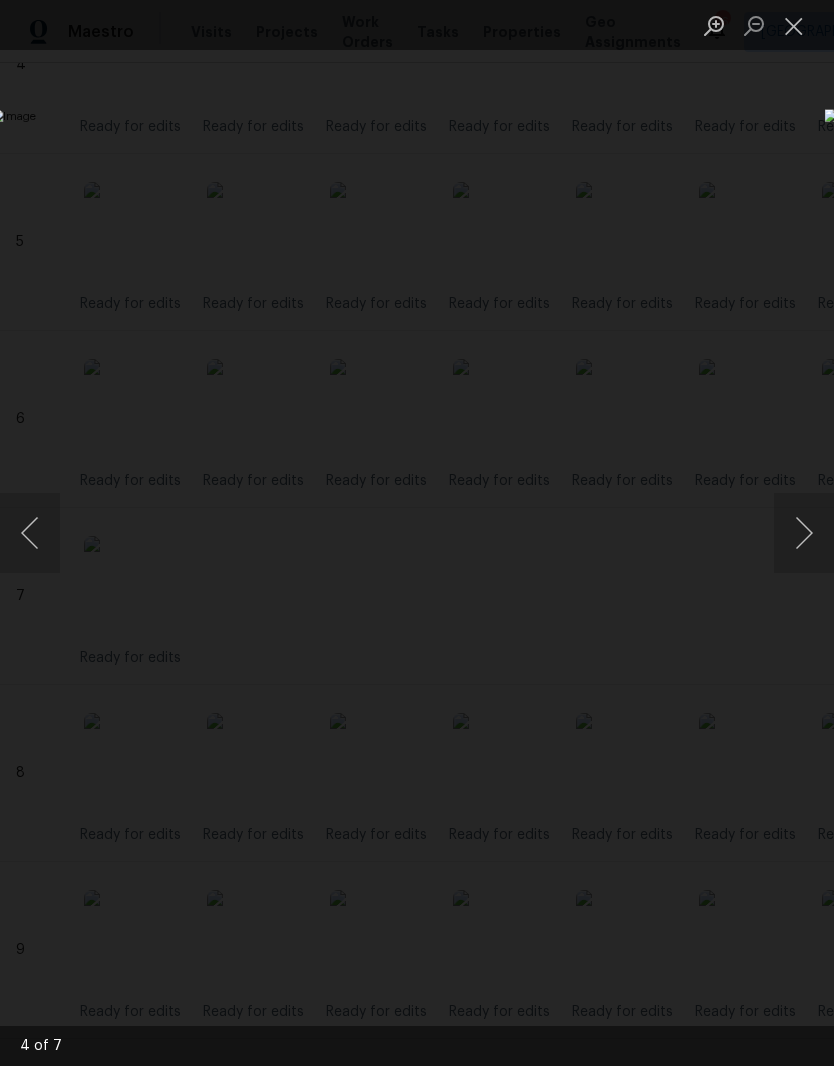 click at bounding box center [794, 25] 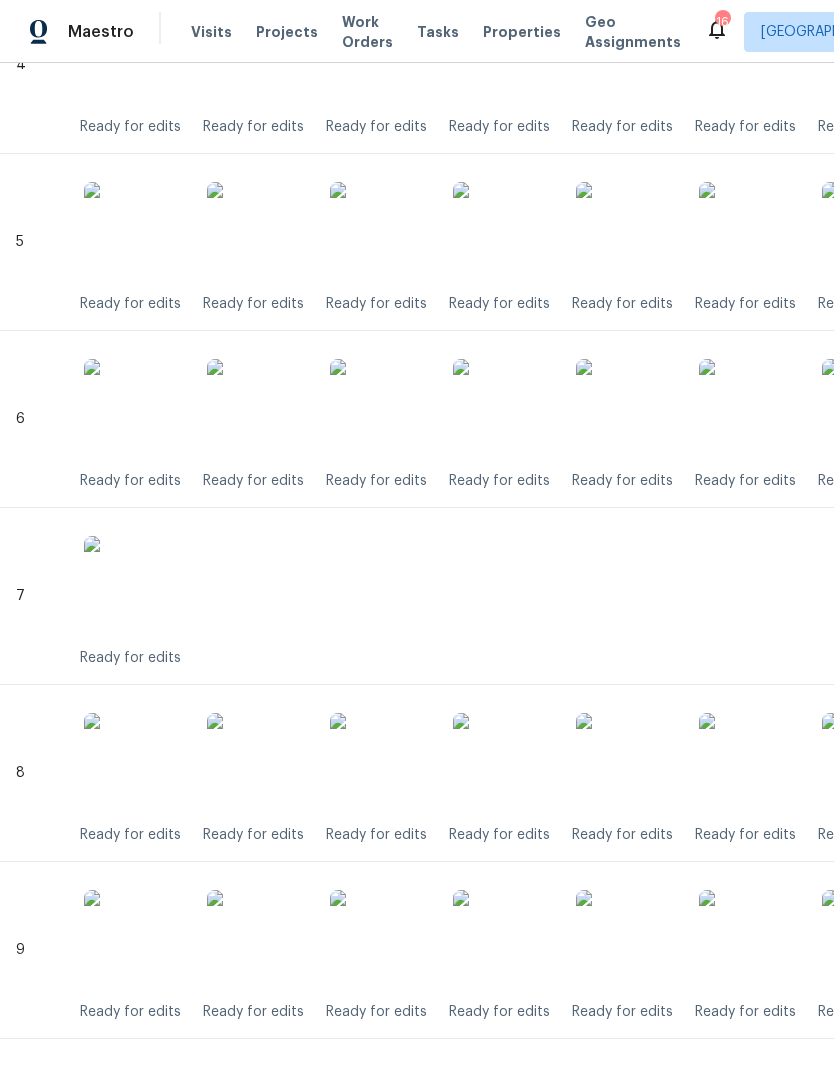 click at bounding box center (503, 763) 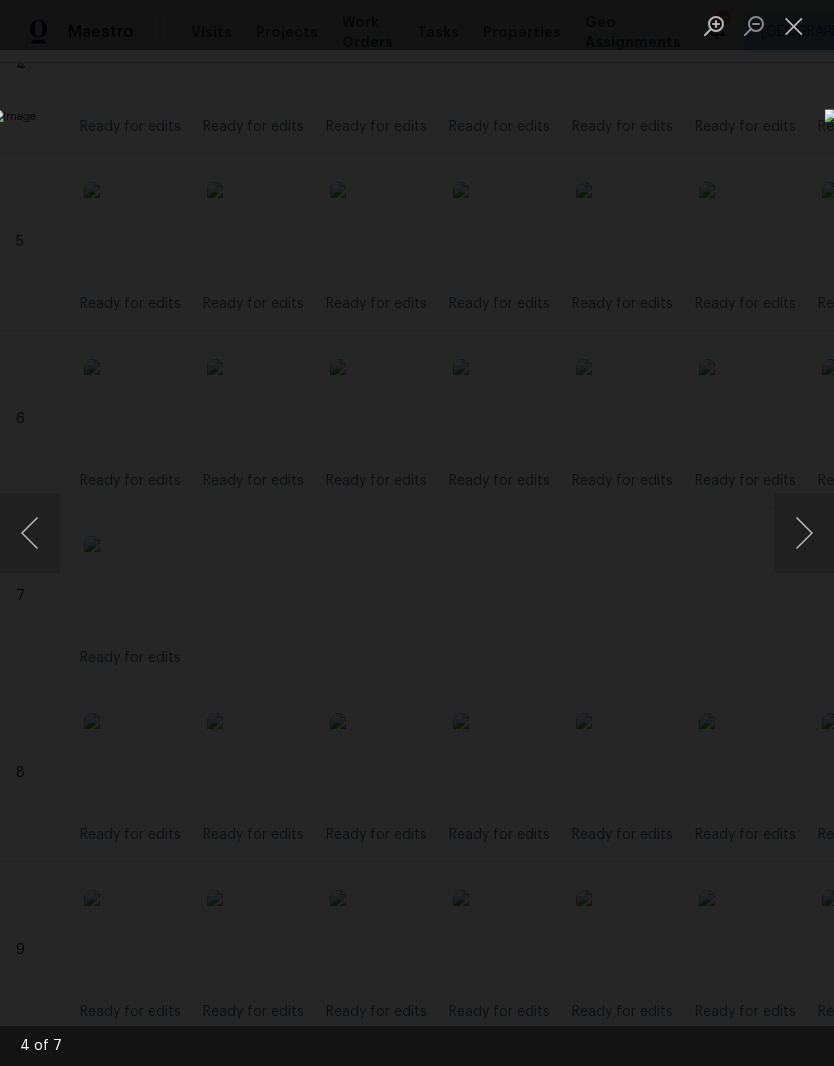 click at bounding box center (794, 25) 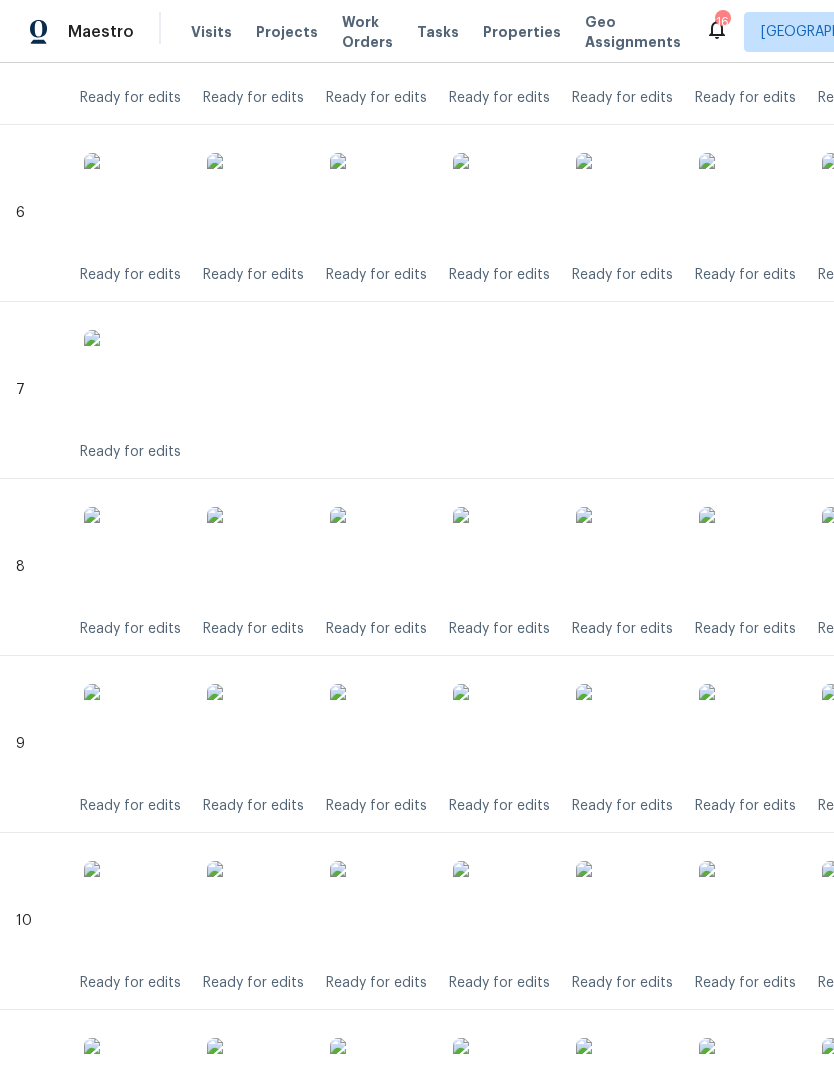 scroll, scrollTop: 1502, scrollLeft: 0, axis: vertical 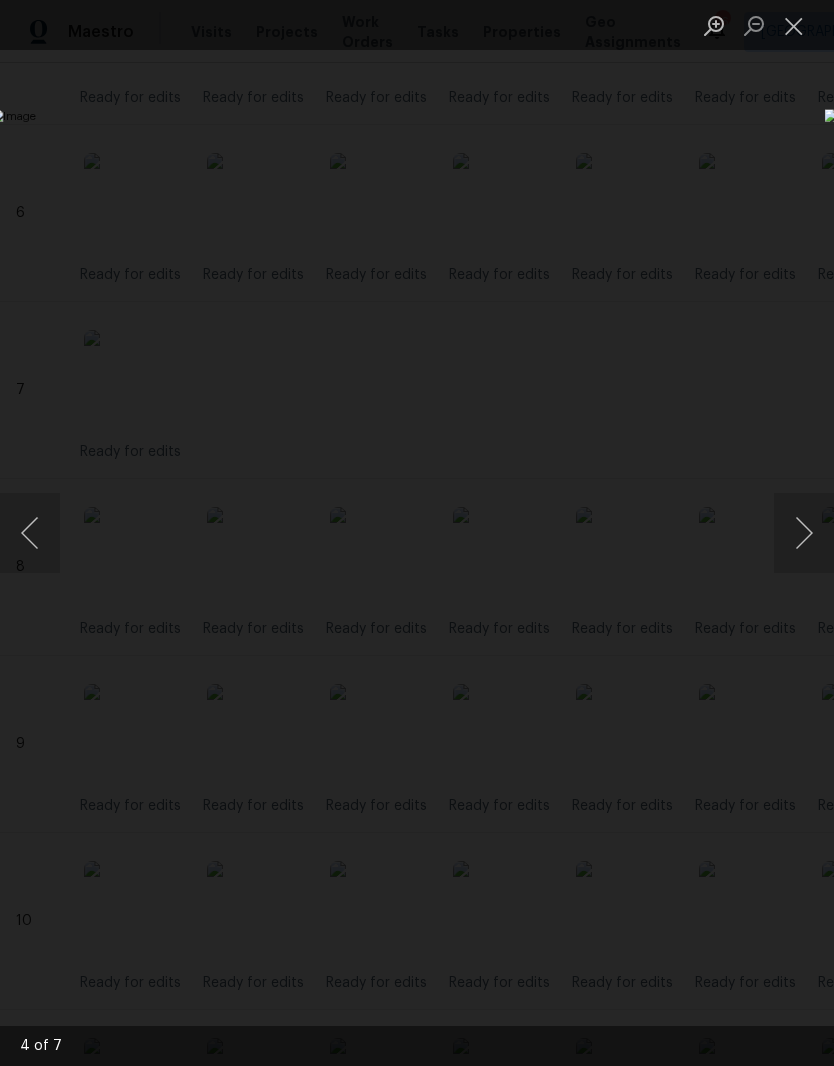click at bounding box center (794, 25) 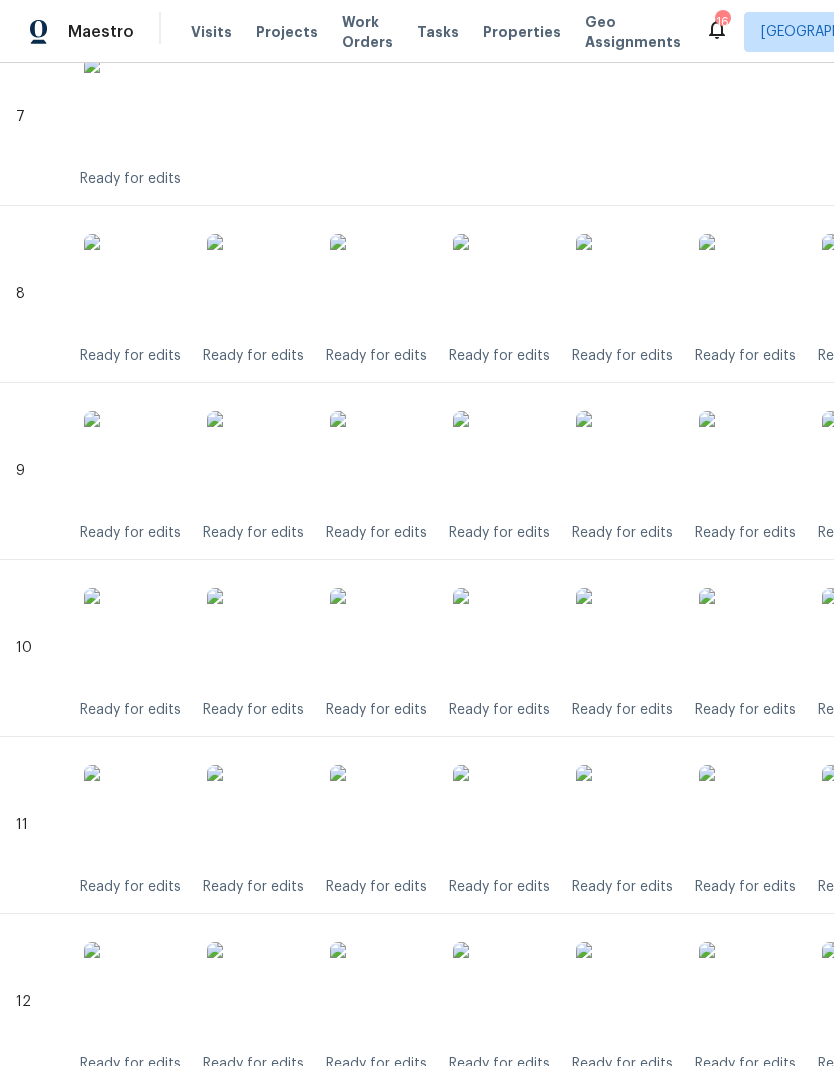 scroll, scrollTop: 1776, scrollLeft: 0, axis: vertical 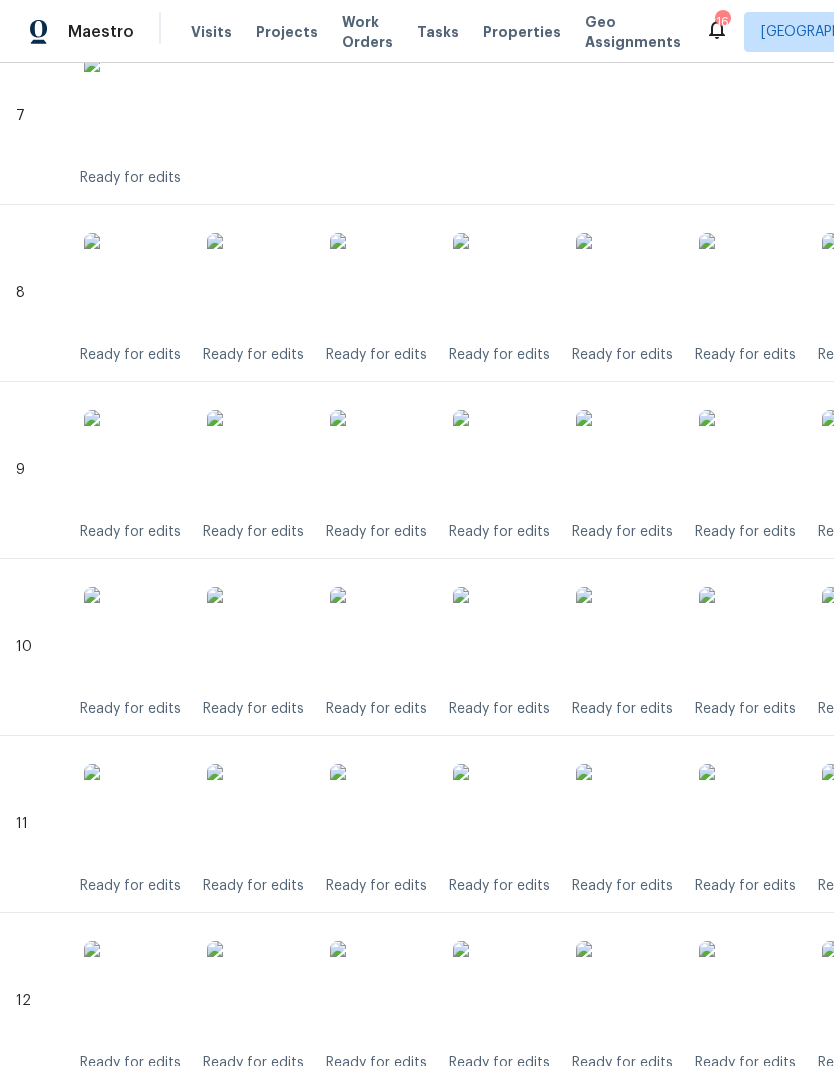 click at bounding box center (503, 637) 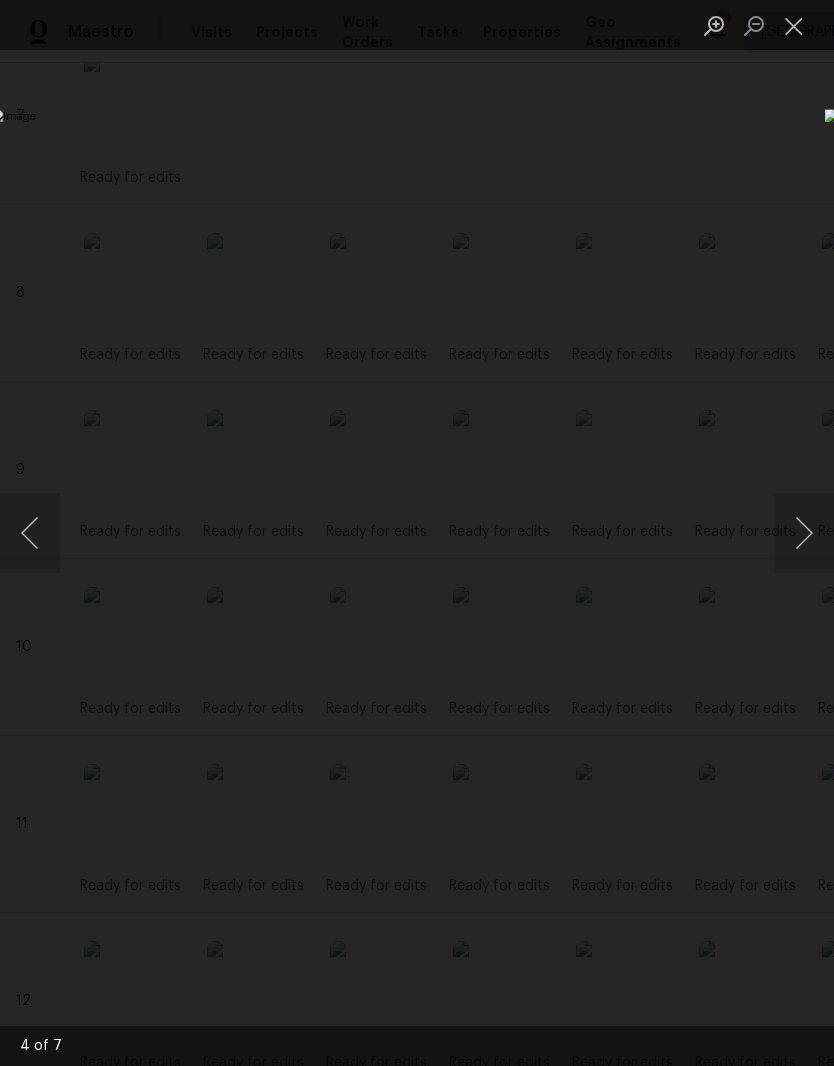 click at bounding box center (794, 25) 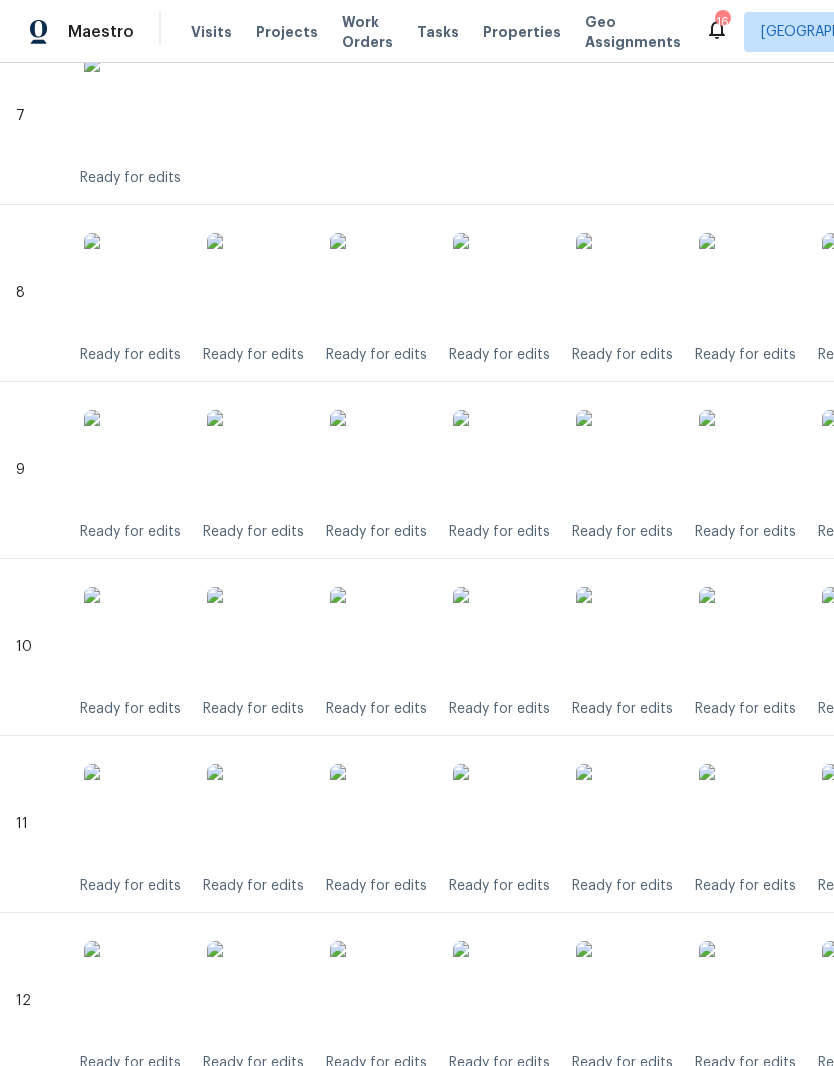 click at bounding box center (503, 814) 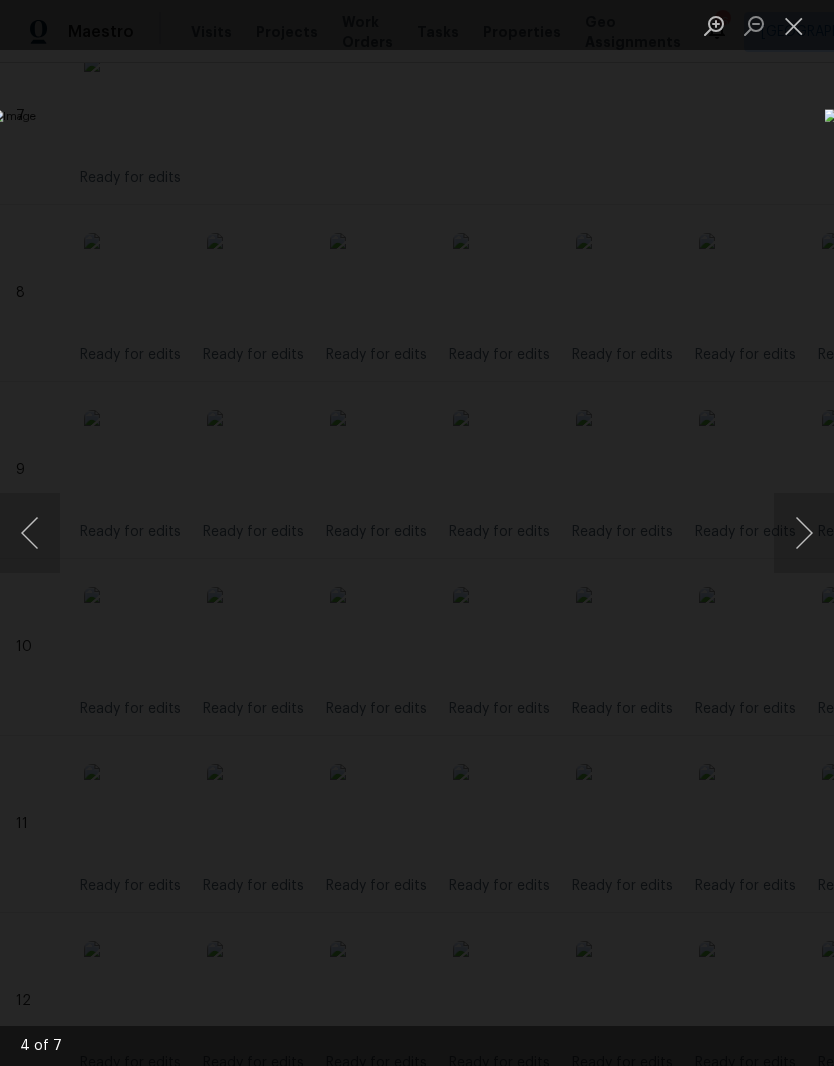 click at bounding box center [794, 25] 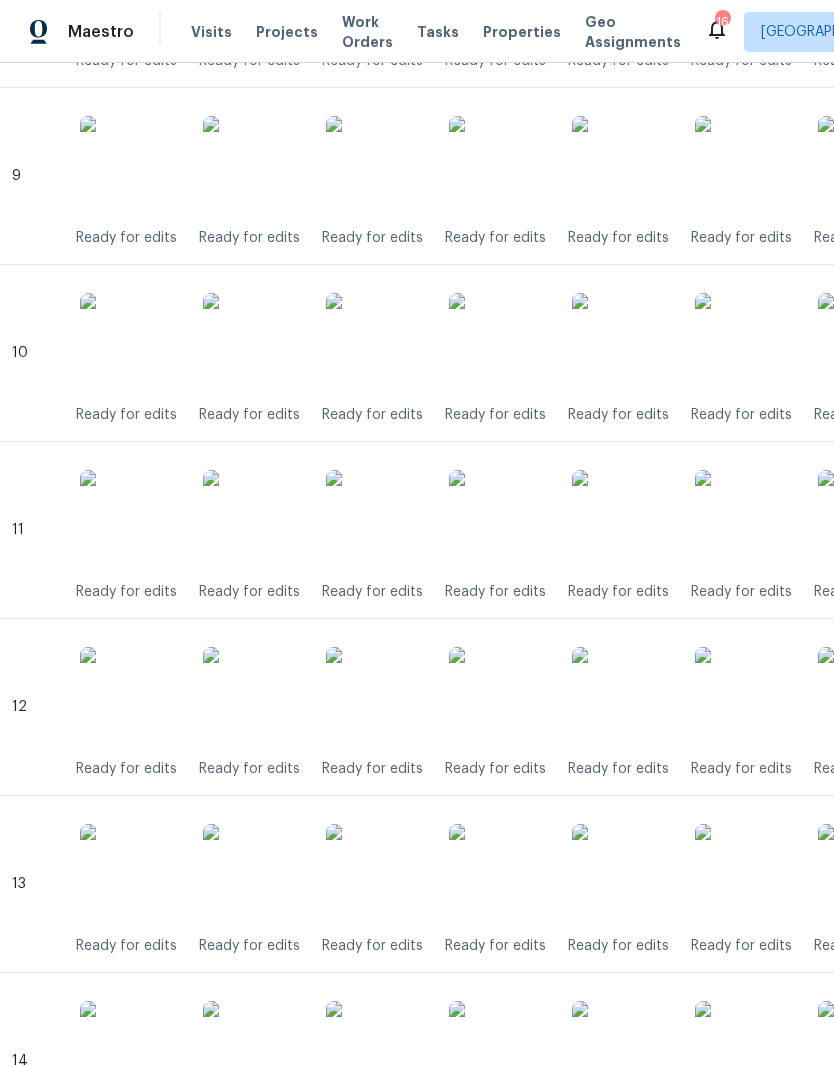 scroll, scrollTop: 2070, scrollLeft: 5, axis: both 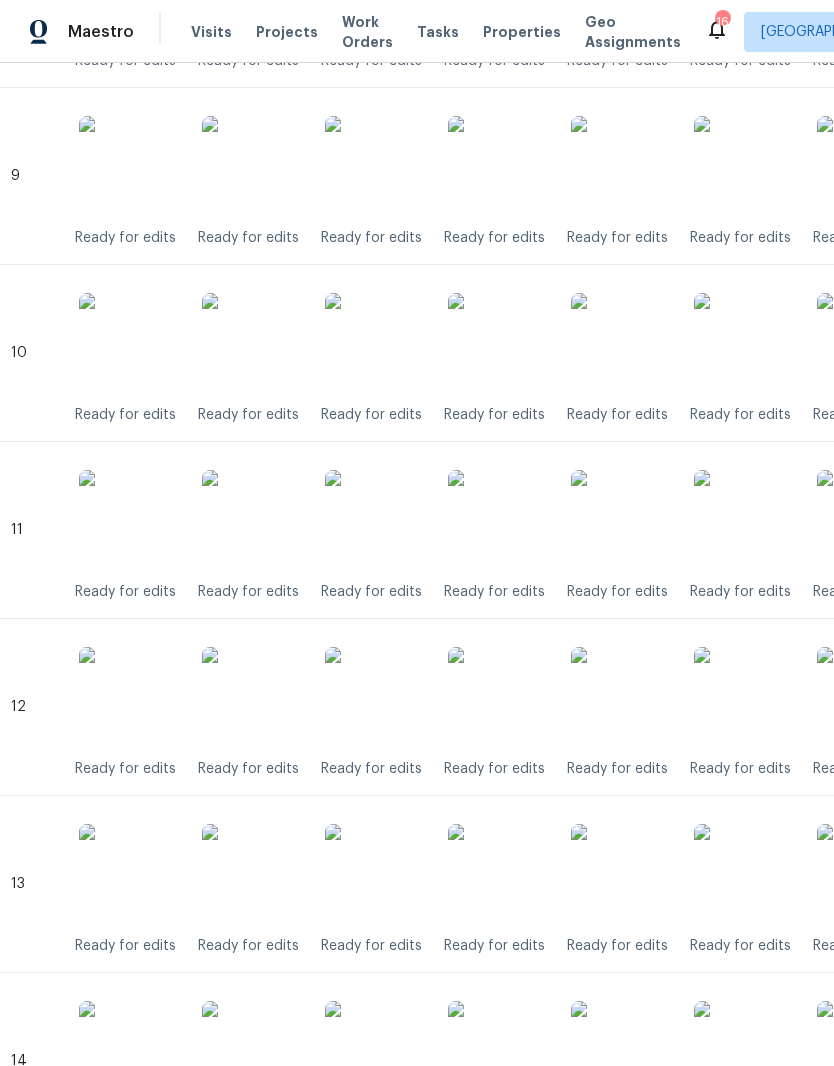 click at bounding box center (498, 697) 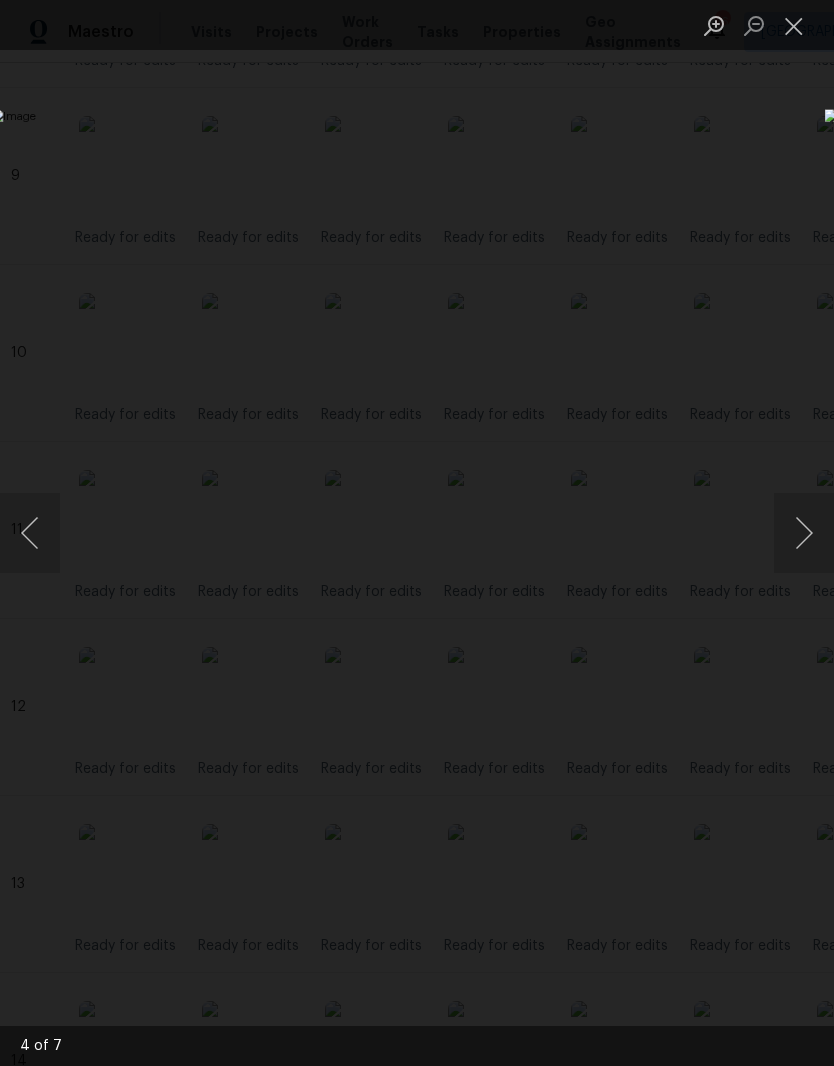 click at bounding box center [794, 25] 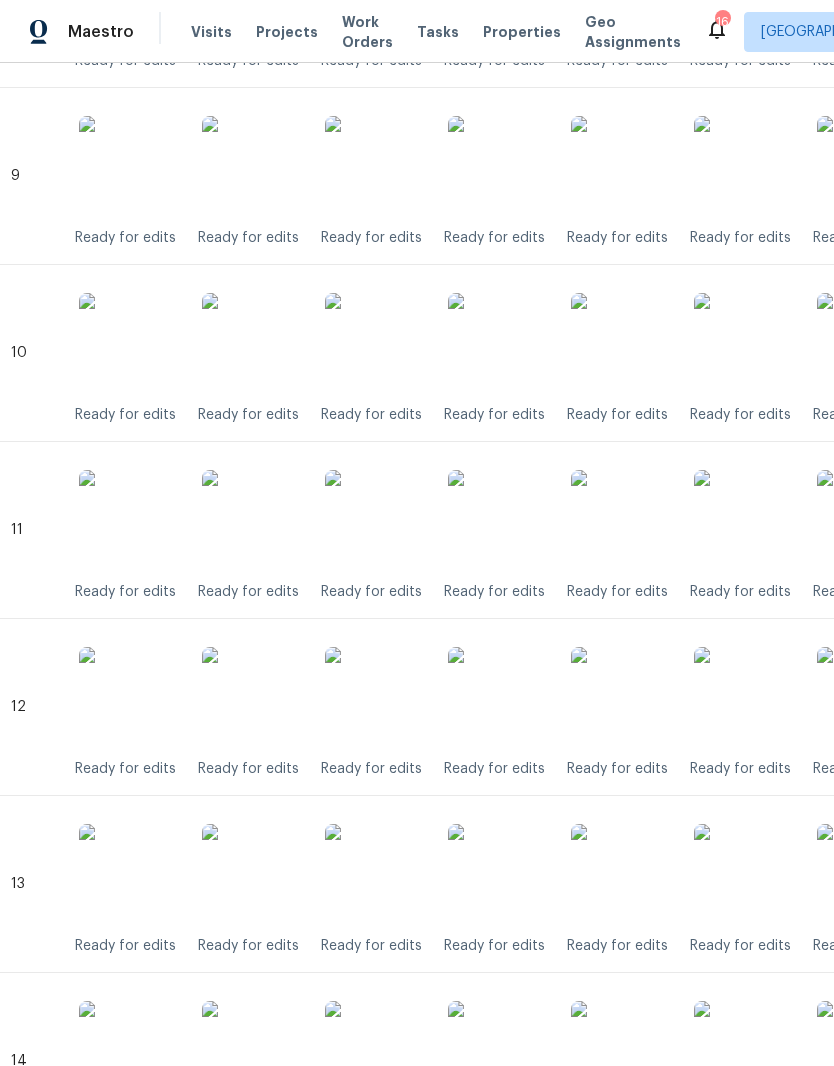 click at bounding box center [498, 874] 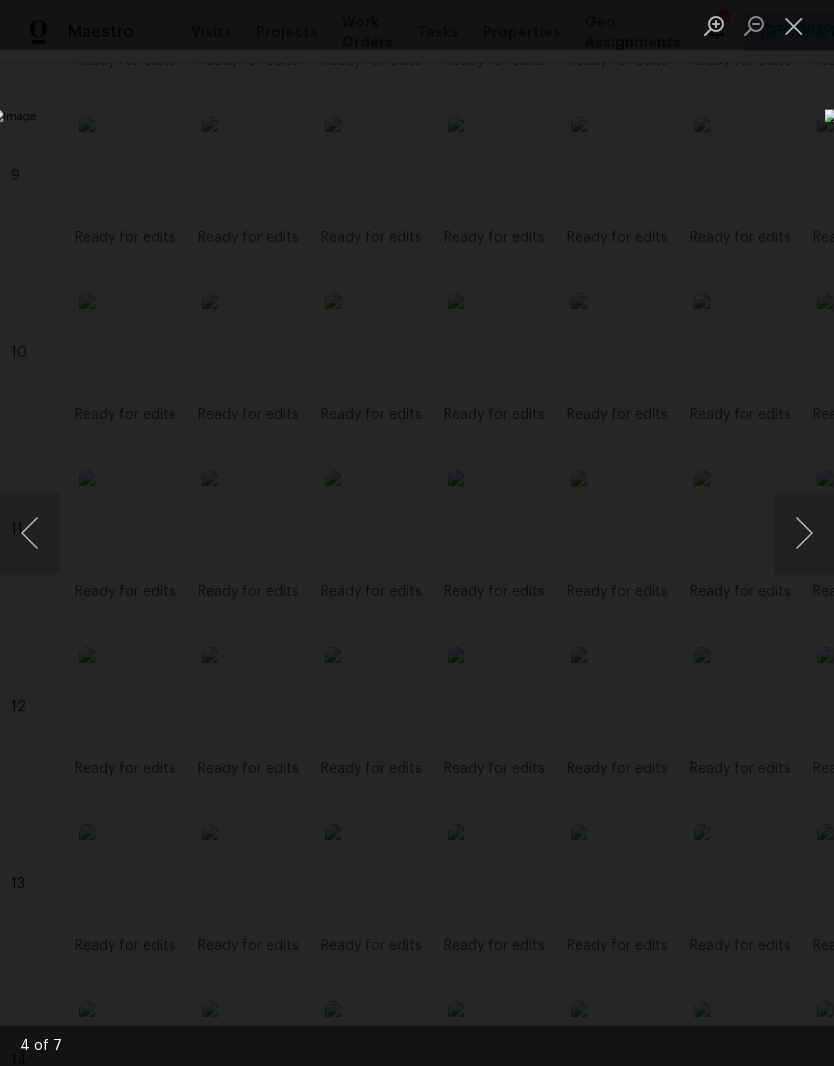 click at bounding box center (794, 25) 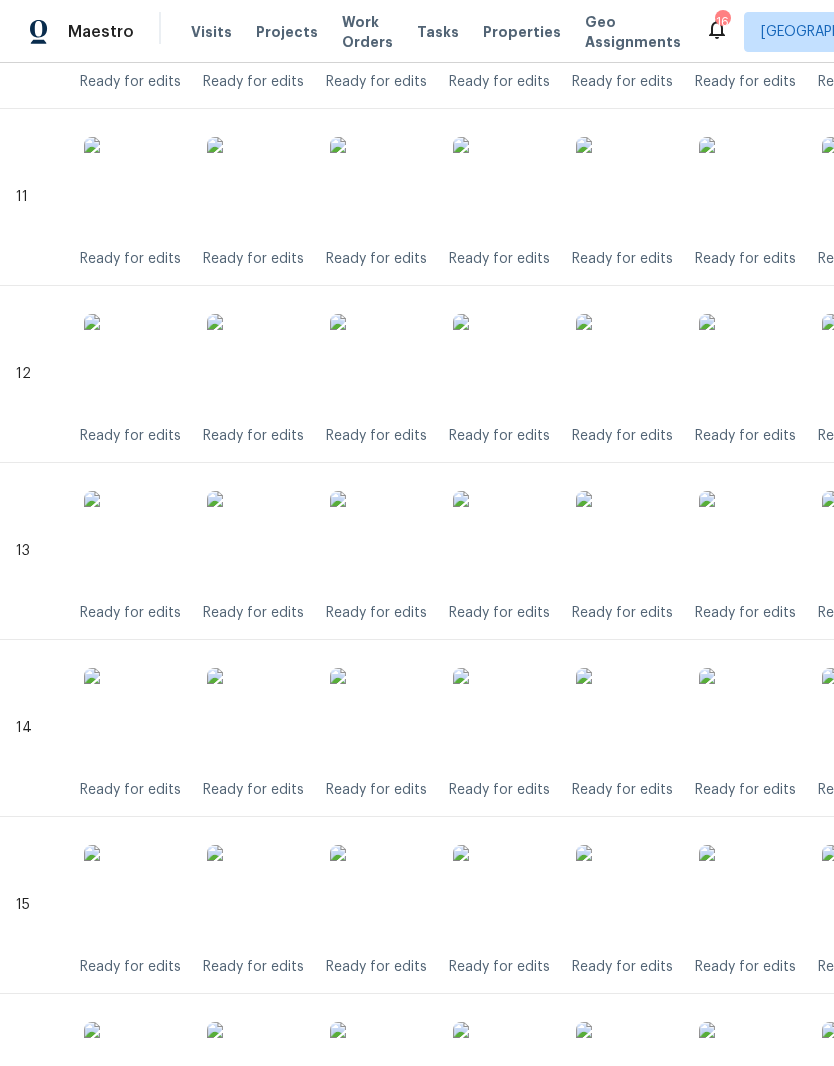 scroll, scrollTop: 2399, scrollLeft: 0, axis: vertical 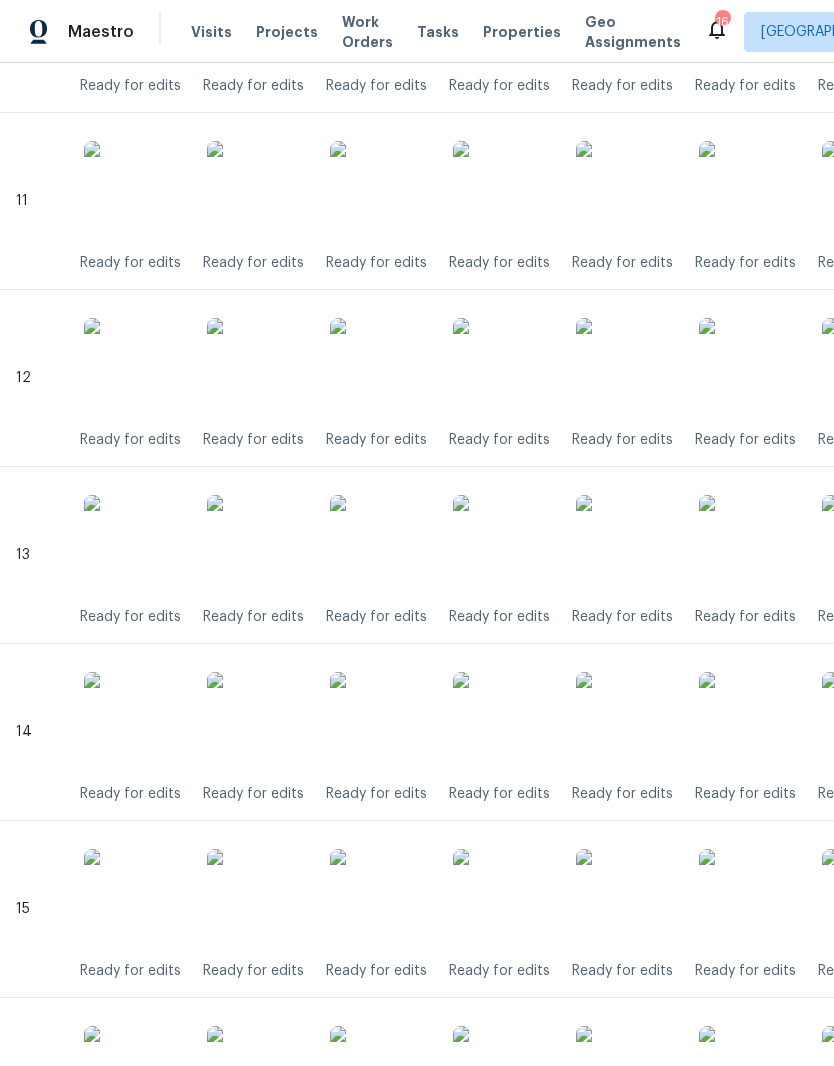 click at bounding box center (503, 722) 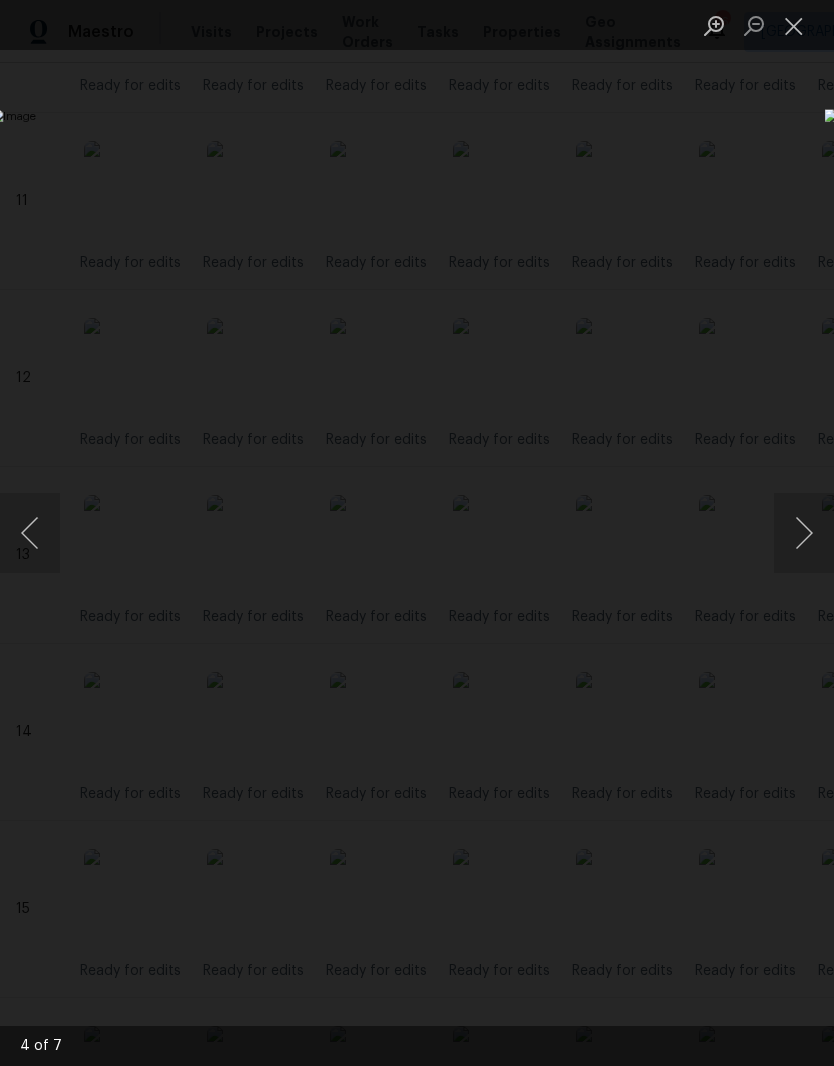 click at bounding box center [794, 25] 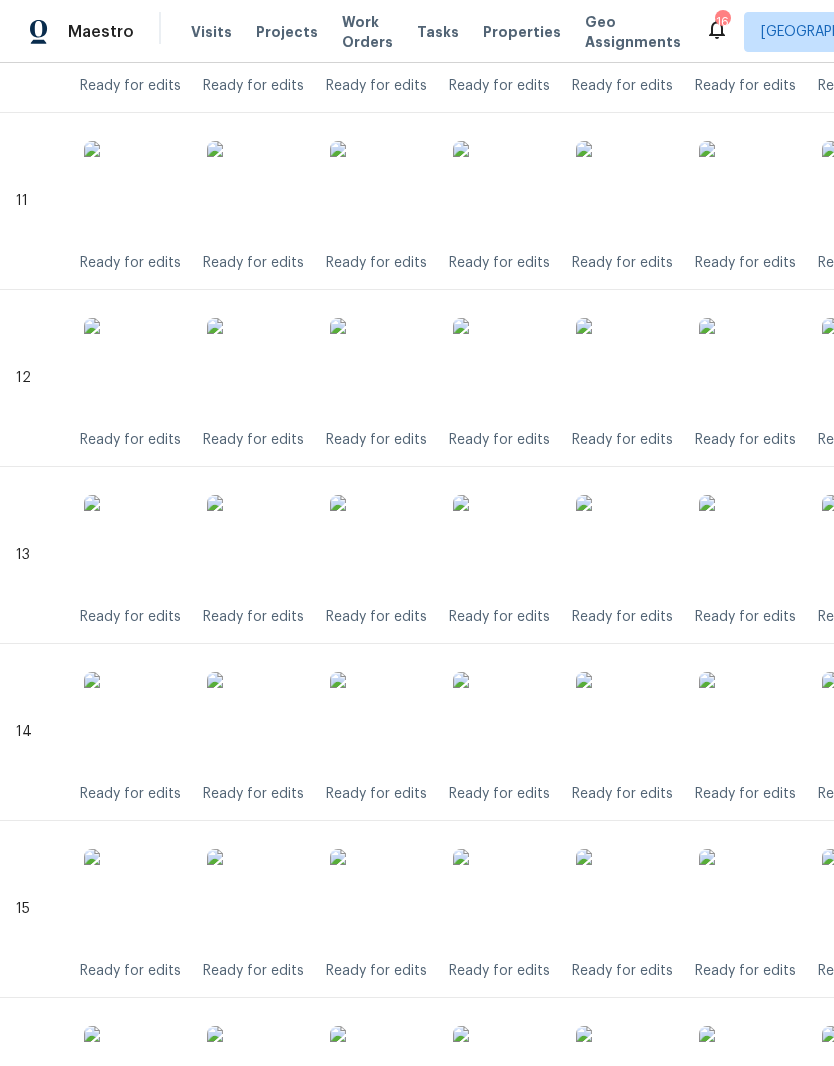 click at bounding box center [503, 899] 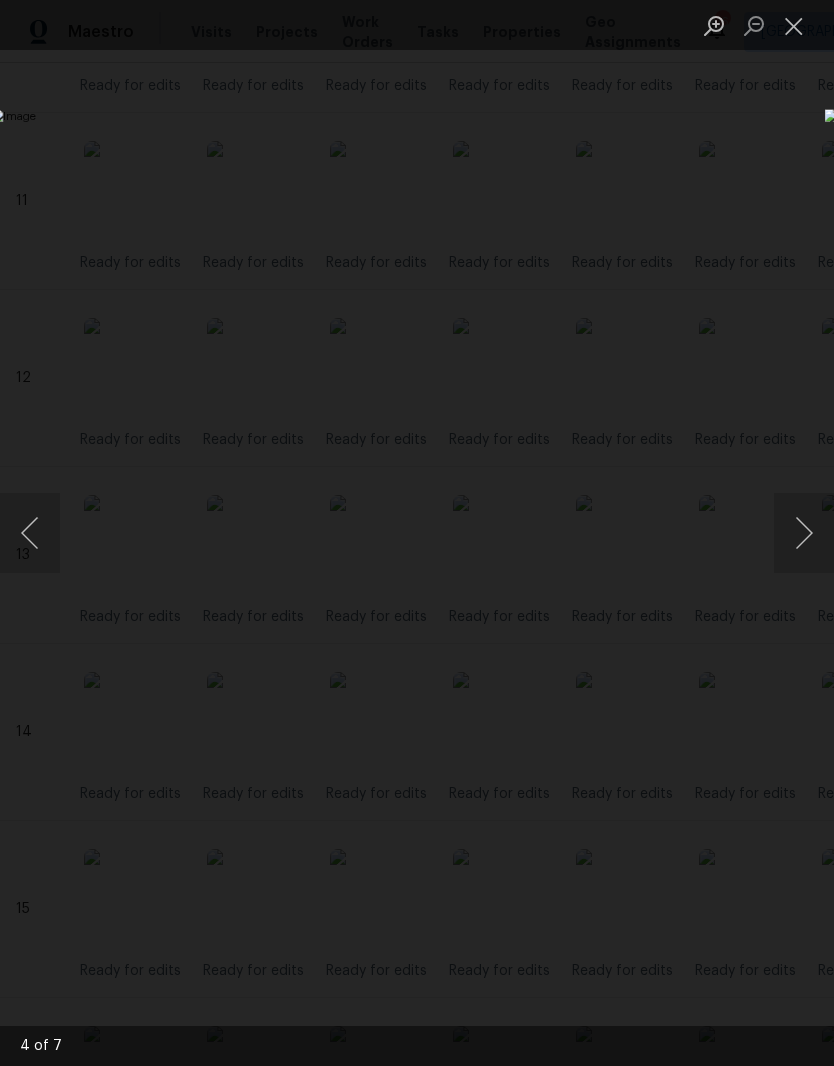 click at bounding box center (794, 25) 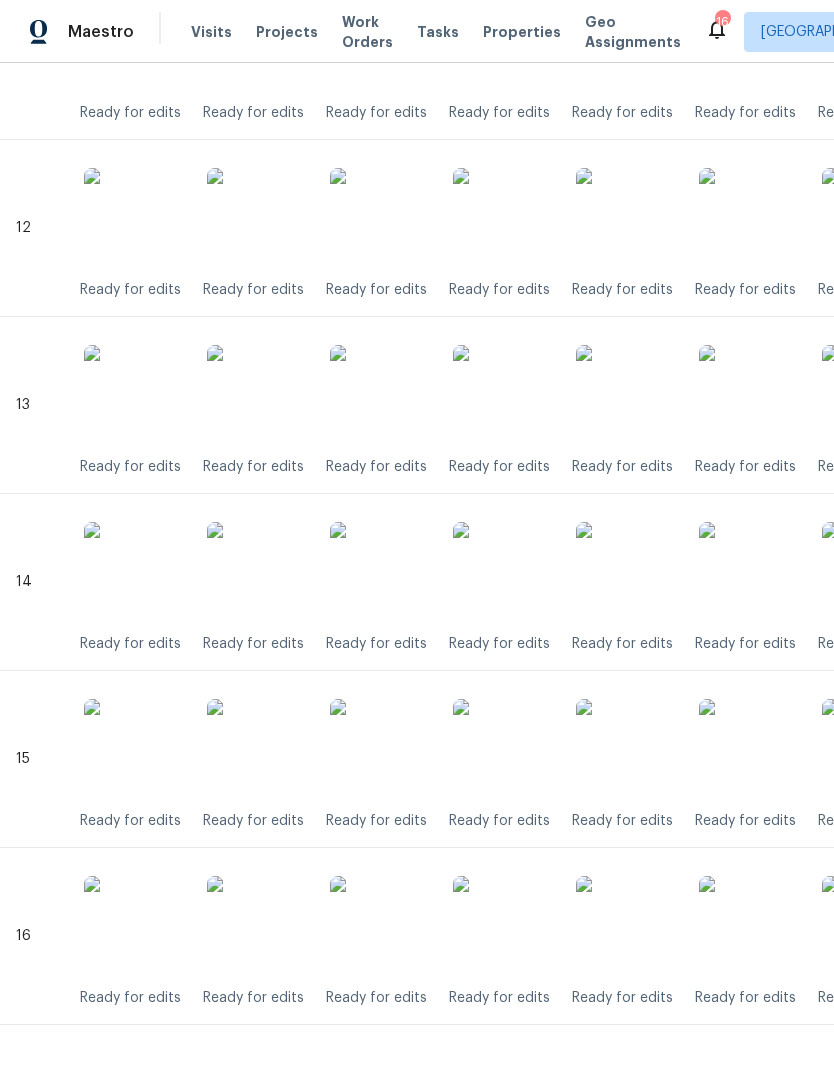 scroll, scrollTop: 2545, scrollLeft: 0, axis: vertical 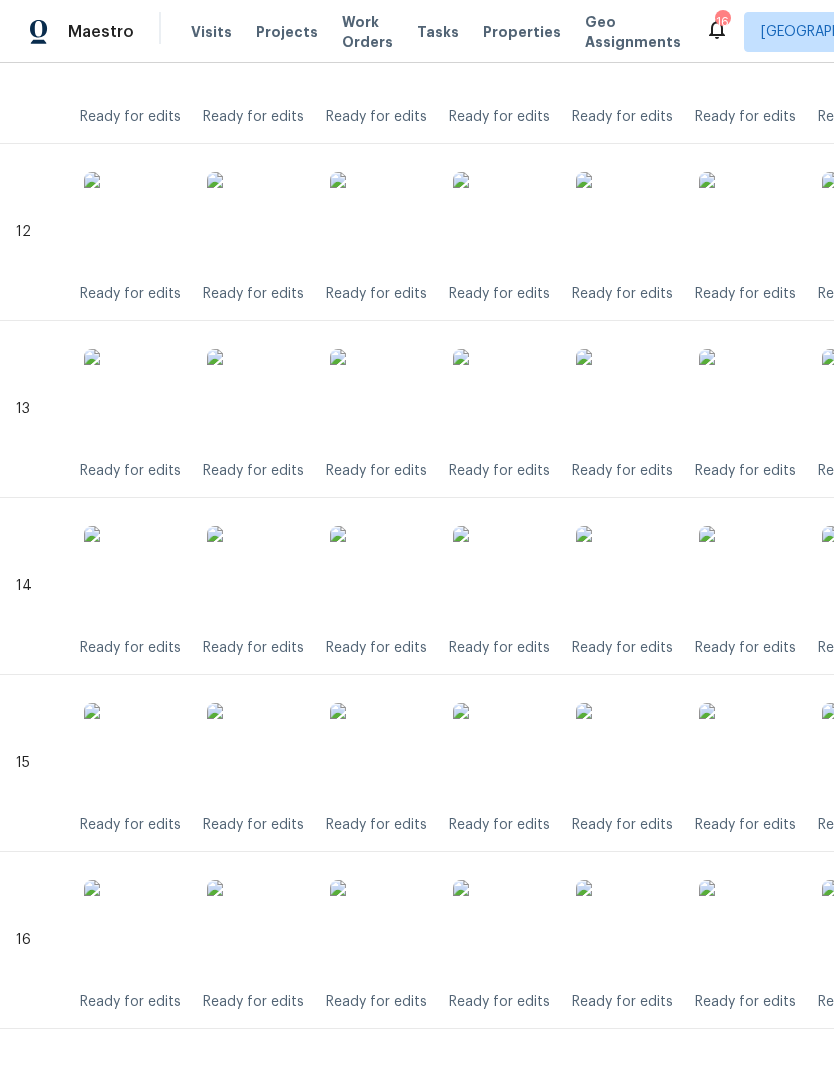 click at bounding box center (503, 930) 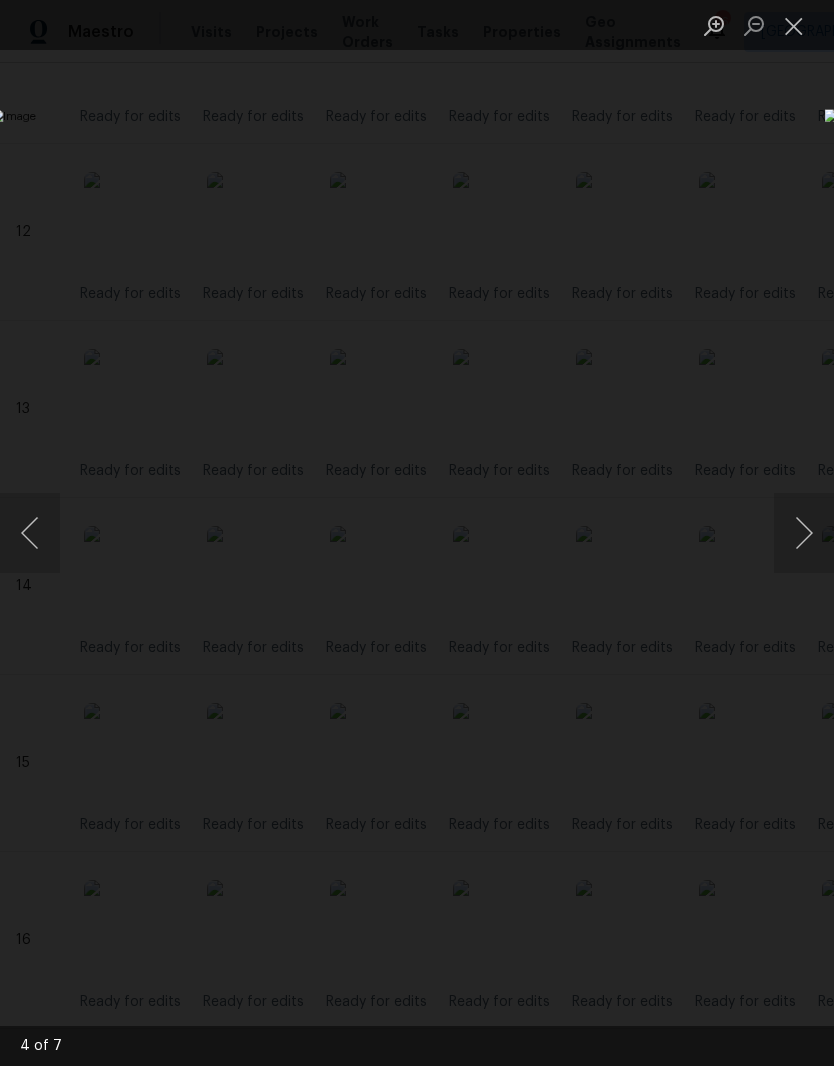 click at bounding box center [794, 25] 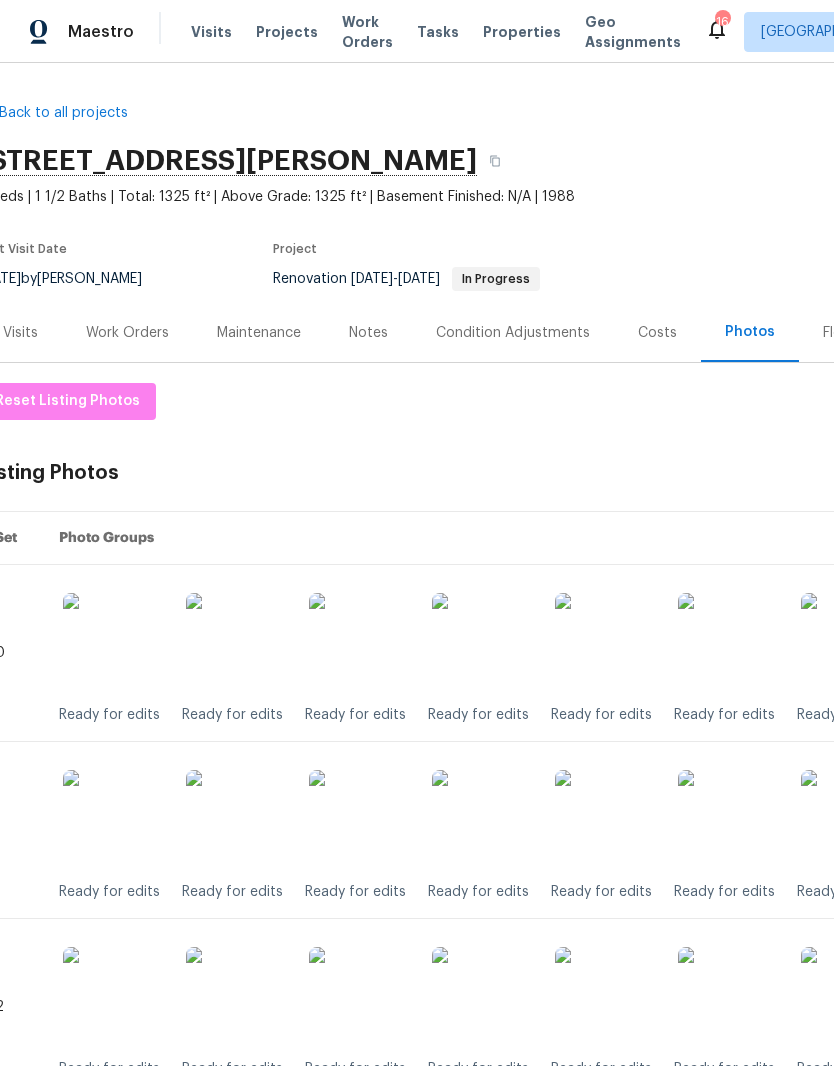 scroll, scrollTop: 0, scrollLeft: 20, axis: horizontal 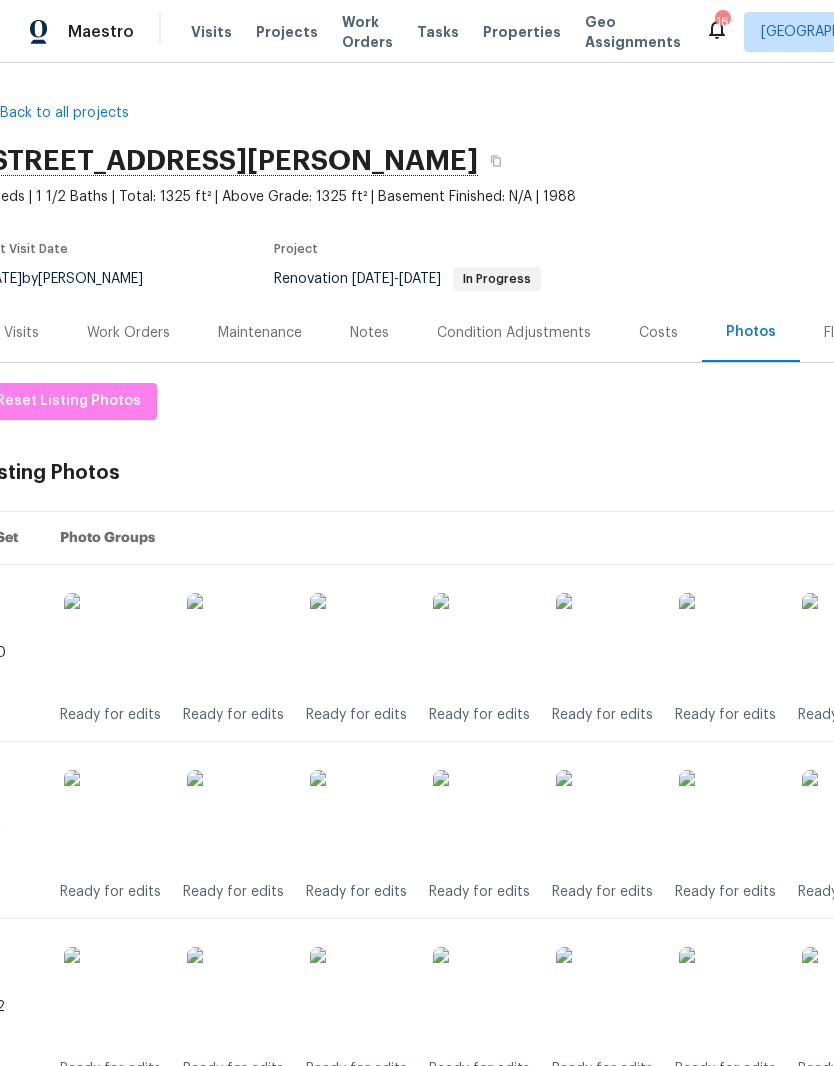 click on "Notes" at bounding box center [369, 333] 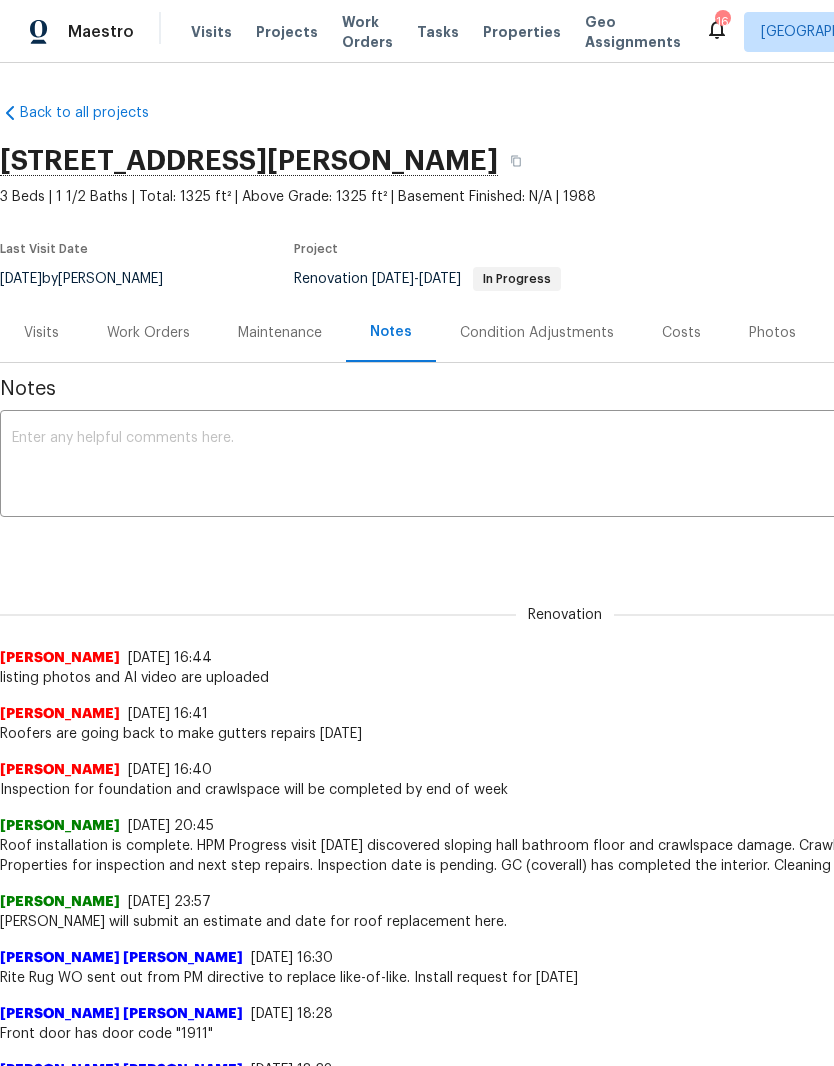 scroll, scrollTop: 0, scrollLeft: 0, axis: both 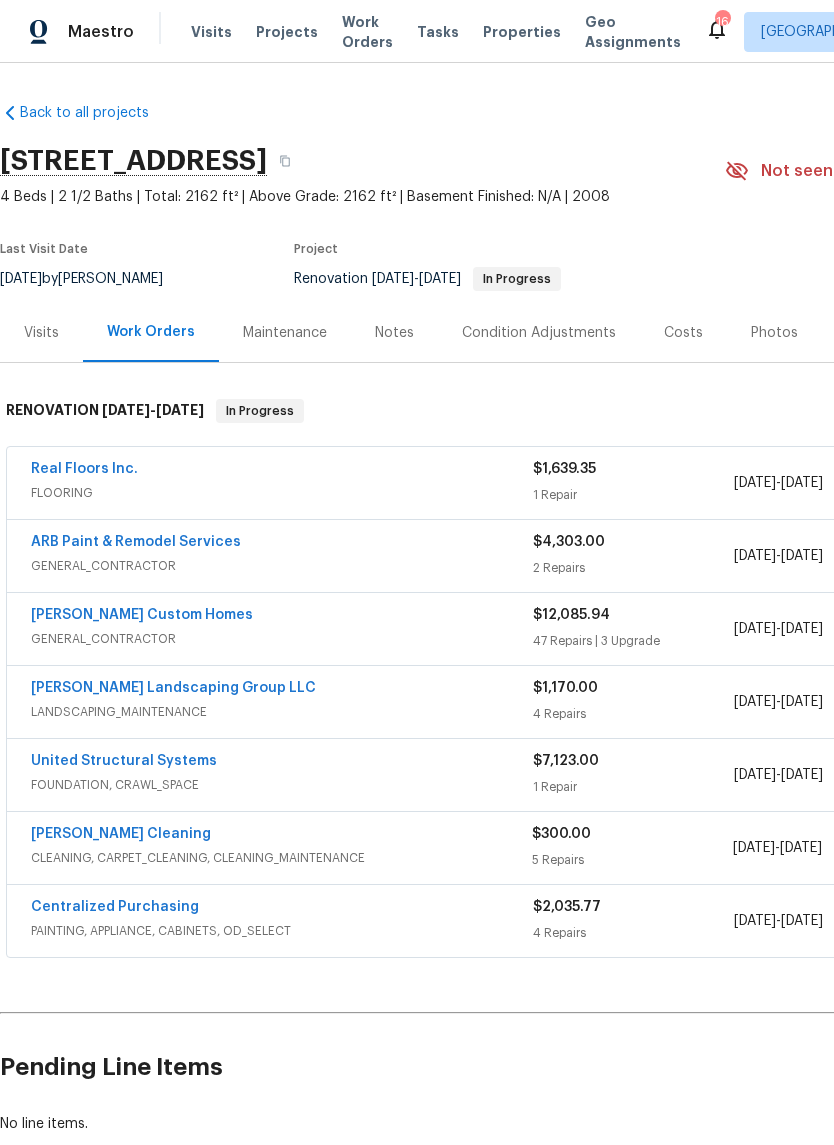 click on "Work Orders" at bounding box center (367, 32) 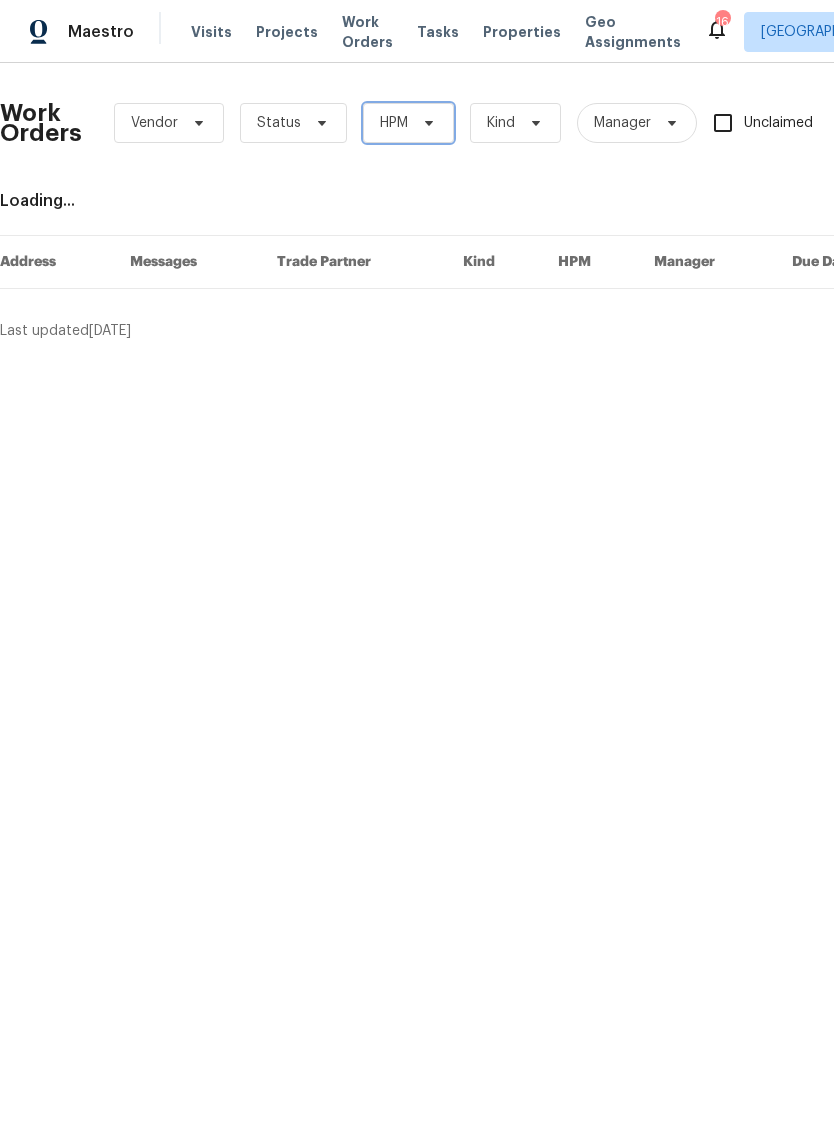 click 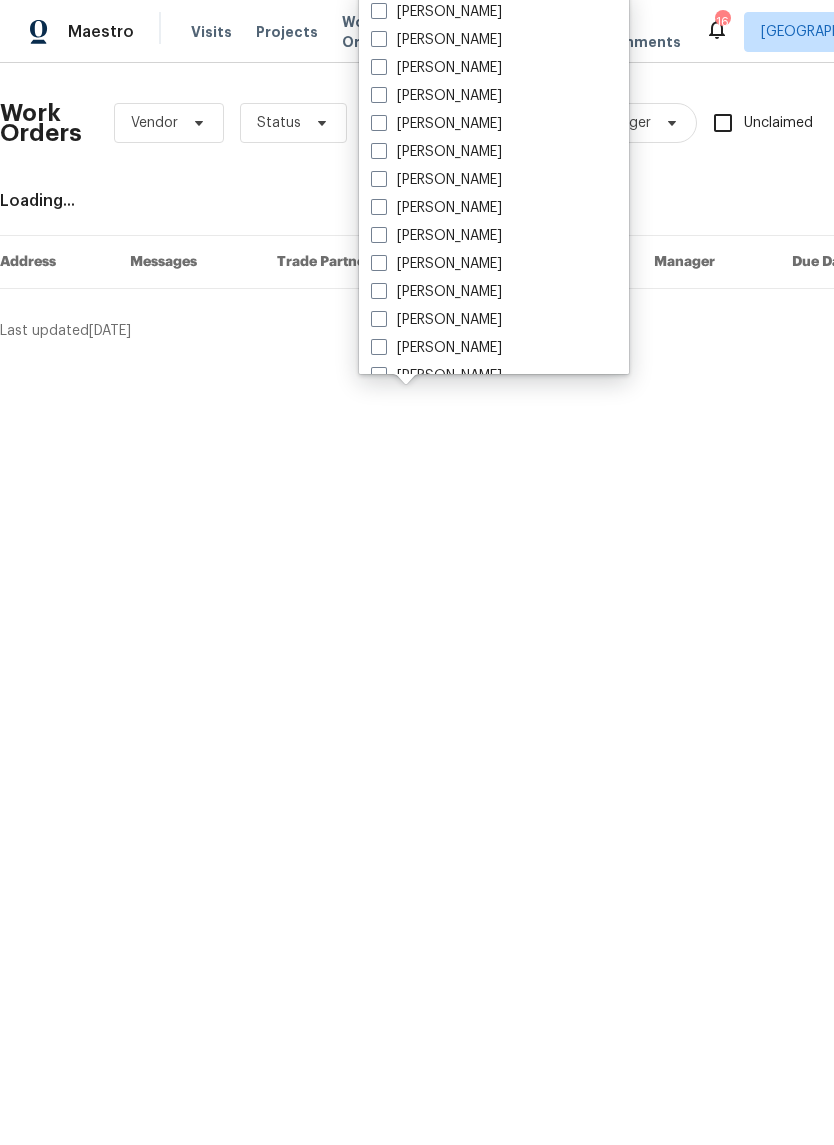 click on "[PERSON_NAME]" at bounding box center [436, 236] 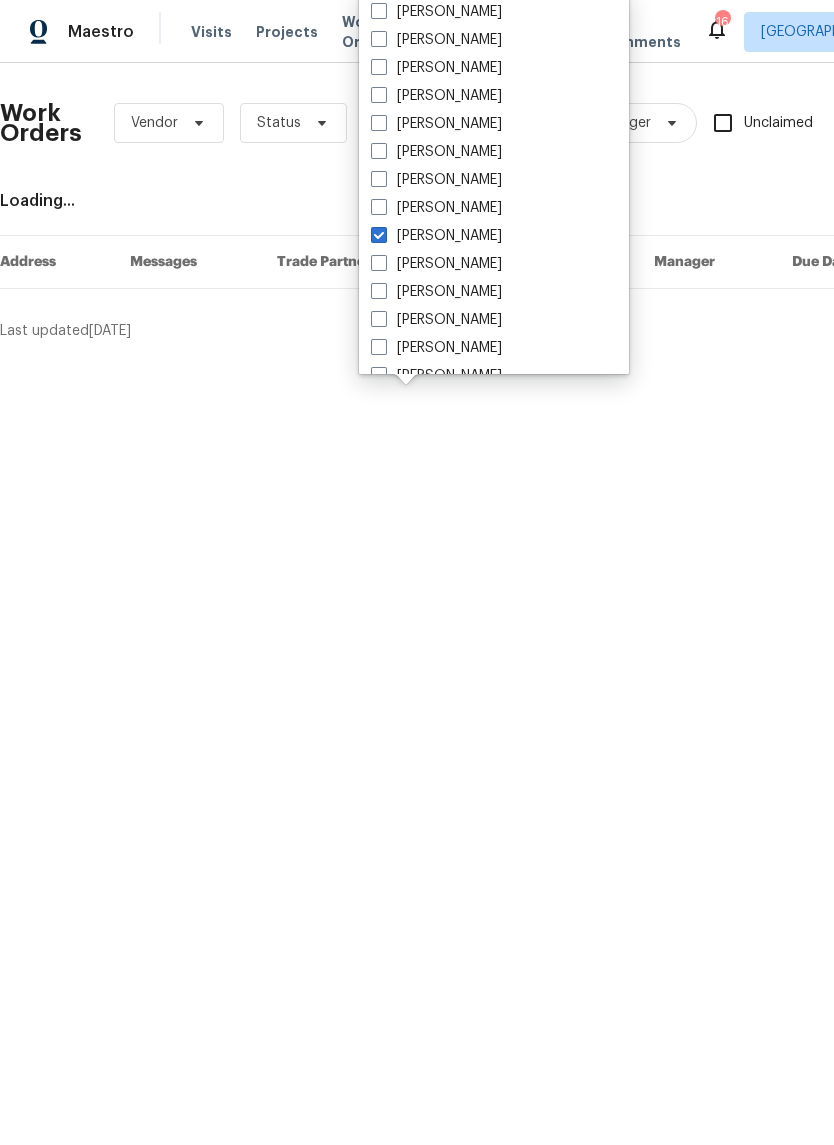 checkbox on "true" 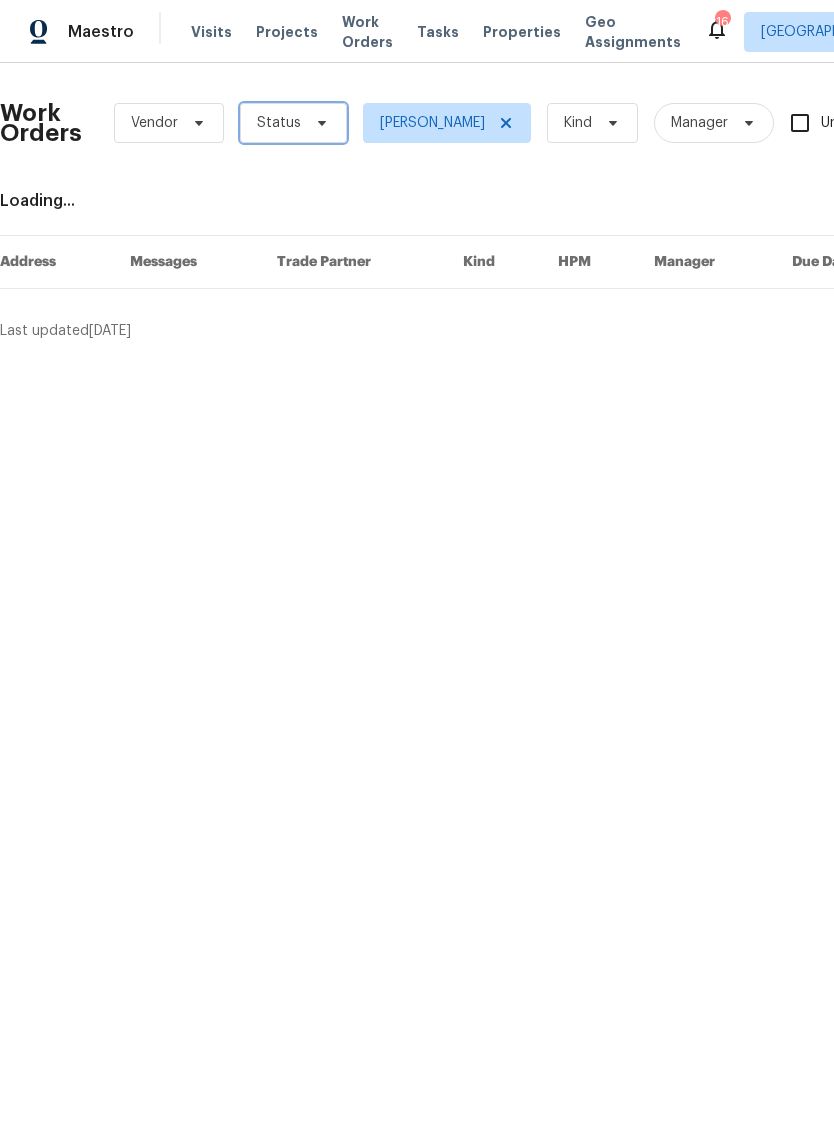 click 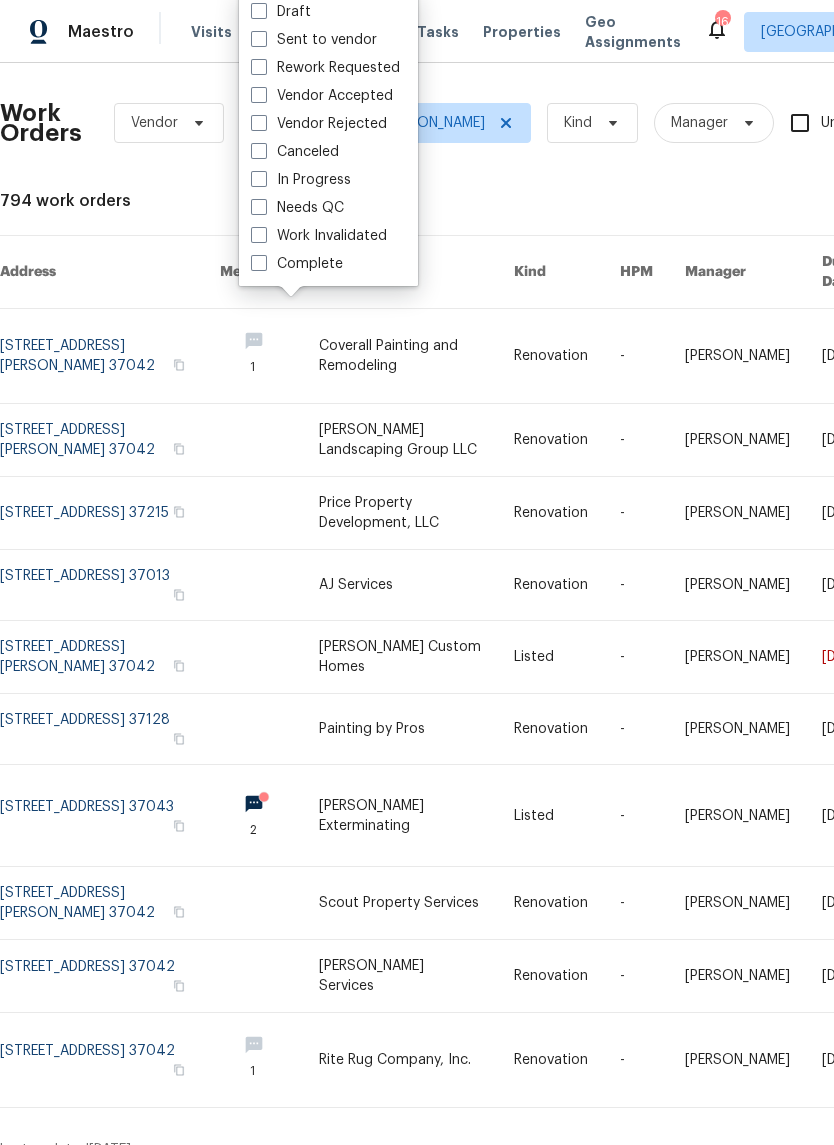 click on "Needs QC" at bounding box center [297, 208] 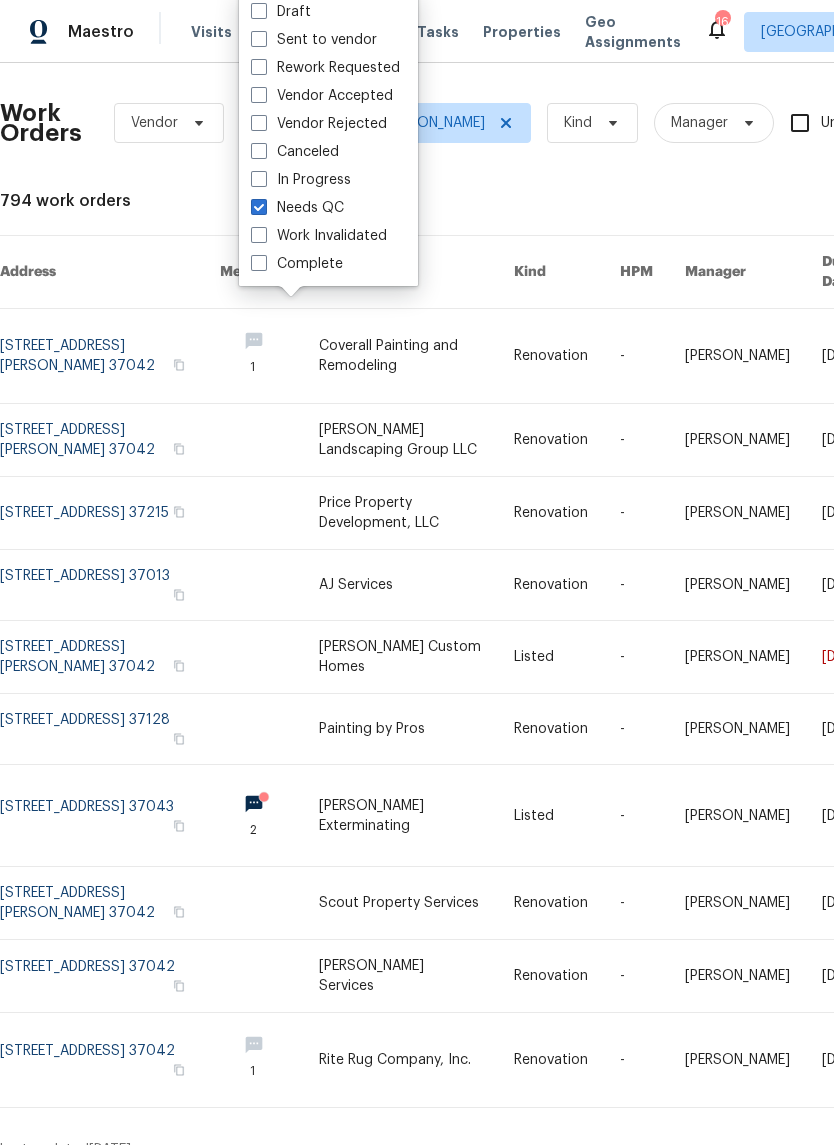 checkbox on "true" 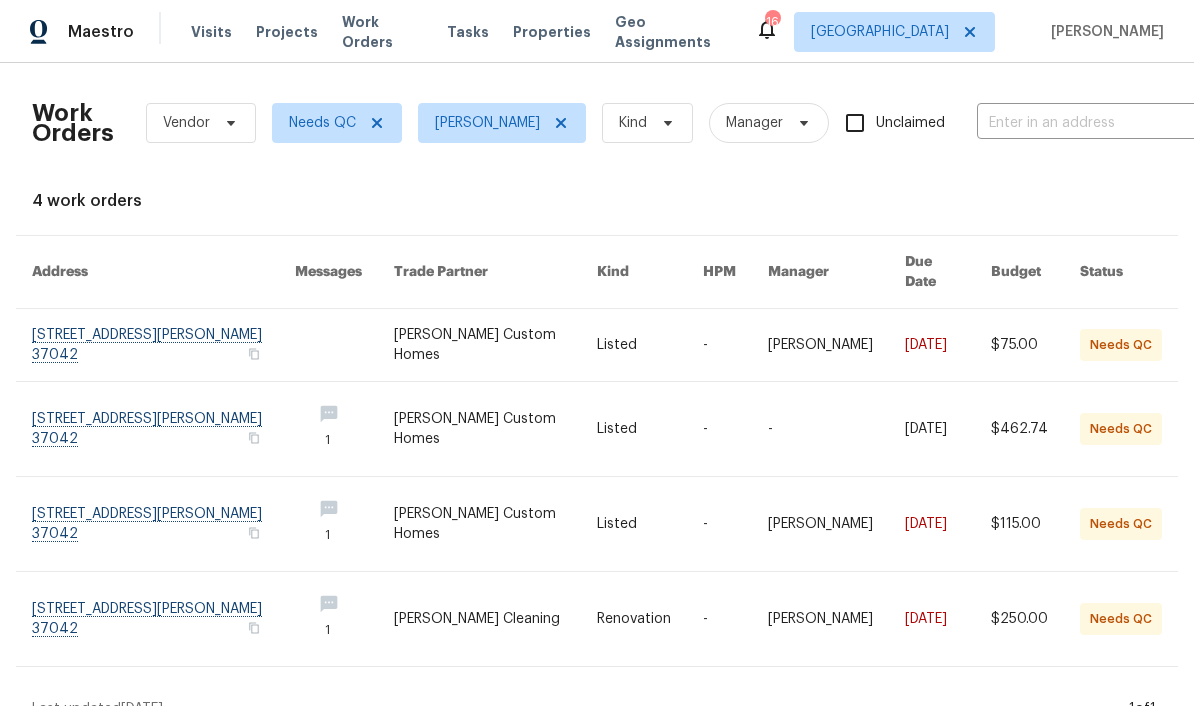 click at bounding box center [163, 345] 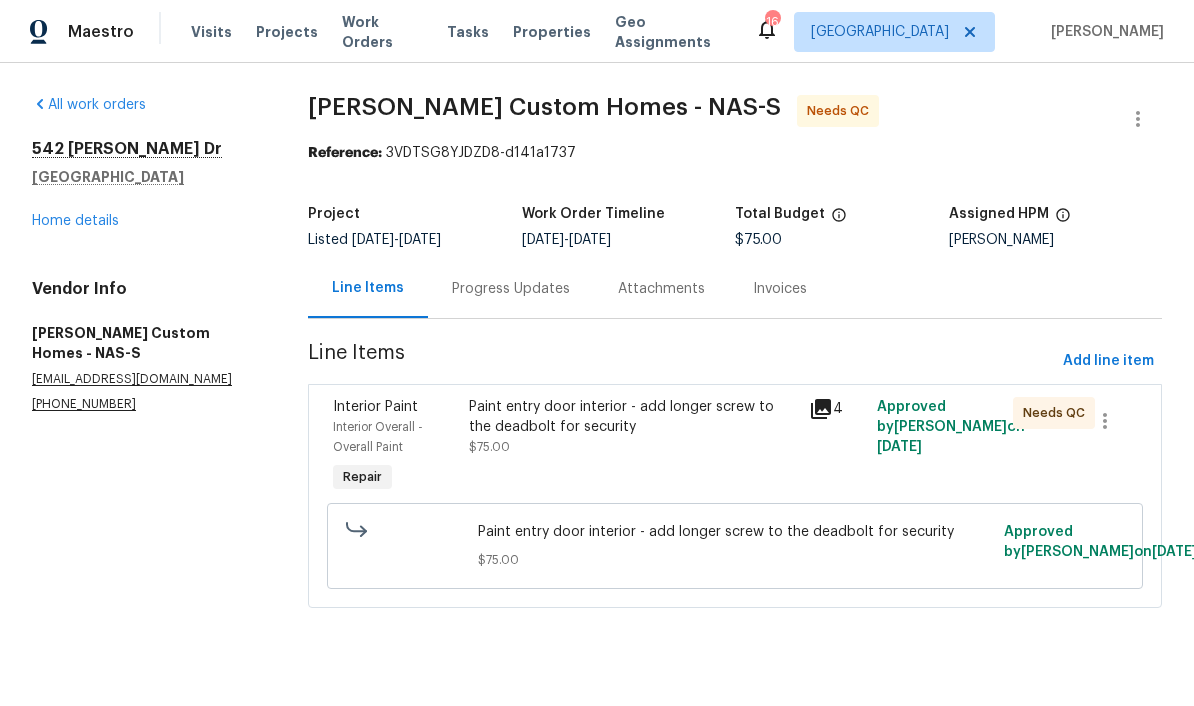 click on "Progress Updates" at bounding box center (511, 289) 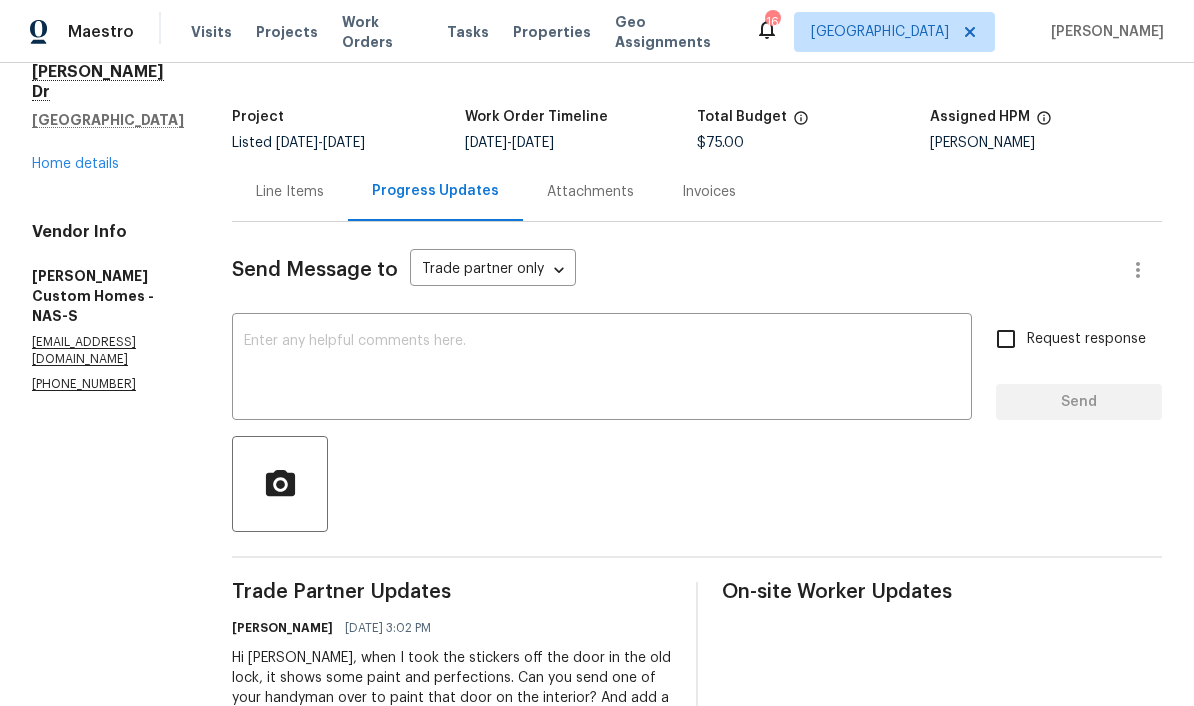 scroll, scrollTop: 94, scrollLeft: 0, axis: vertical 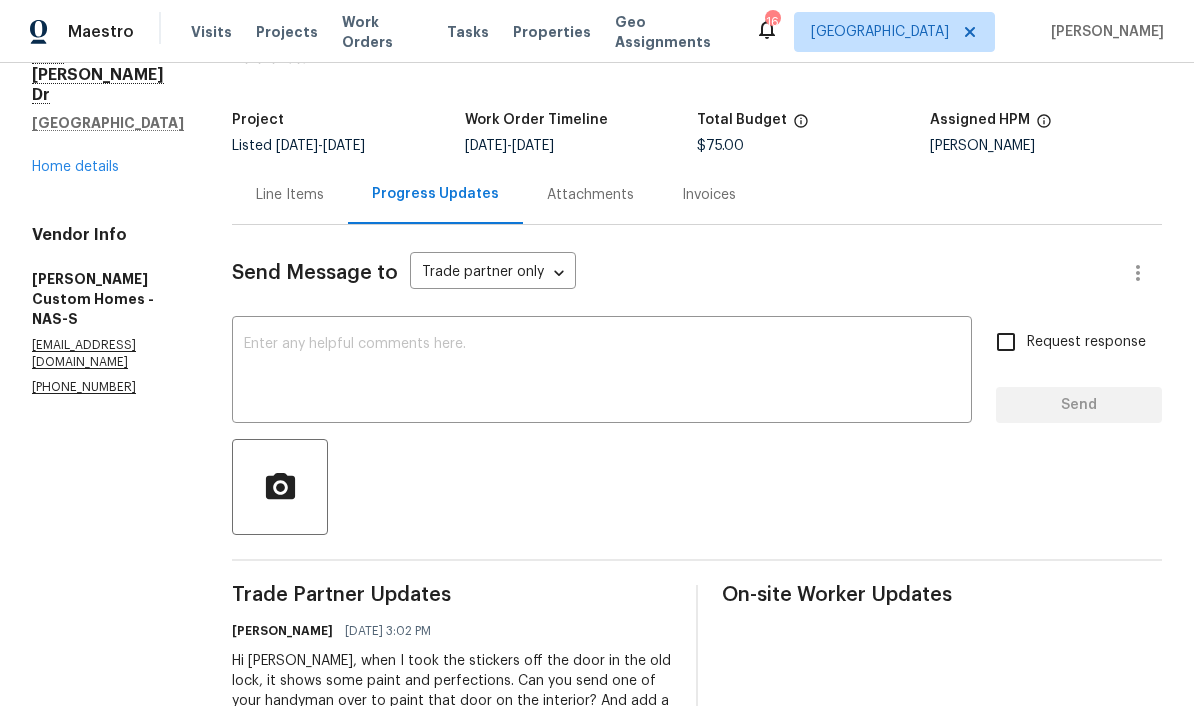 click on "Line Items" at bounding box center (290, 195) 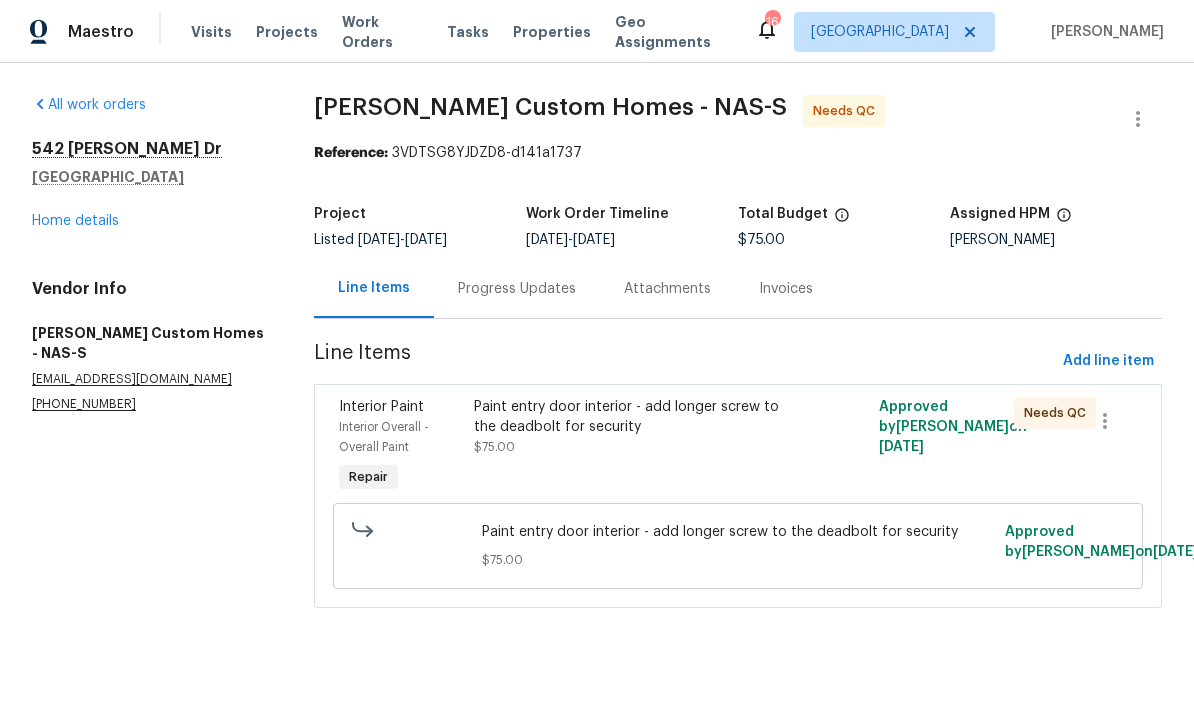 scroll, scrollTop: 0, scrollLeft: 0, axis: both 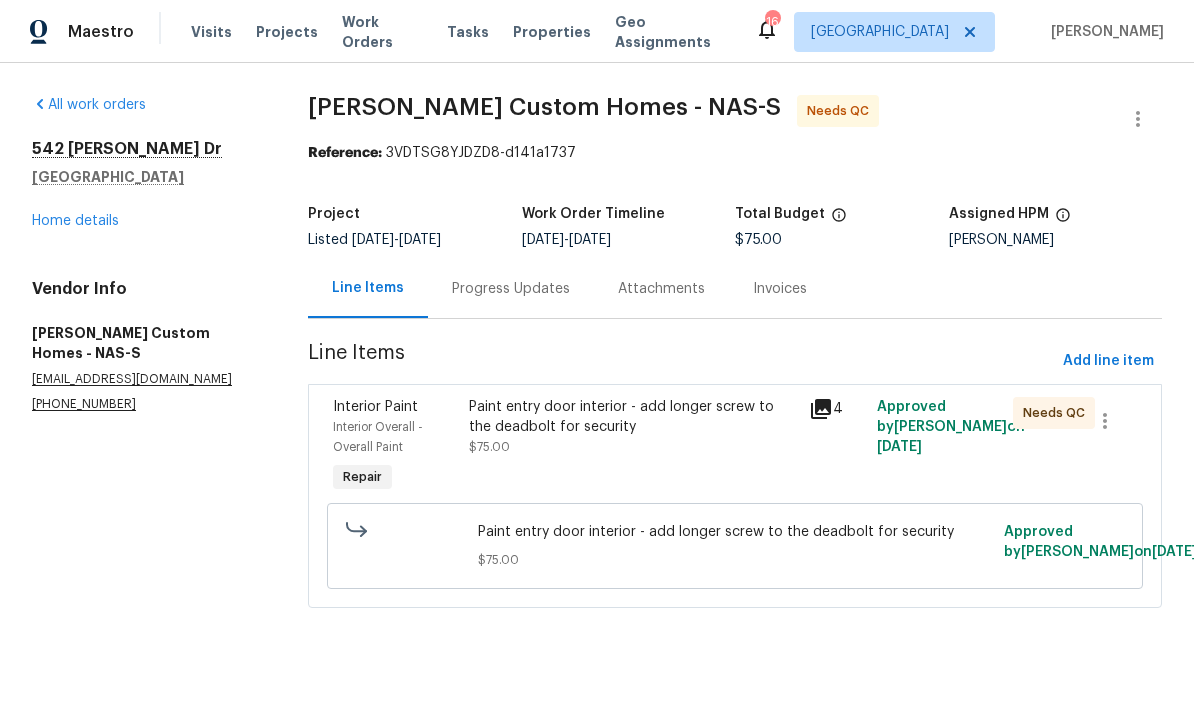 click on "Paint entry door interior - add longer screw to the deadbolt for security" at bounding box center [633, 417] 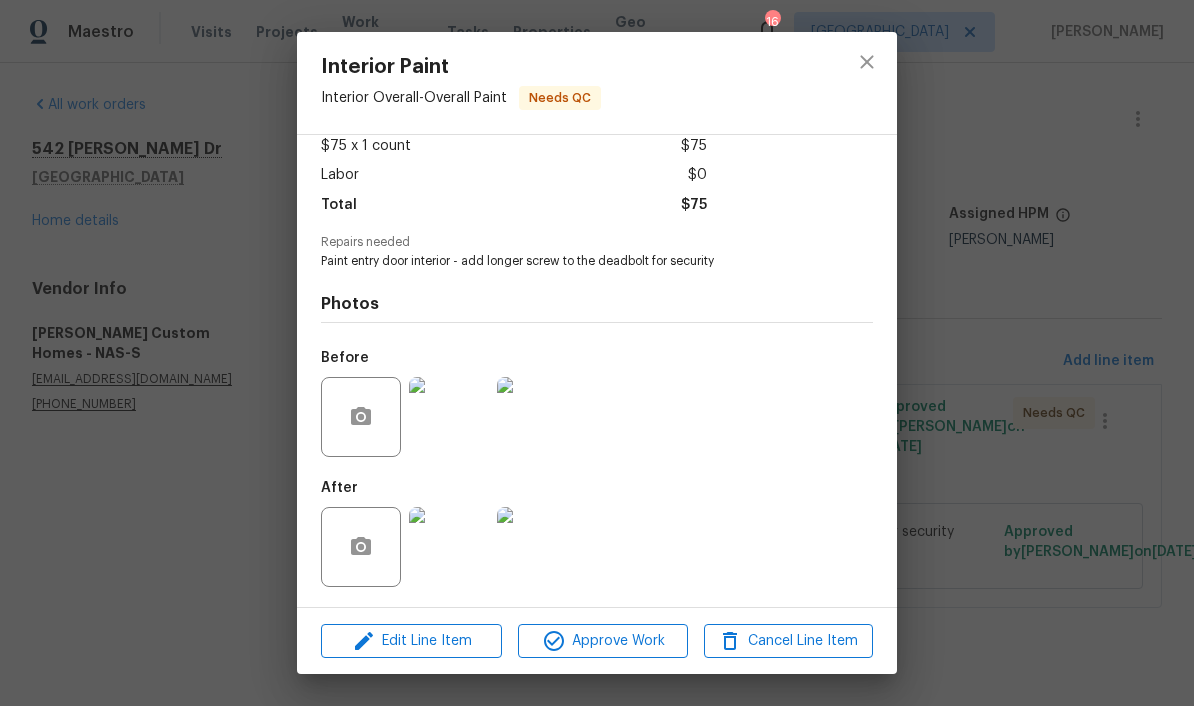 scroll, scrollTop: 120, scrollLeft: 0, axis: vertical 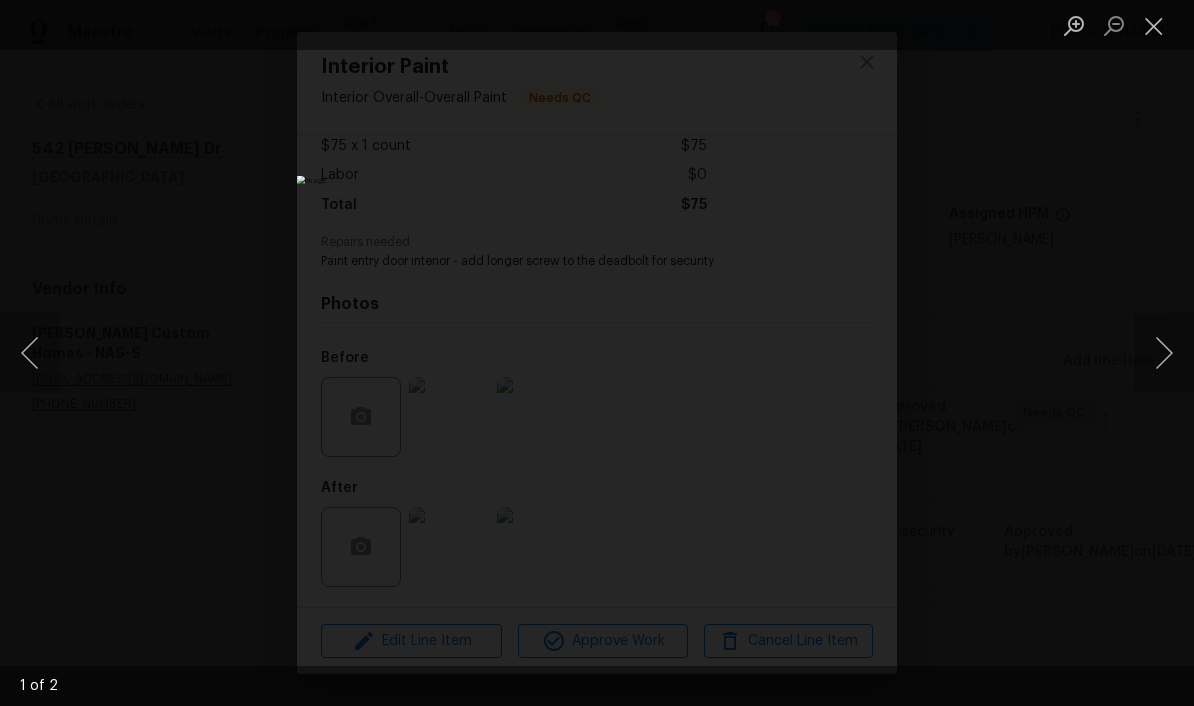 click at bounding box center (1164, 353) 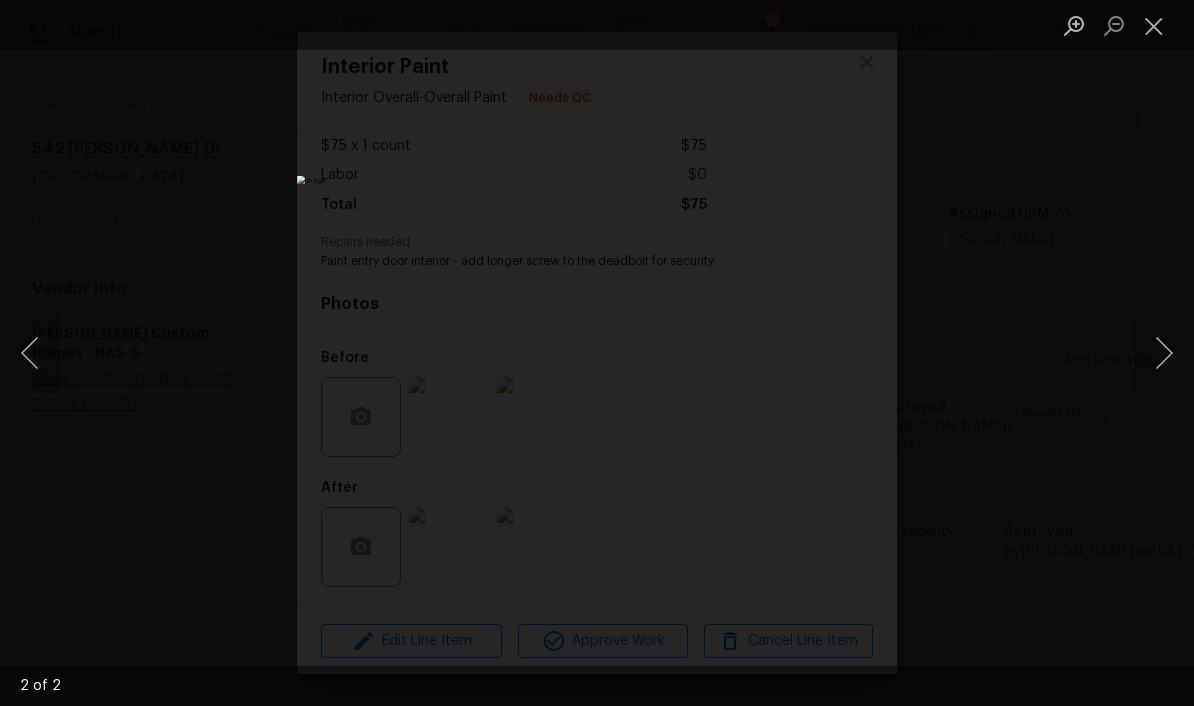 click at bounding box center (1154, 25) 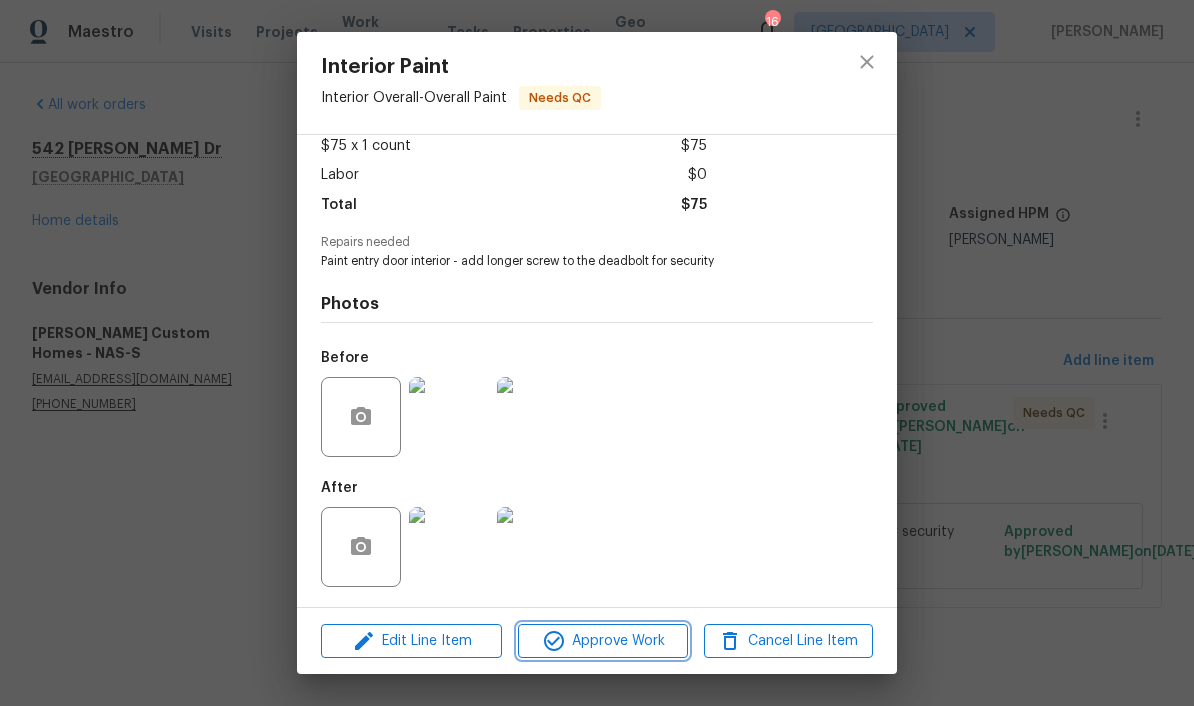 click on "Approve Work" at bounding box center [602, 641] 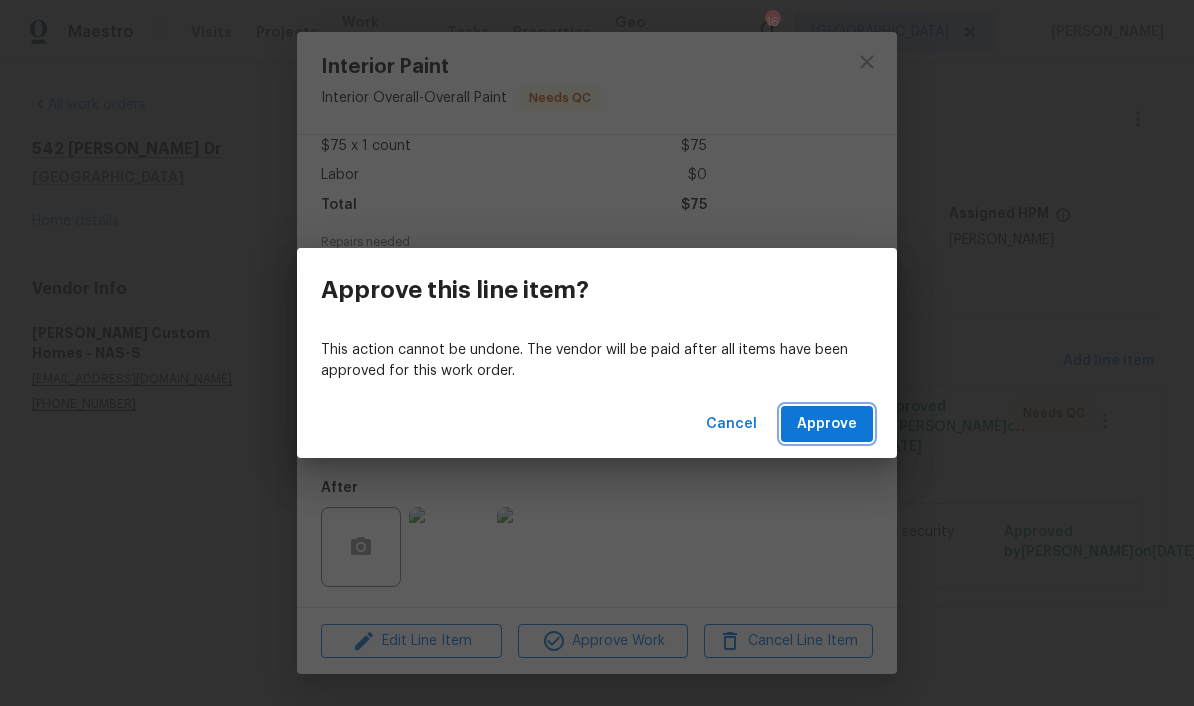 click on "Approve" at bounding box center (827, 424) 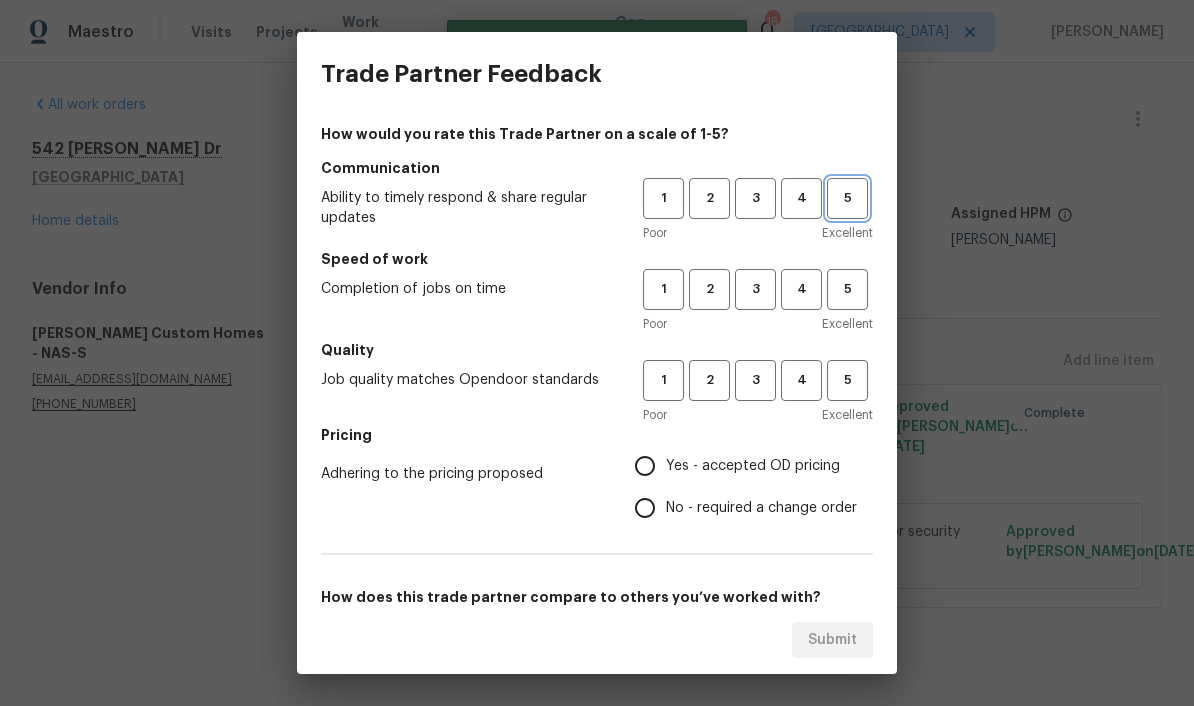click on "5" at bounding box center (847, 198) 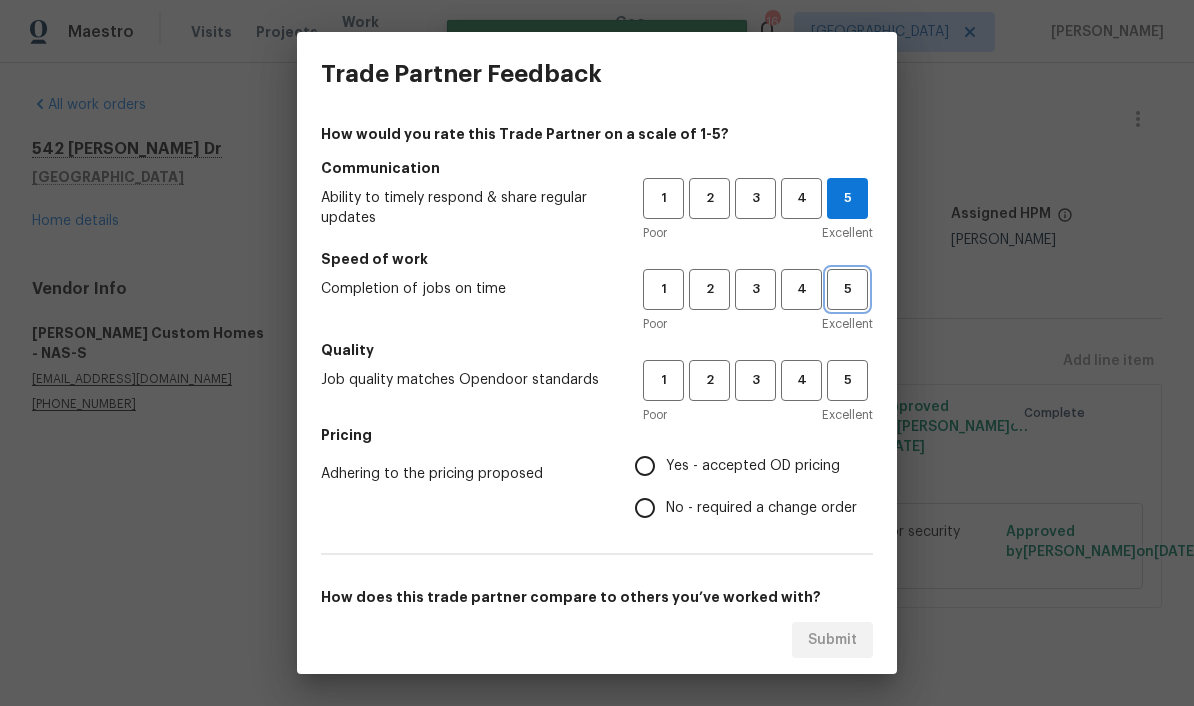click on "5" at bounding box center (847, 289) 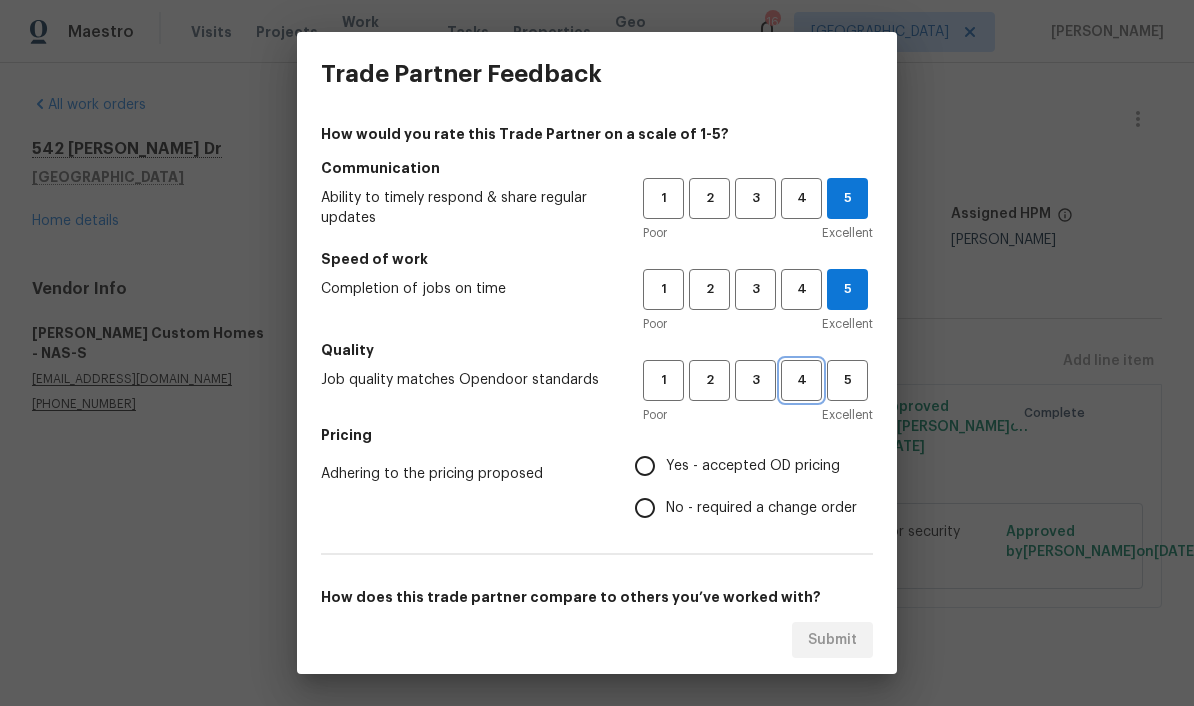 click on "4" at bounding box center [801, 380] 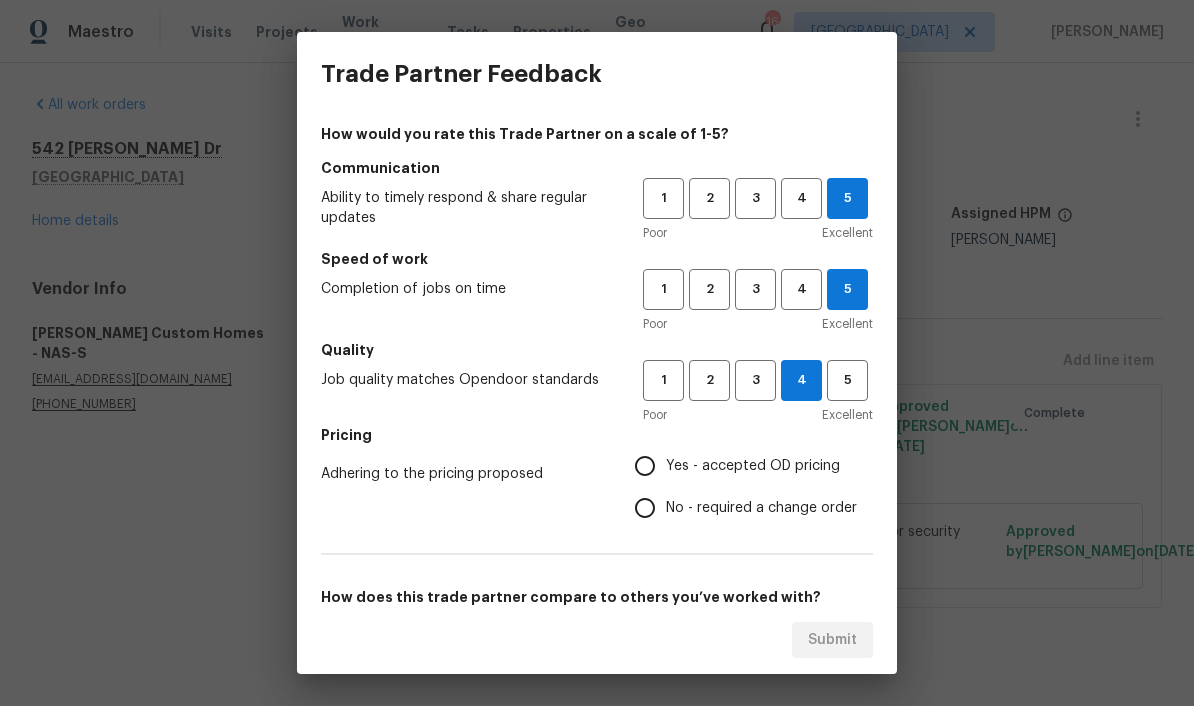 click on "Yes - accepted OD pricing" at bounding box center (645, 466) 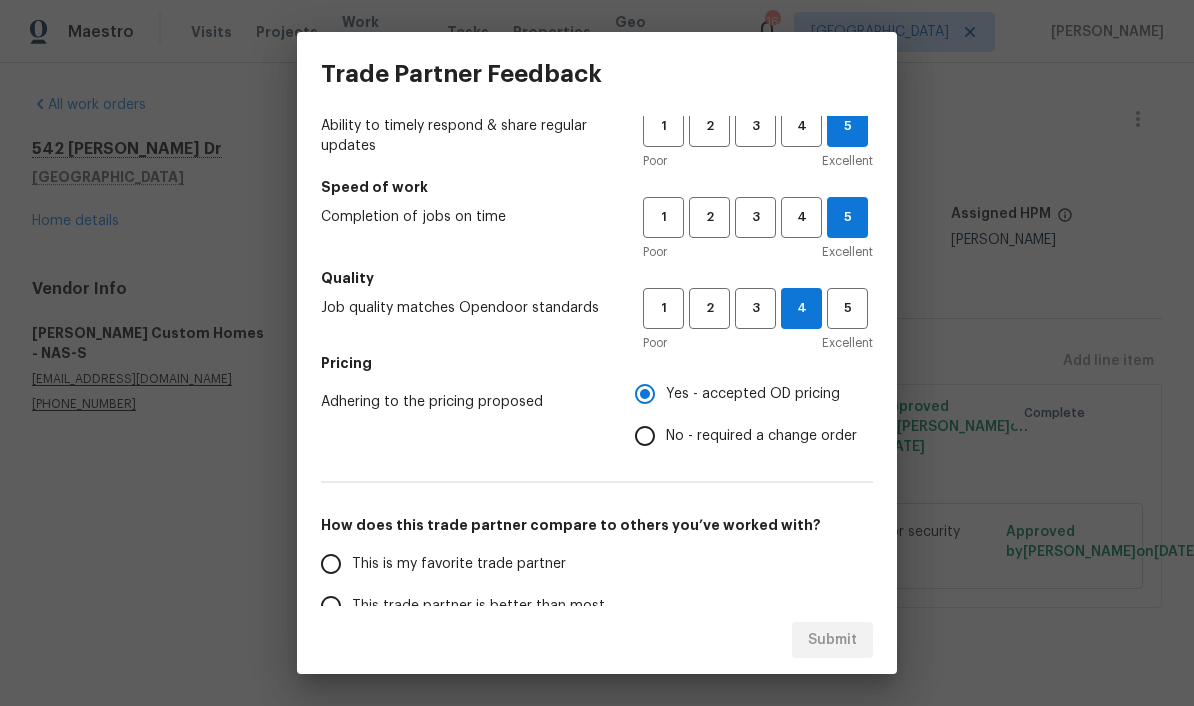 scroll, scrollTop: 162, scrollLeft: 0, axis: vertical 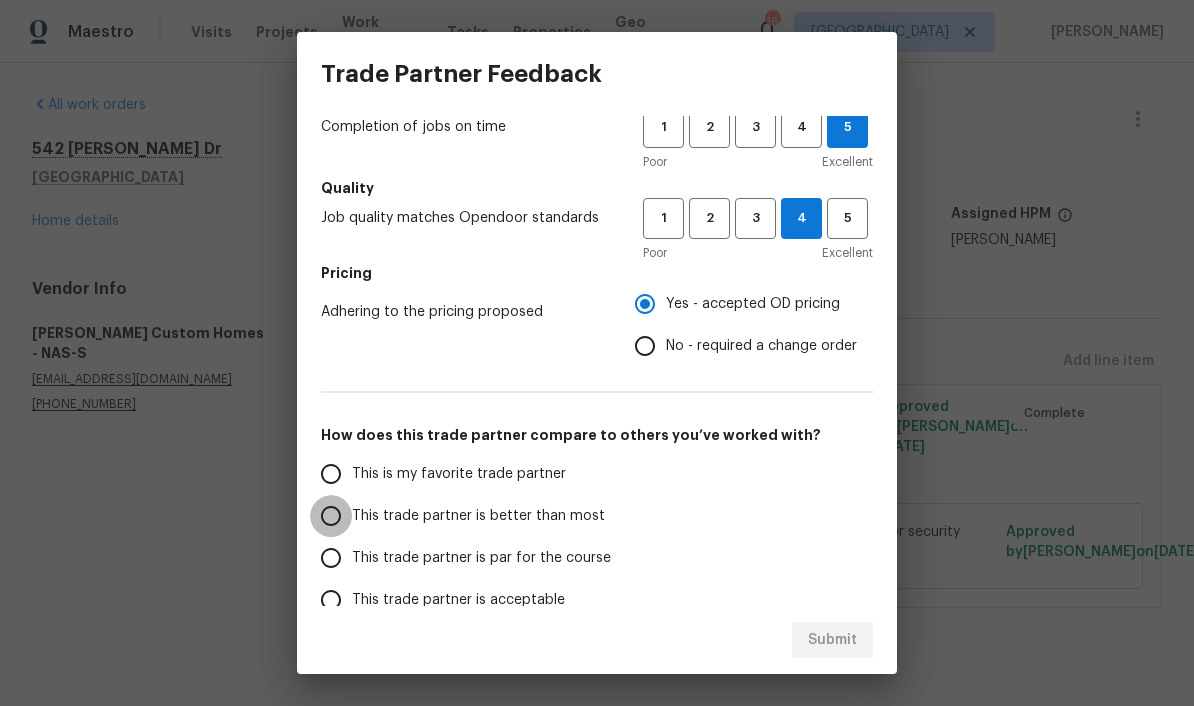 click on "This trade partner is better than most" at bounding box center (331, 516) 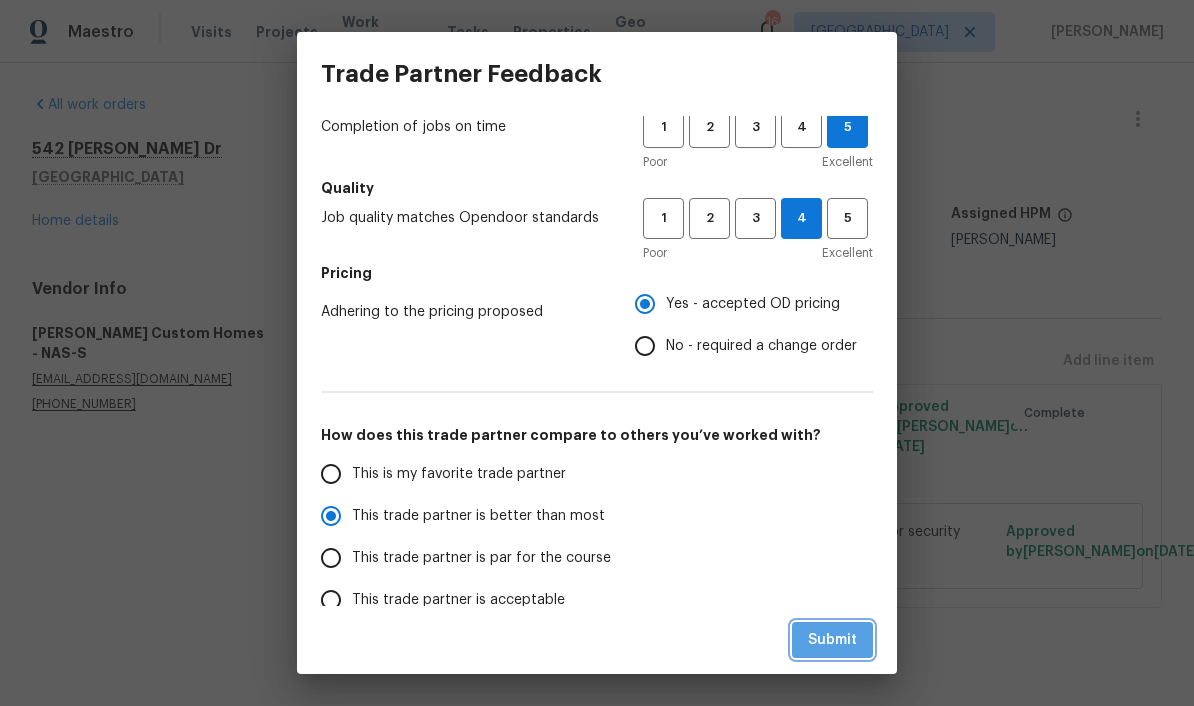 click on "Submit" at bounding box center [832, 640] 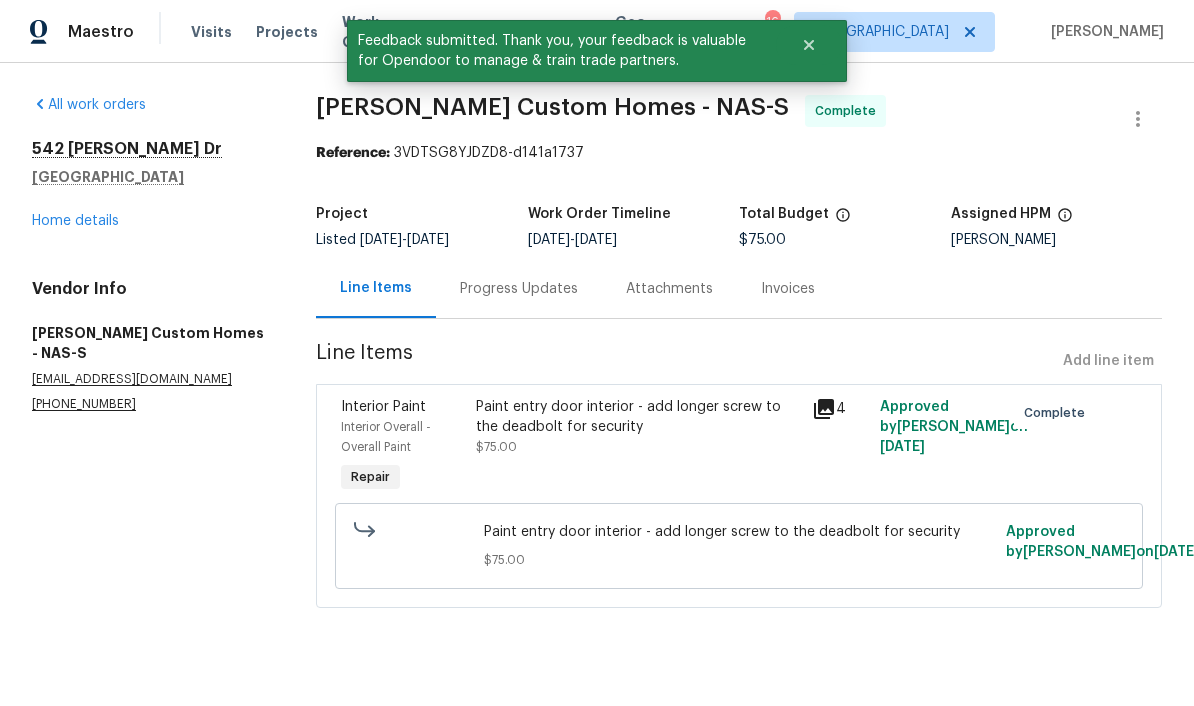 click on "Home details" at bounding box center [75, 221] 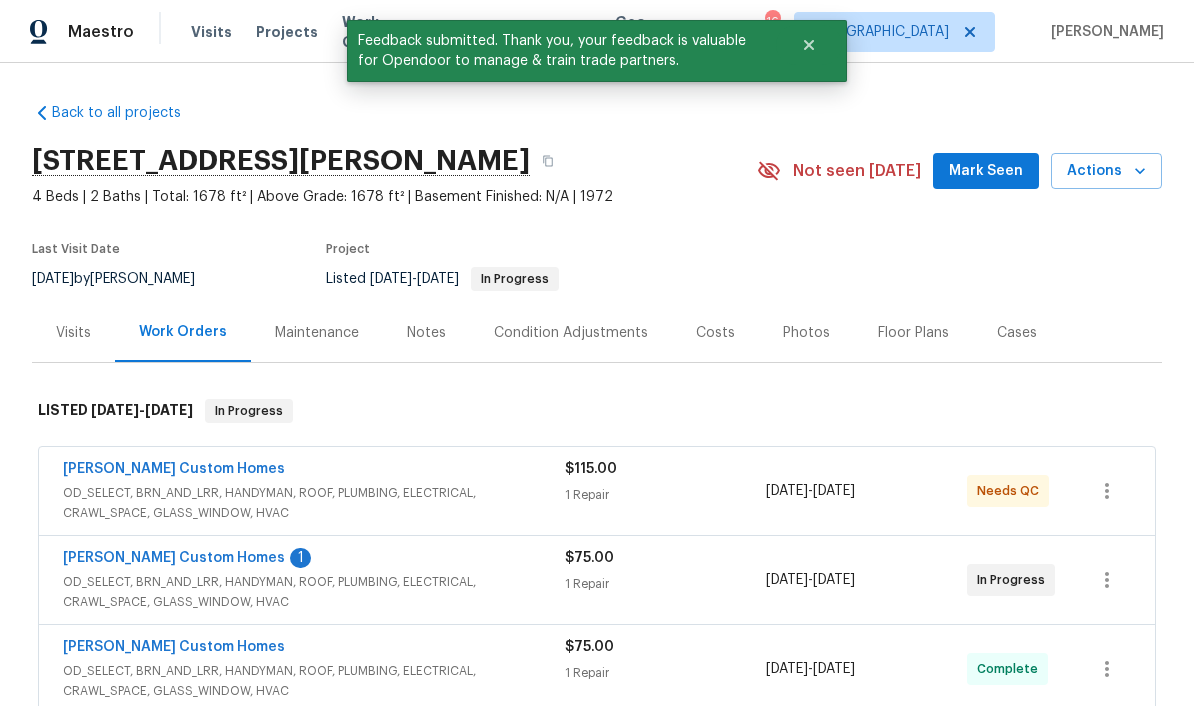 click on "Mark Seen" at bounding box center (986, 171) 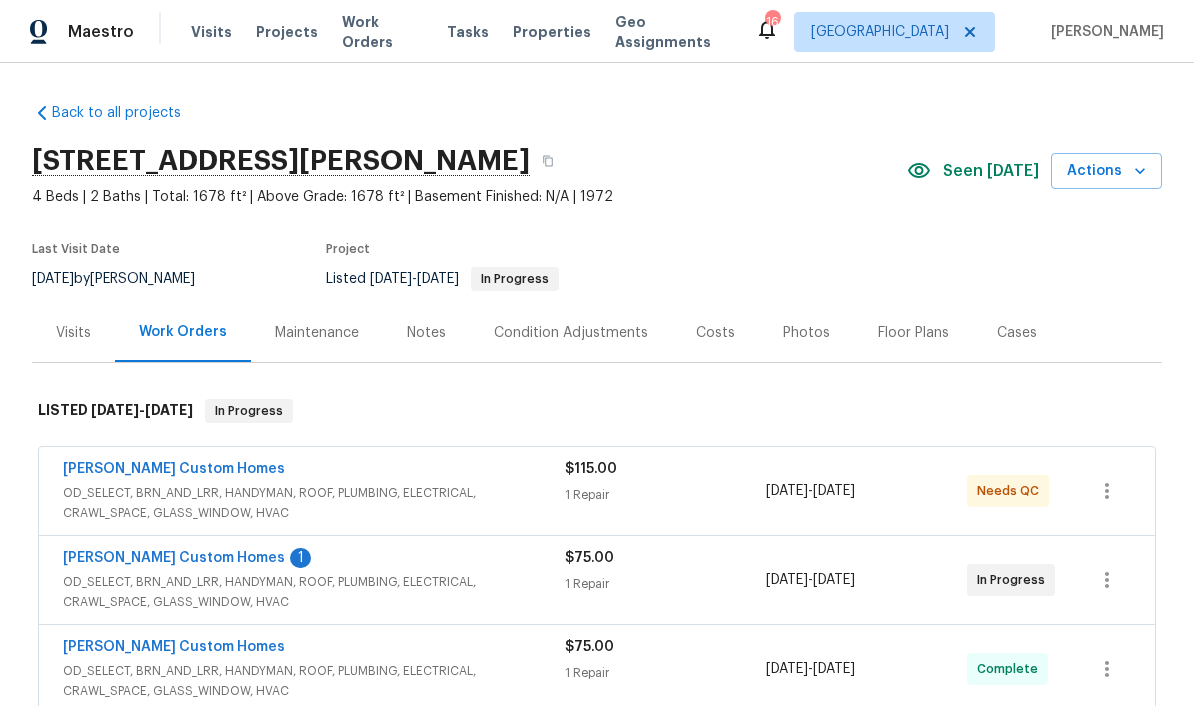 click on "[PERSON_NAME] Custom Homes" at bounding box center [174, 558] 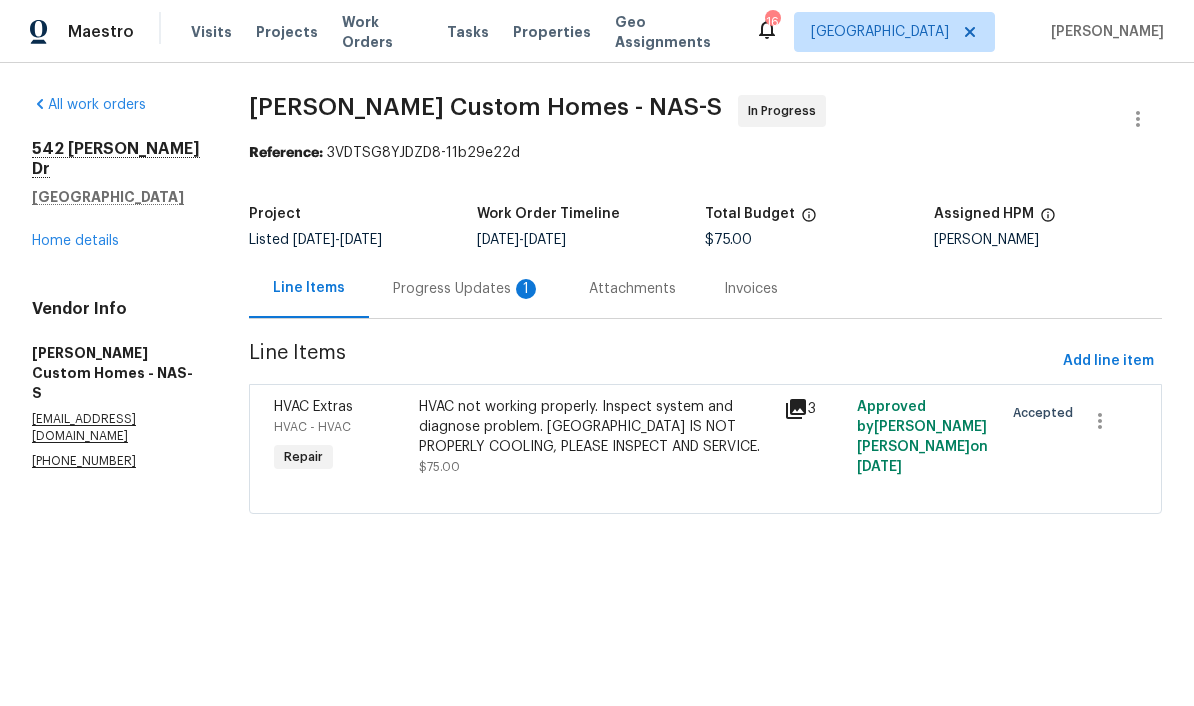 click on "Progress Updates 1" at bounding box center (467, 289) 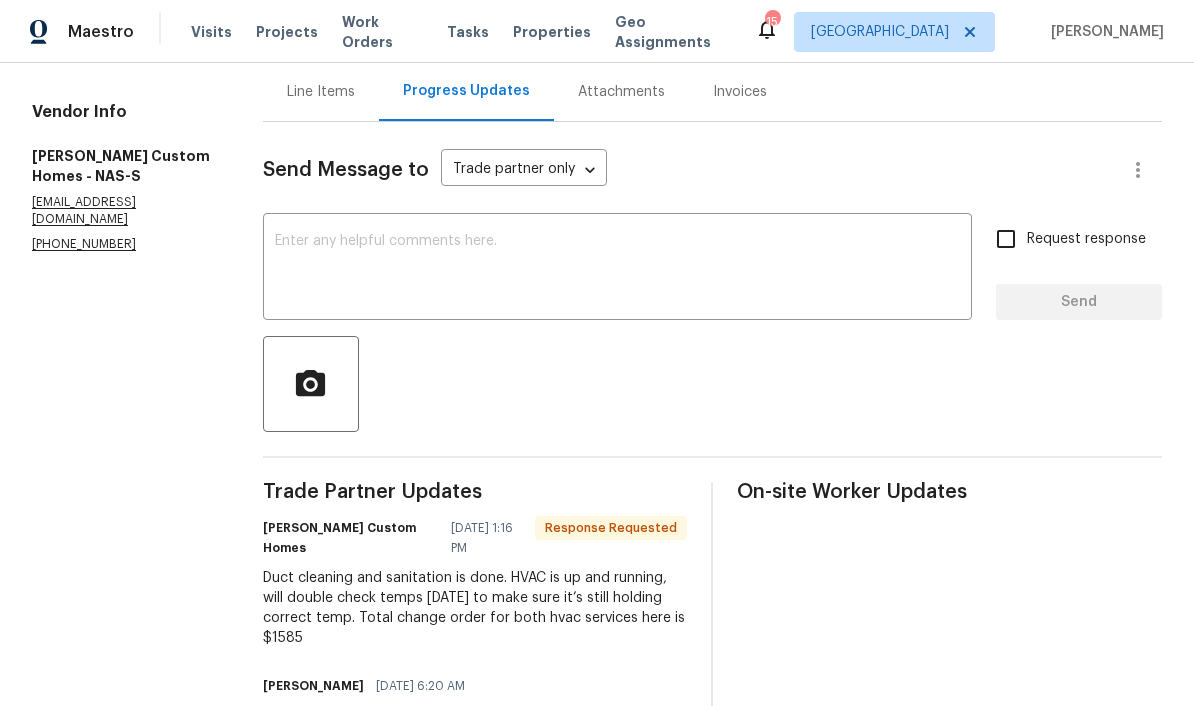 scroll, scrollTop: 190, scrollLeft: 0, axis: vertical 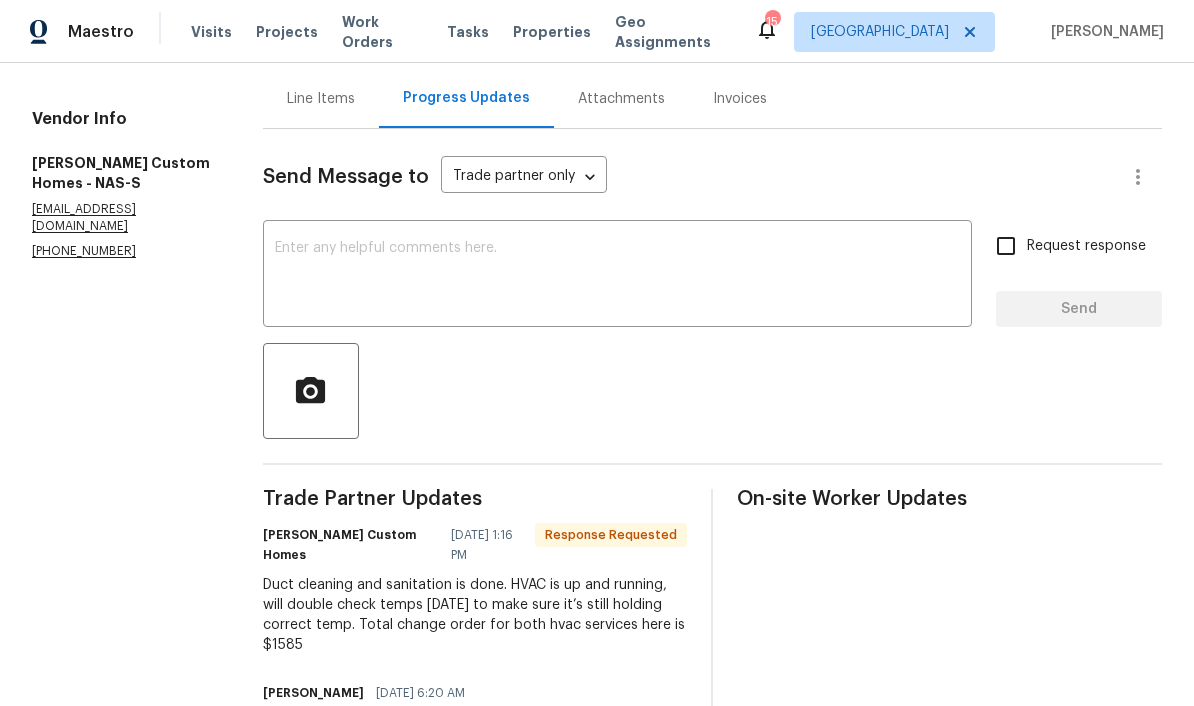 click on "Line Items" at bounding box center (321, 99) 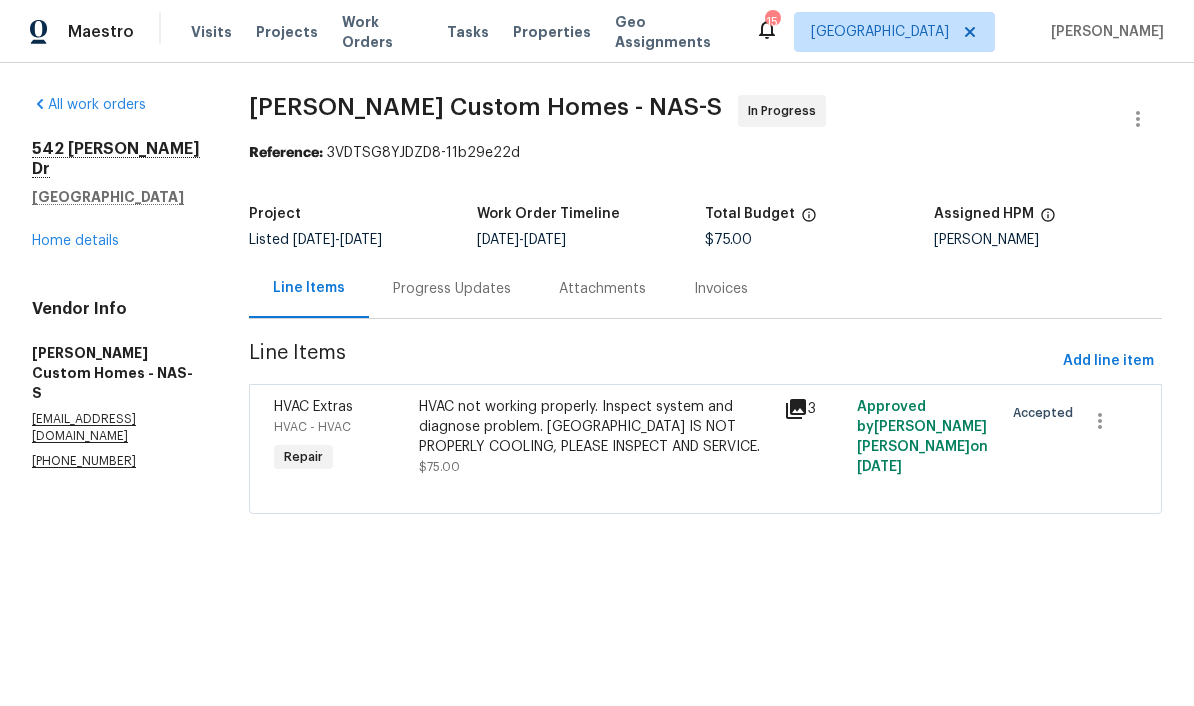 click on "HVAC not working properly. Inspect system and diagnose problem.  HVAC IS NOT PROPERLY COOLING, PLEASE INSPECT AND SERVICE." at bounding box center [595, 427] 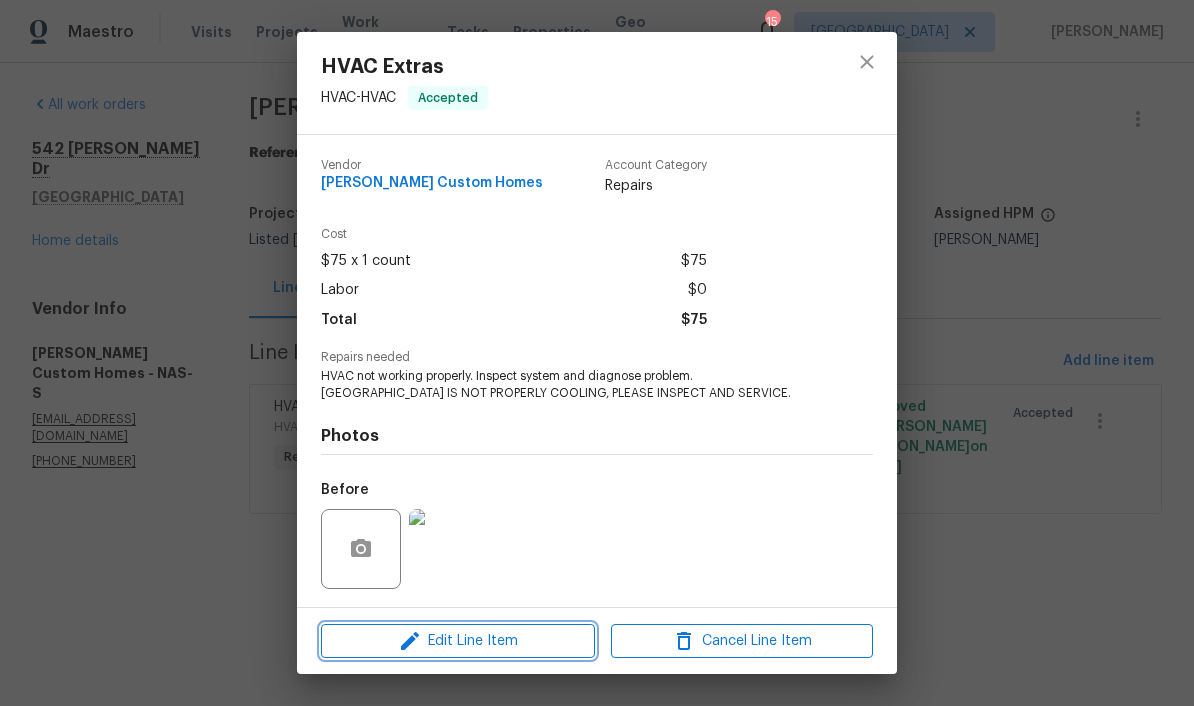 click on "Edit Line Item" at bounding box center [458, 641] 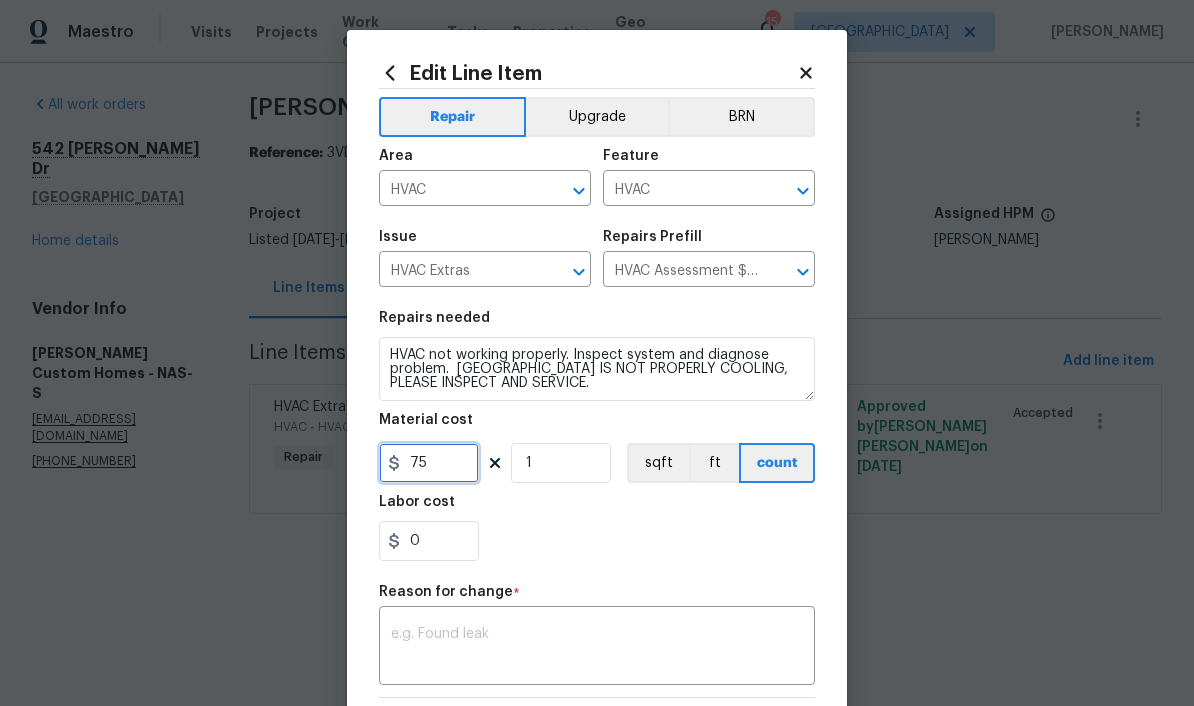 click on "75" at bounding box center [429, 463] 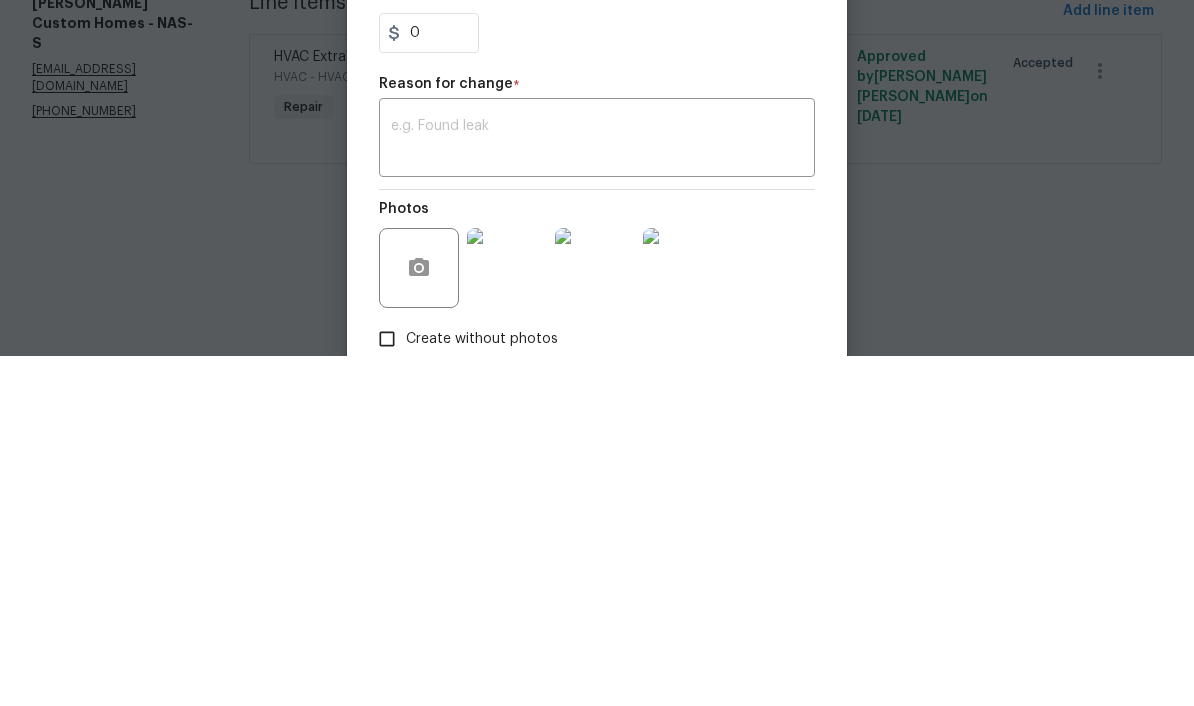 scroll, scrollTop: 157, scrollLeft: 0, axis: vertical 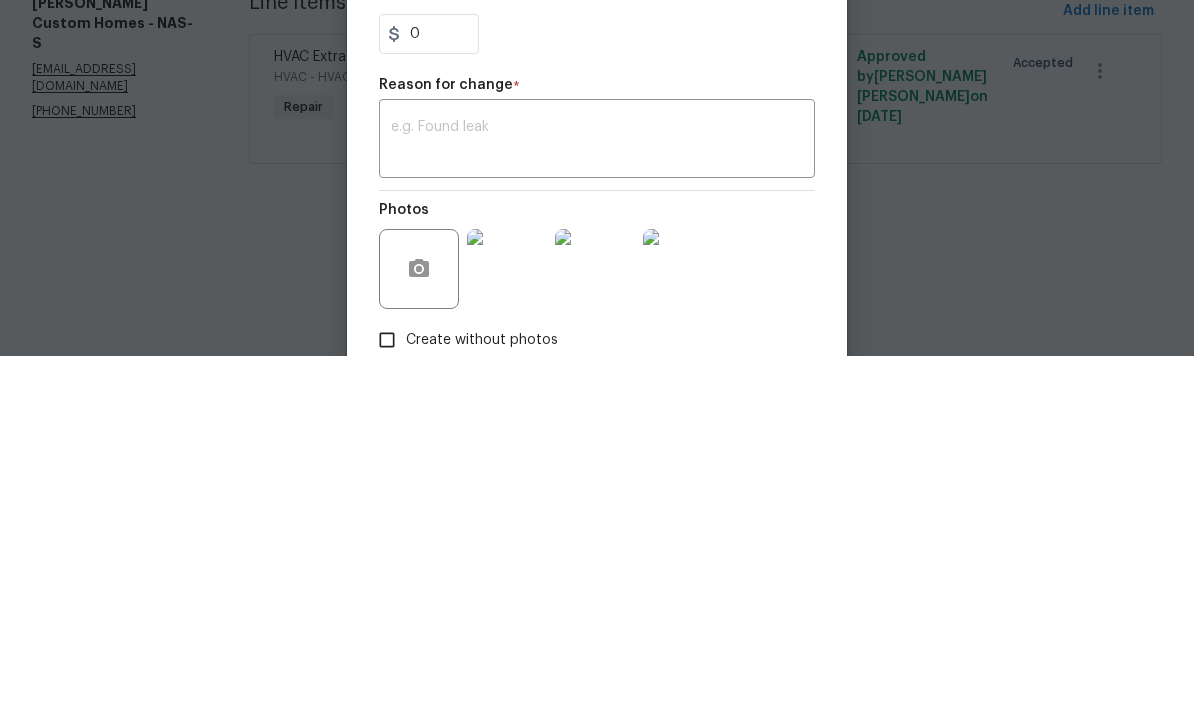 type on "1585" 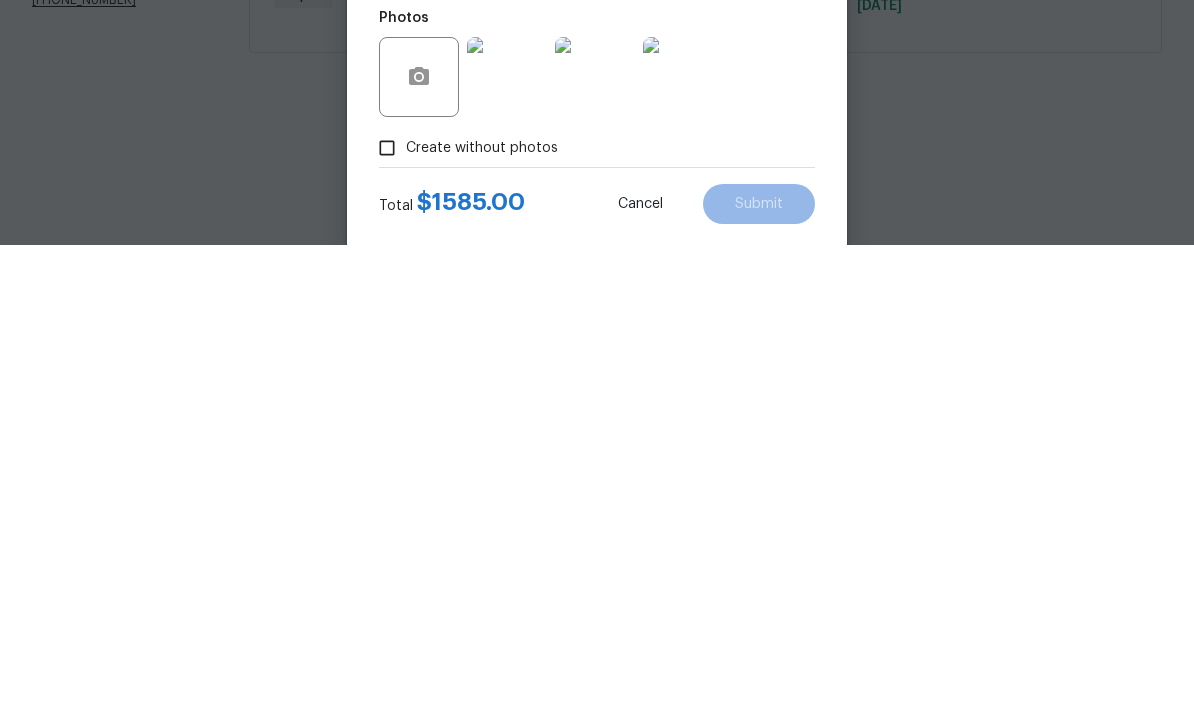 scroll, scrollTop: 325, scrollLeft: 0, axis: vertical 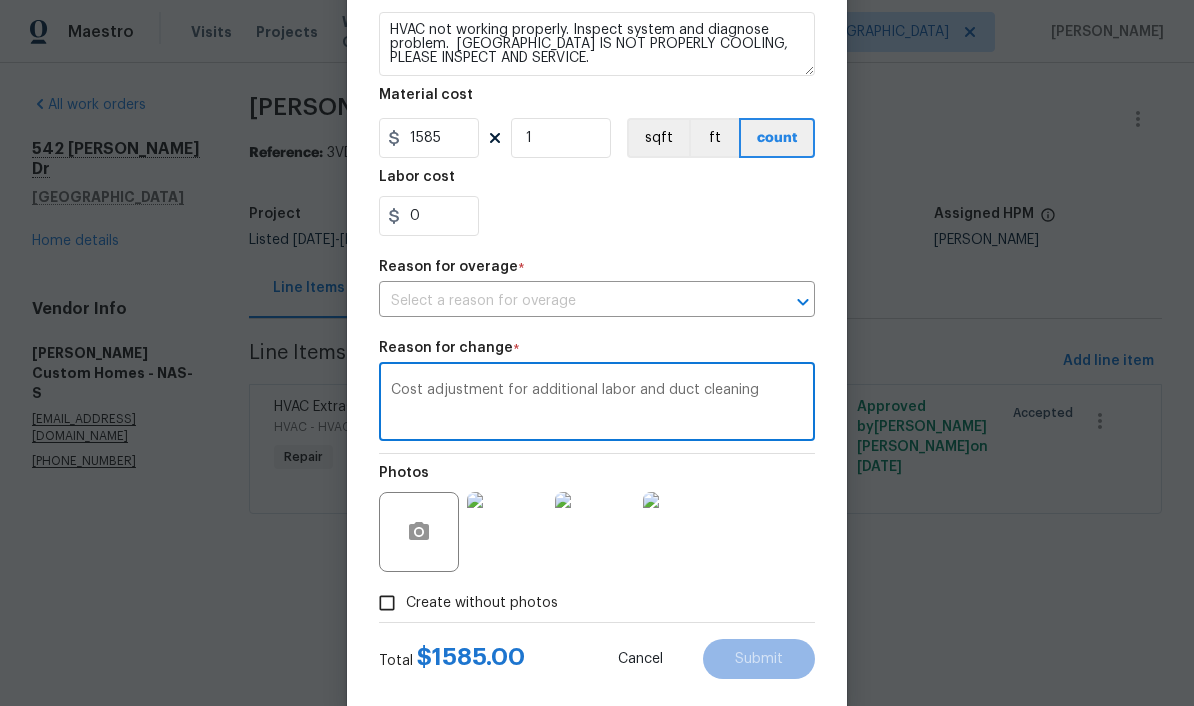 click 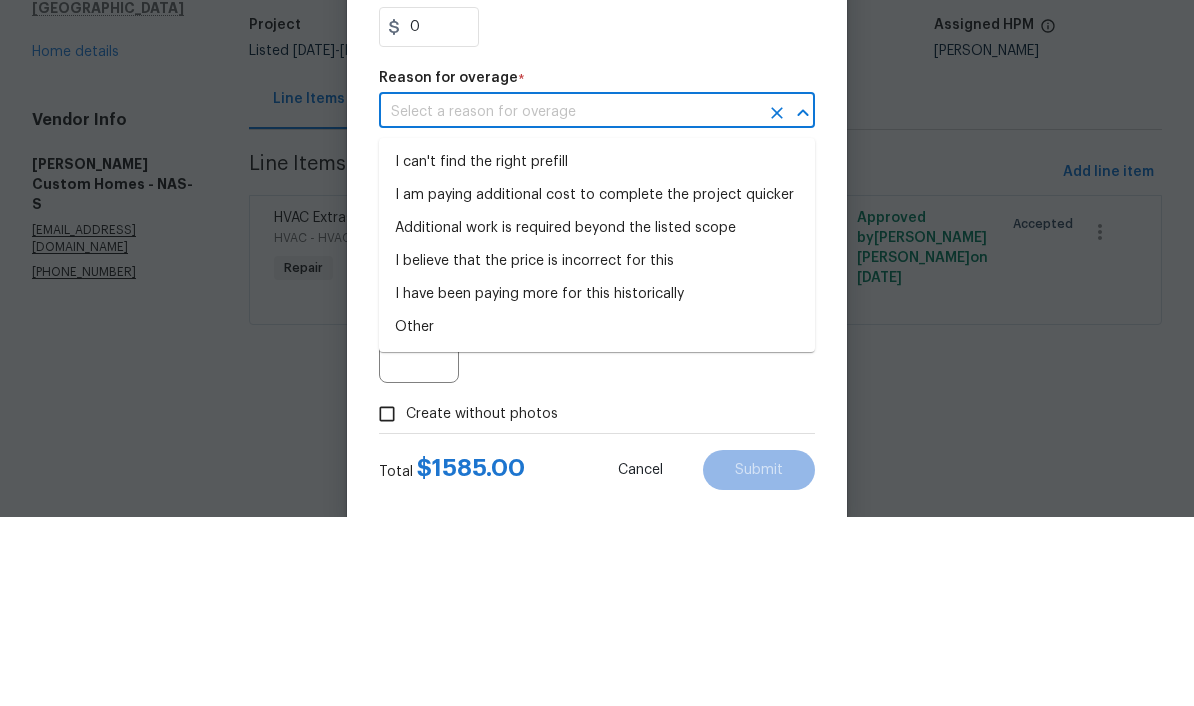 click on "I can't find the right prefill" at bounding box center (597, 351) 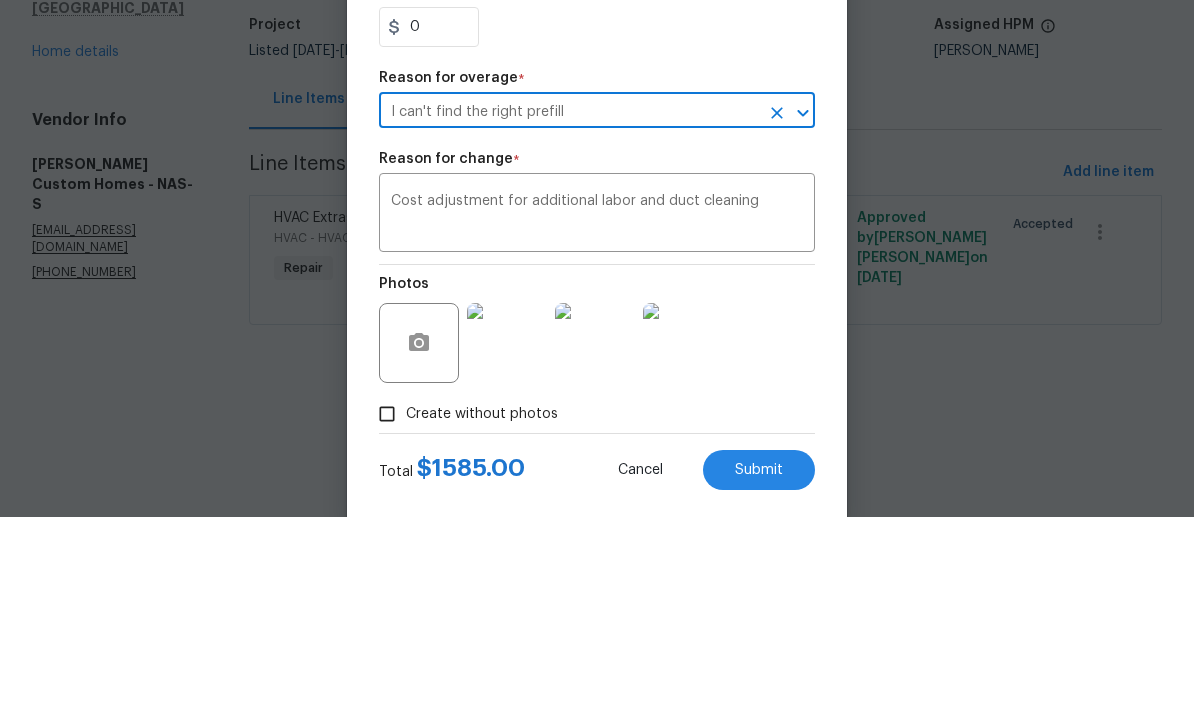 type on "I can't find the right prefill" 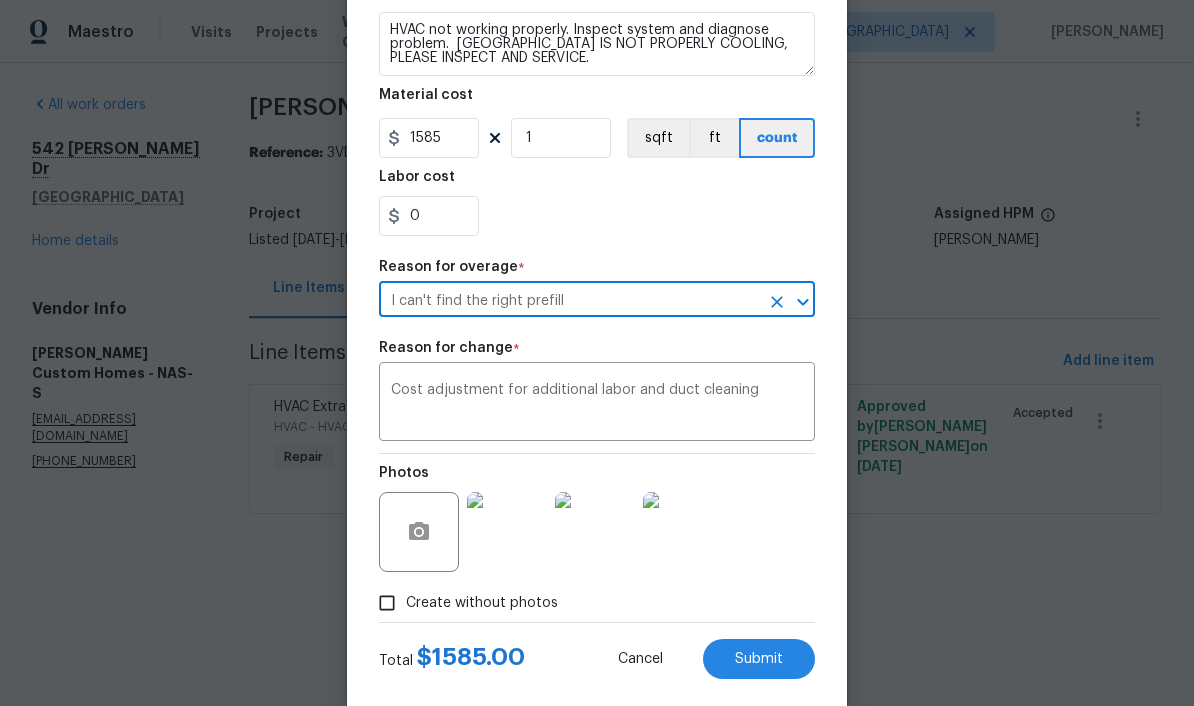 click on "Submit" at bounding box center (759, 659) 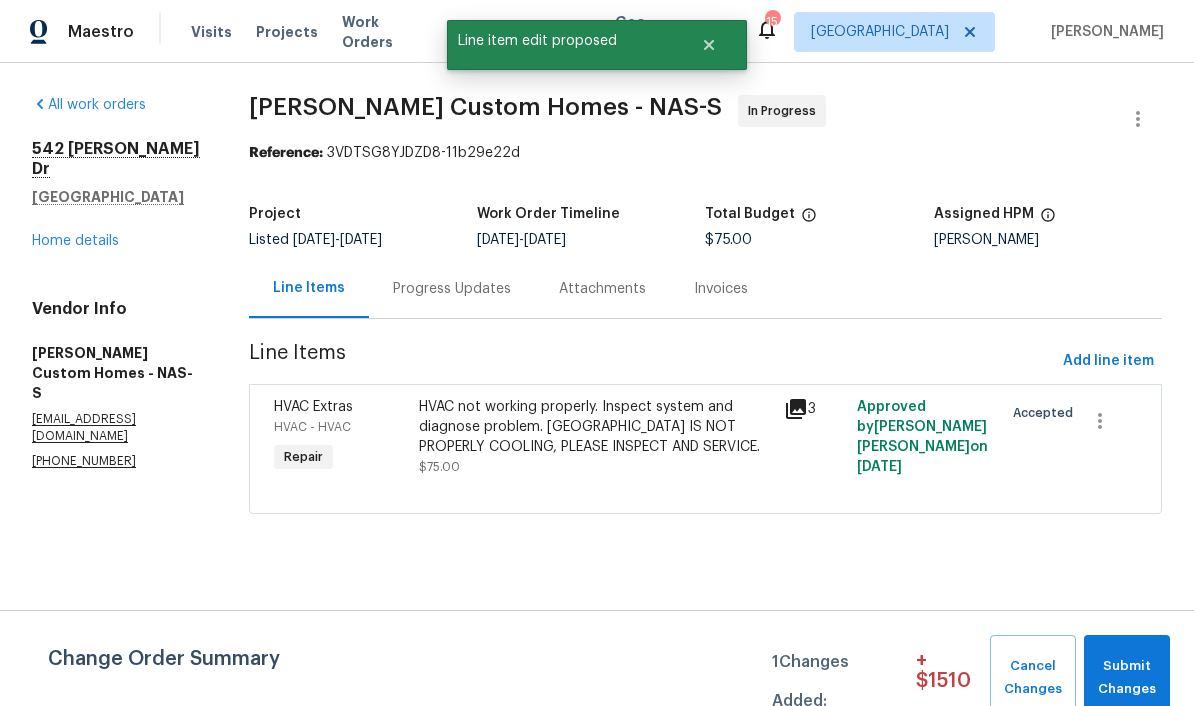 scroll, scrollTop: 0, scrollLeft: 0, axis: both 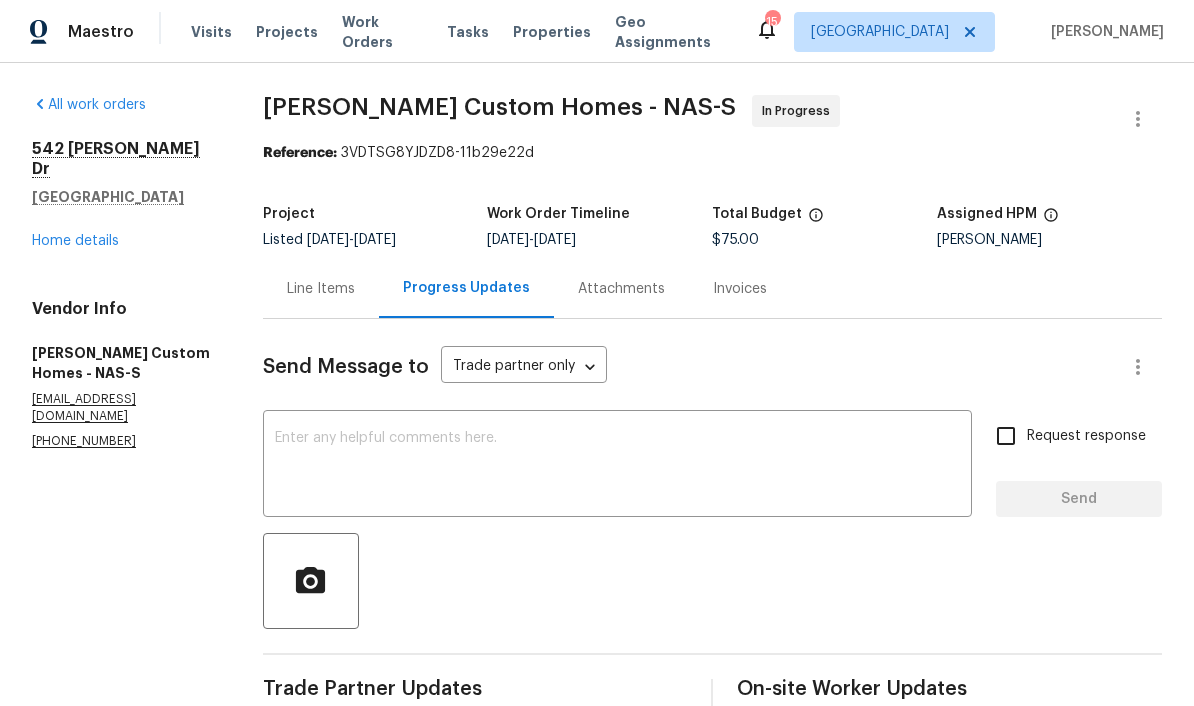 click on "Line Items" at bounding box center (321, 289) 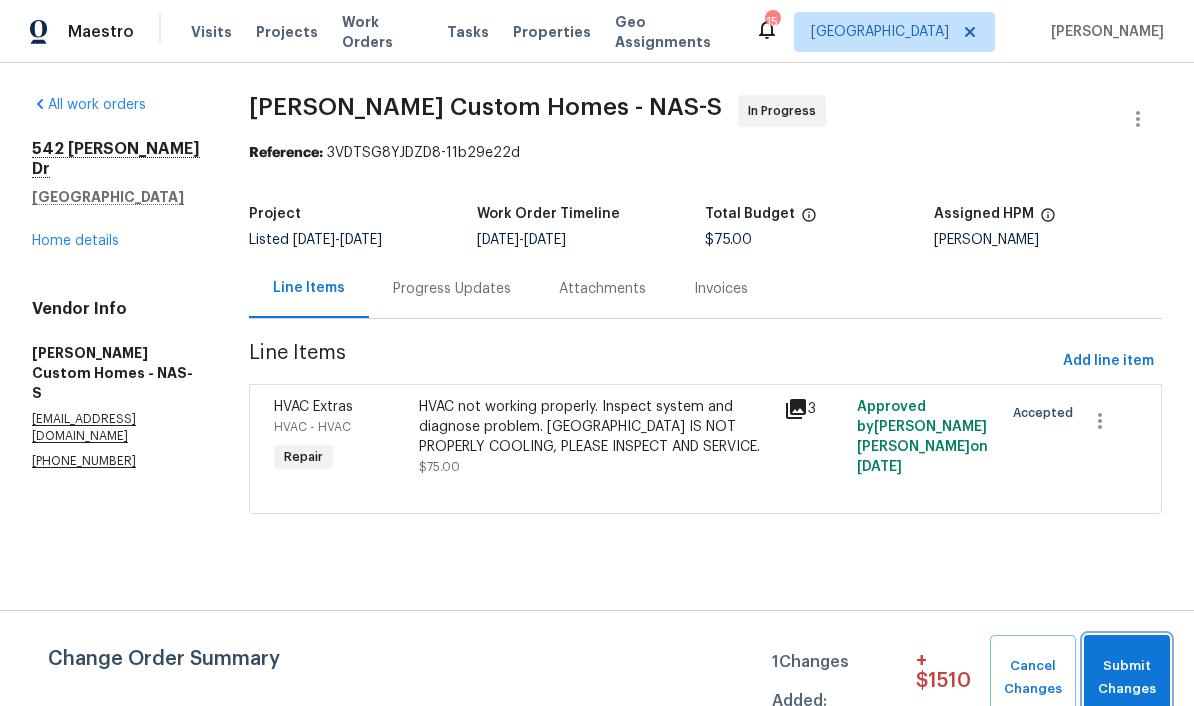 click on "Submit Changes" at bounding box center [1127, 678] 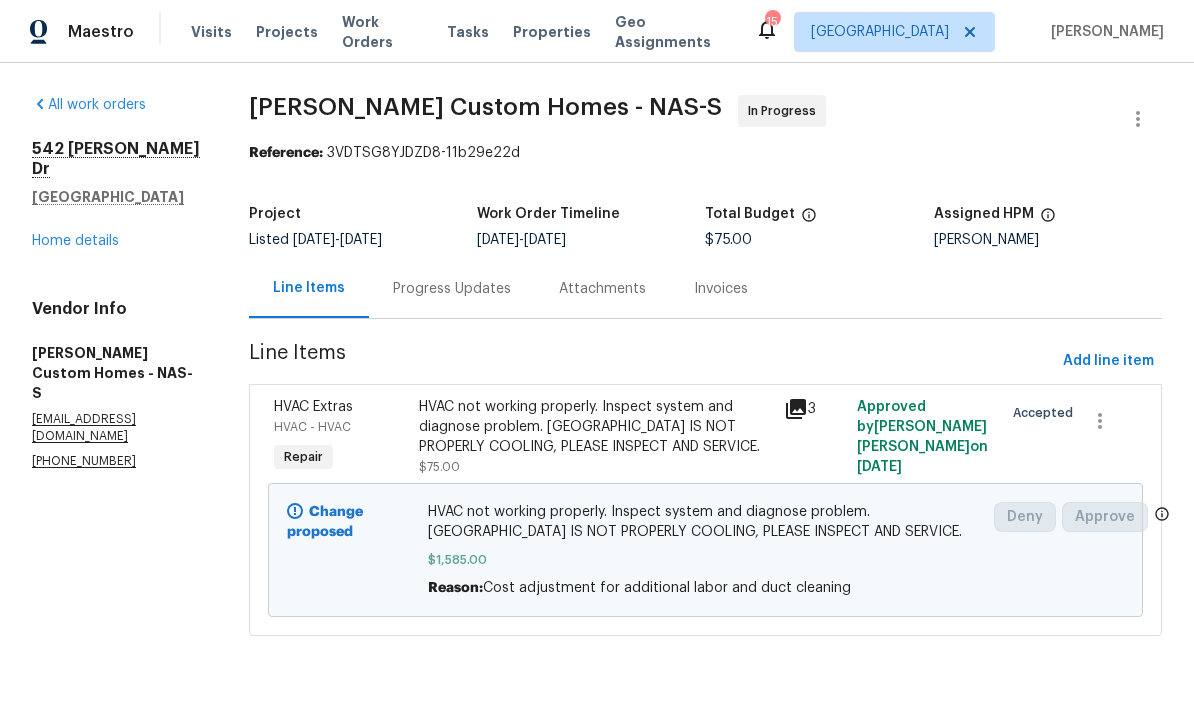 click on "Home details" at bounding box center [75, 241] 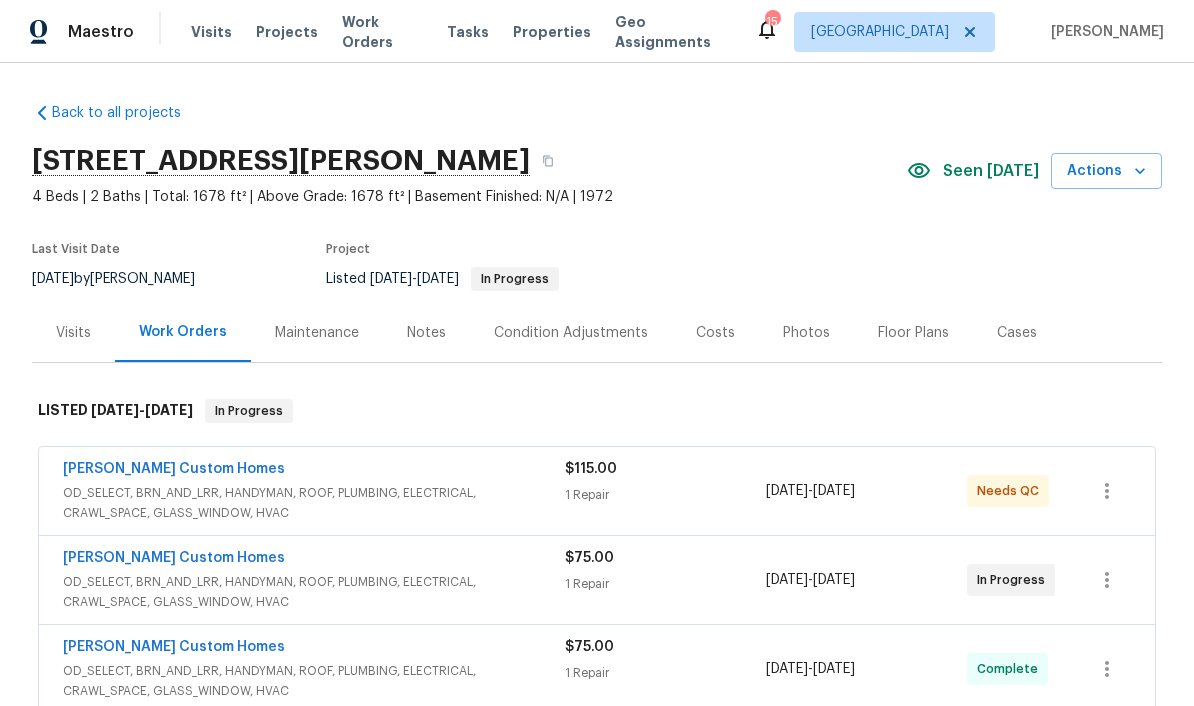 click on "Notes" at bounding box center (426, 333) 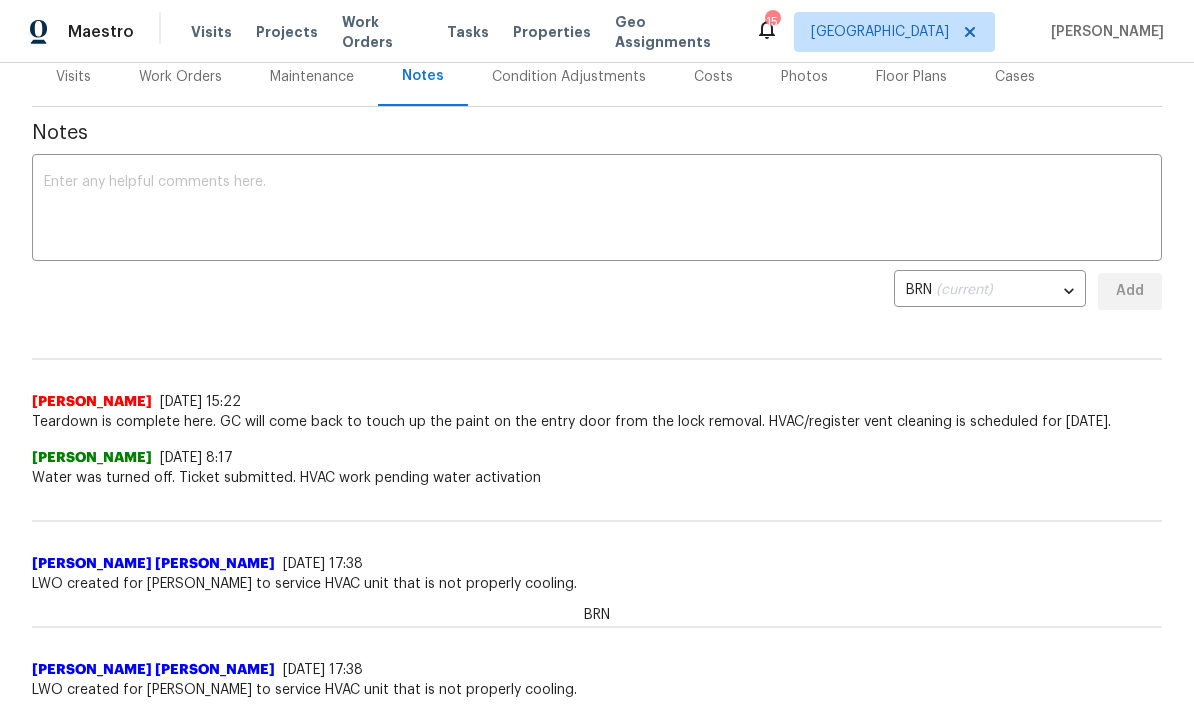 scroll, scrollTop: 257, scrollLeft: 0, axis: vertical 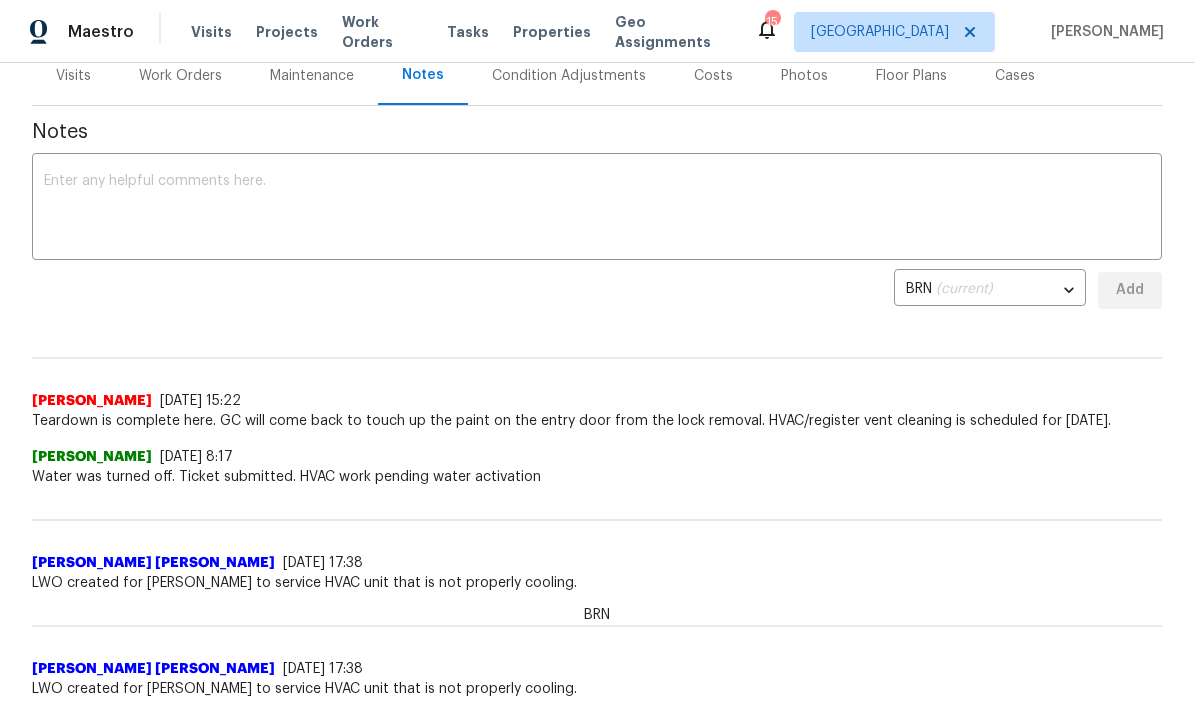 click at bounding box center [597, 209] 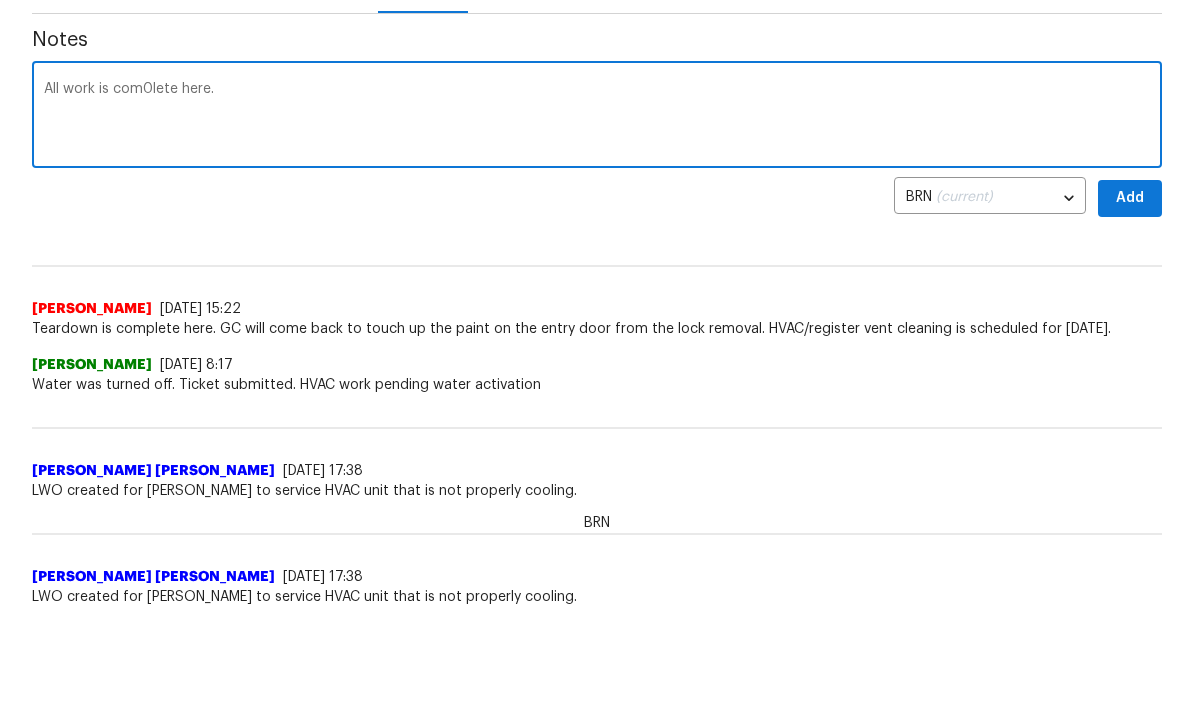 click on "All work is com0lete here." at bounding box center [597, 209] 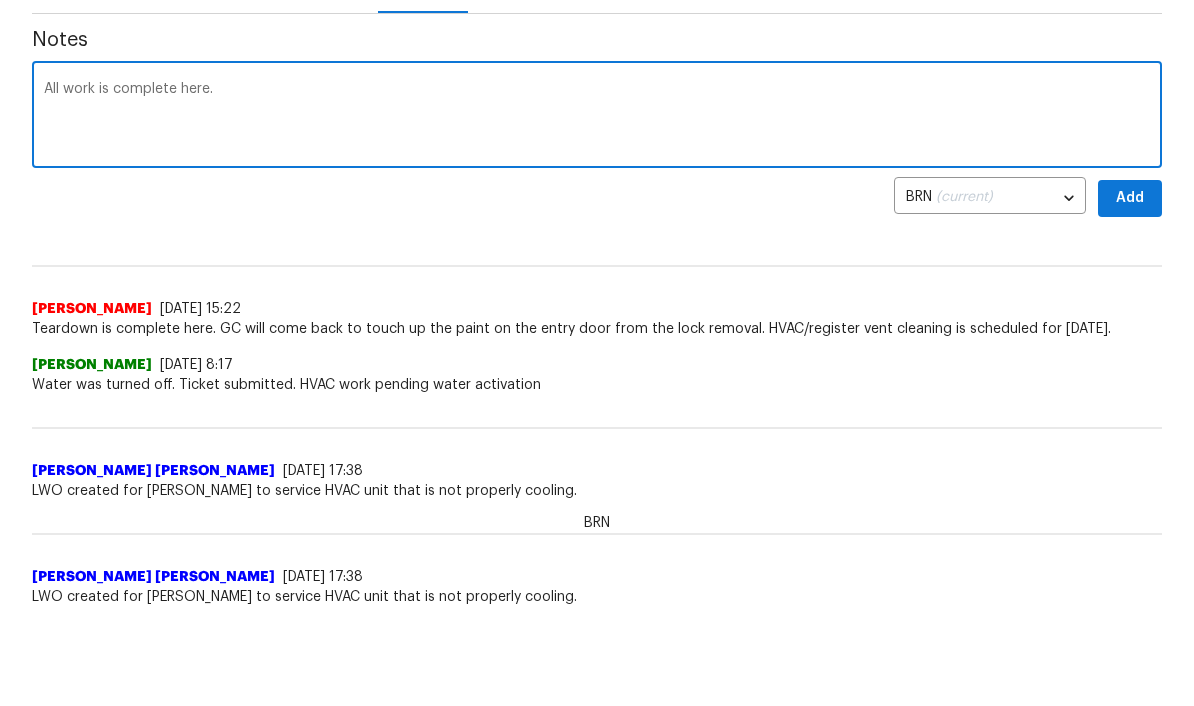 click on "All work is complete here." at bounding box center [597, 209] 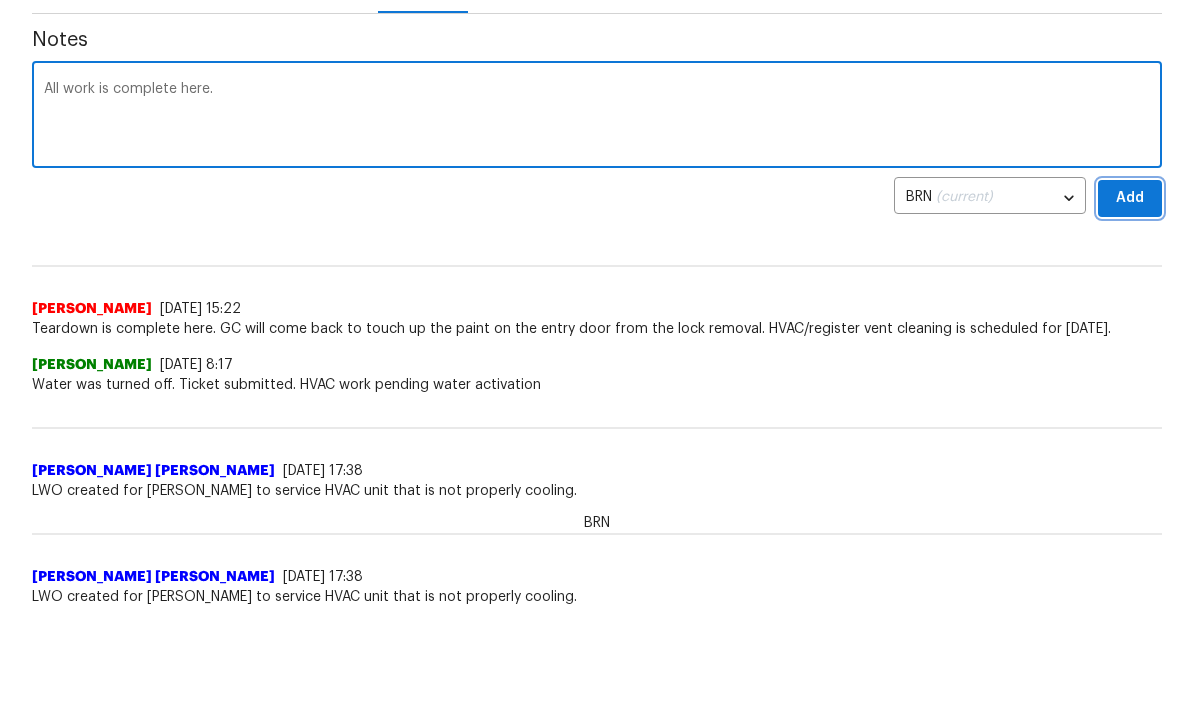 click on "Add" at bounding box center (1130, 290) 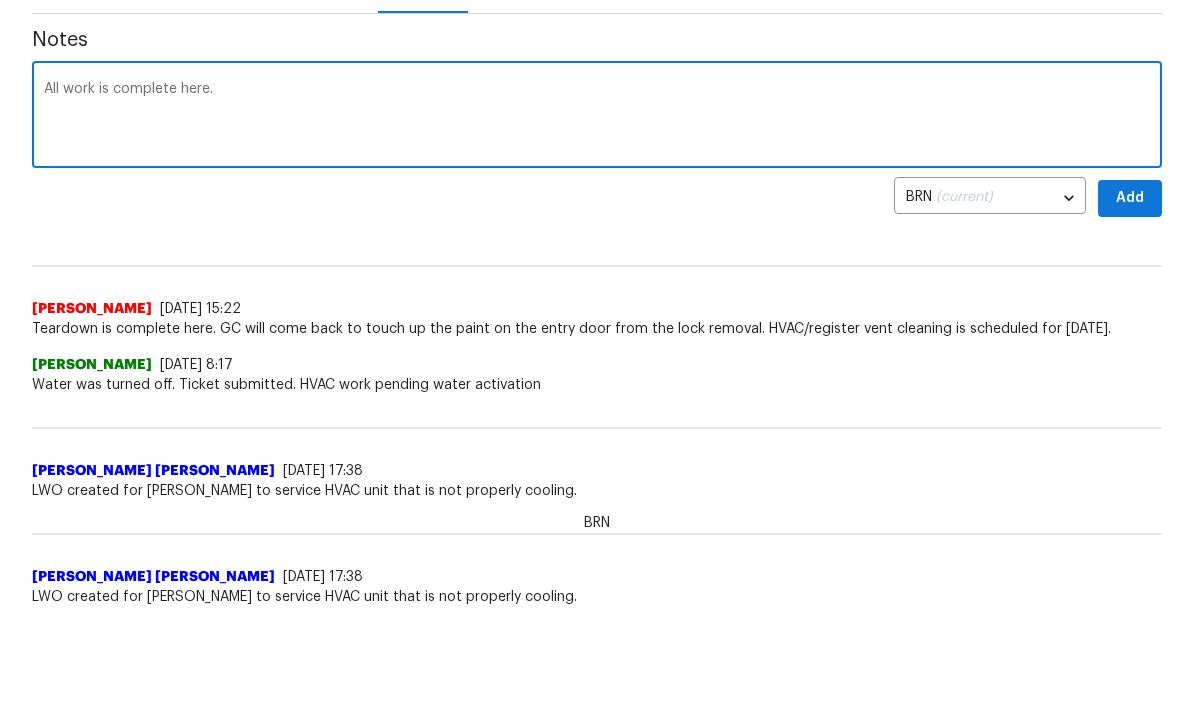 scroll, scrollTop: 92, scrollLeft: 0, axis: vertical 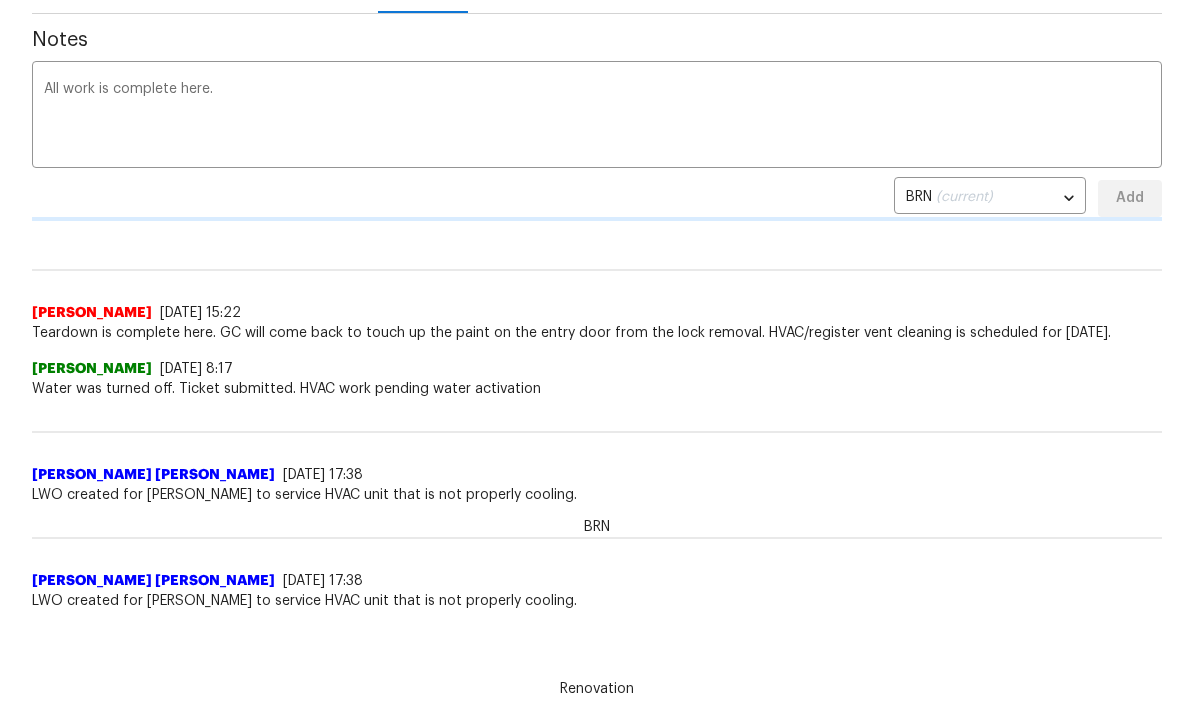 type 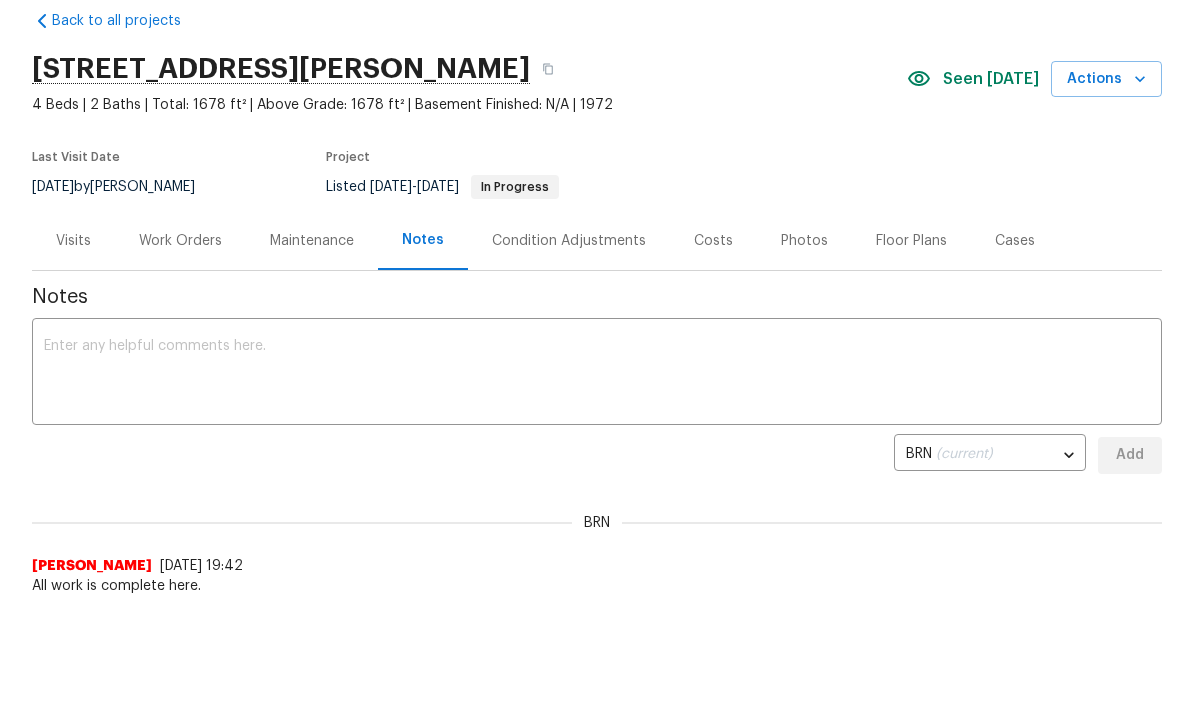 scroll, scrollTop: 0, scrollLeft: 0, axis: both 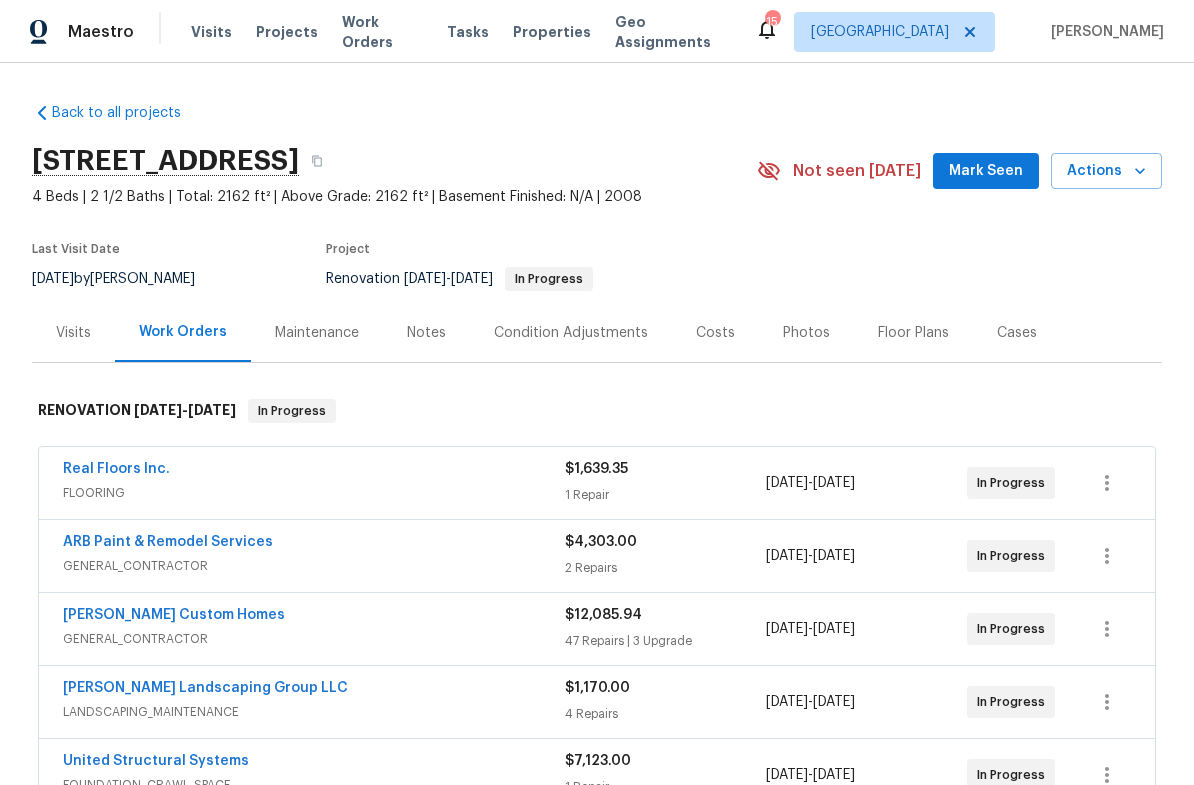 click on "Work Orders" at bounding box center [382, 32] 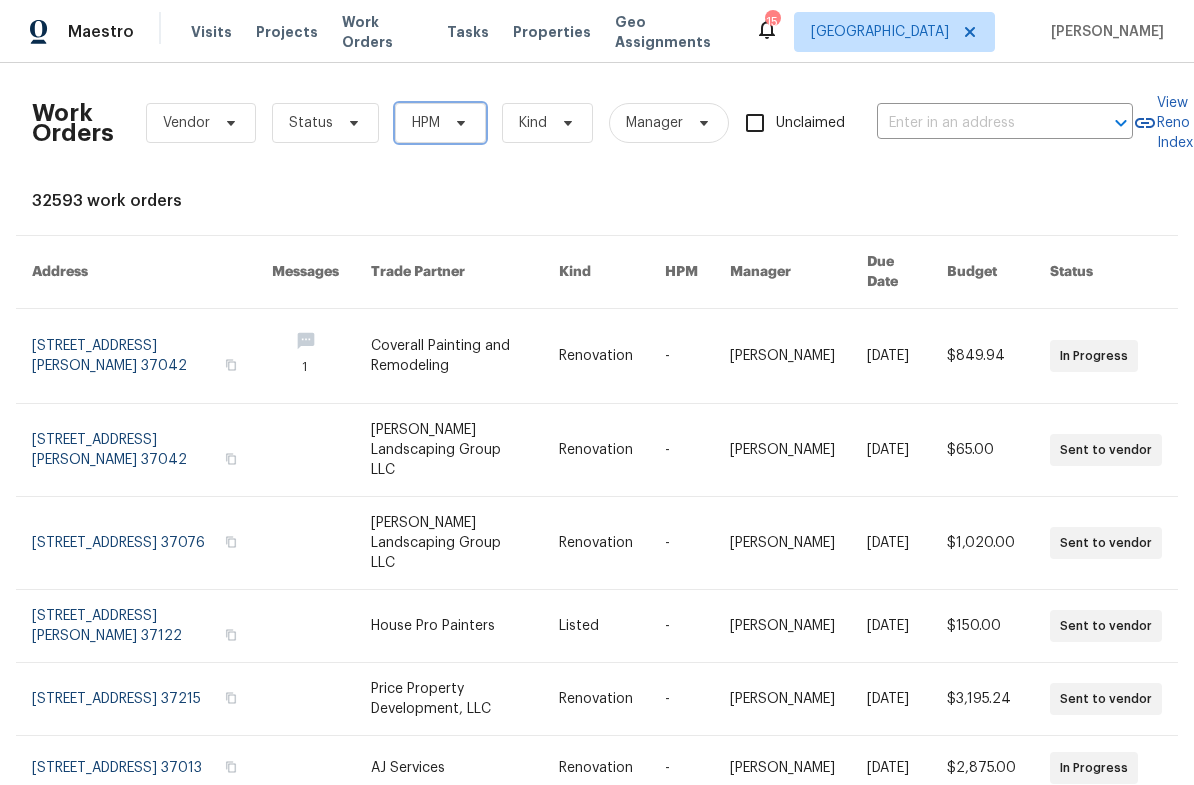 click 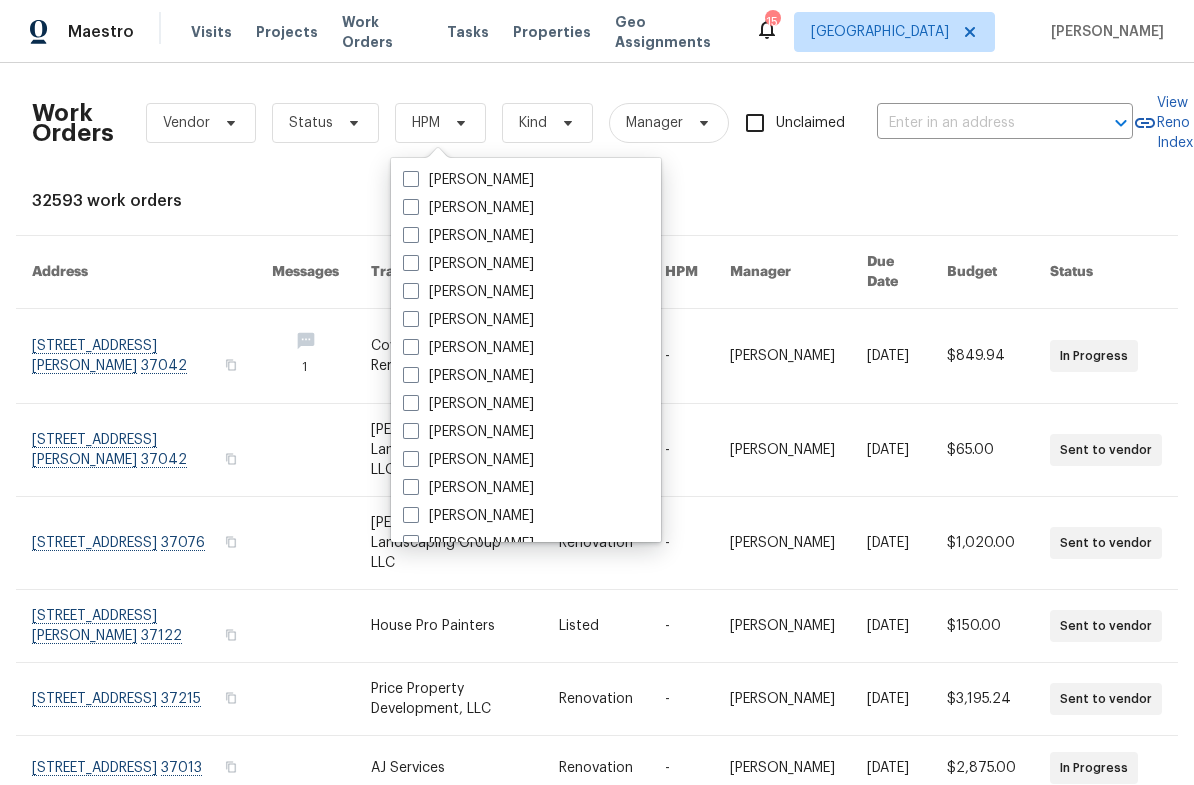 click on "[PERSON_NAME]" at bounding box center (468, 404) 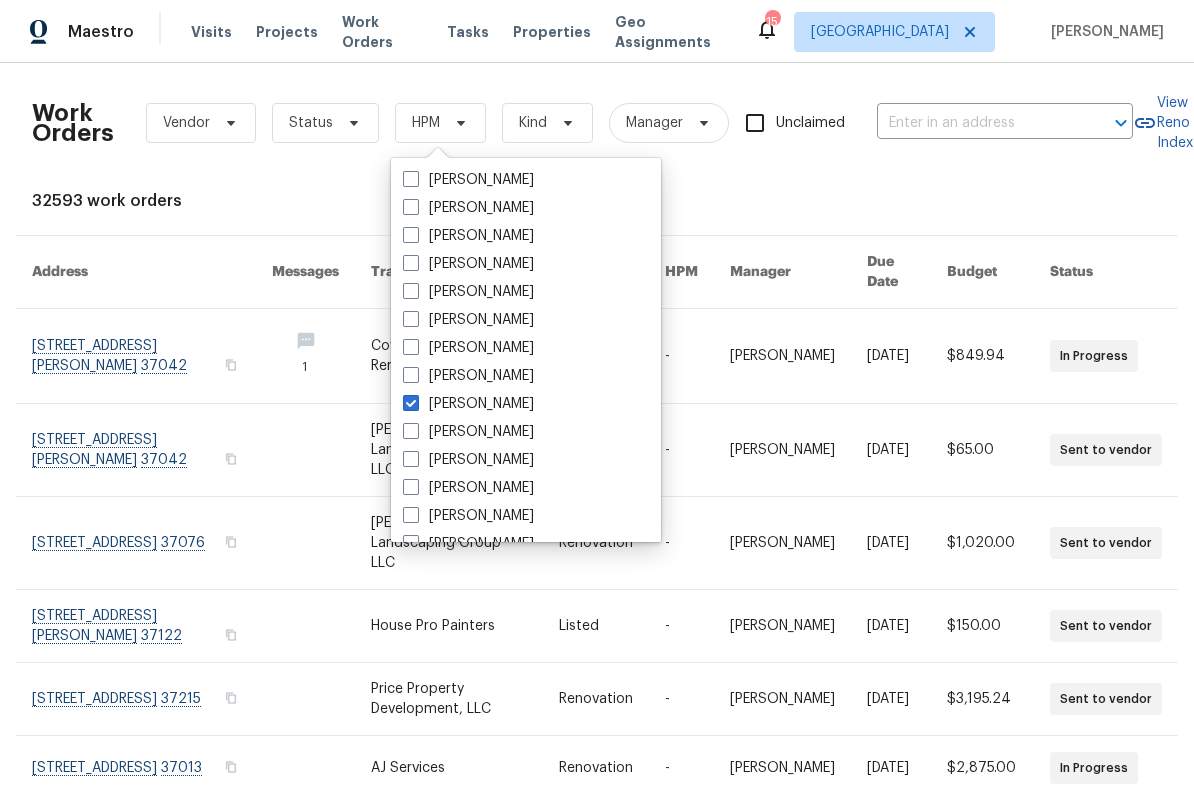 checkbox on "true" 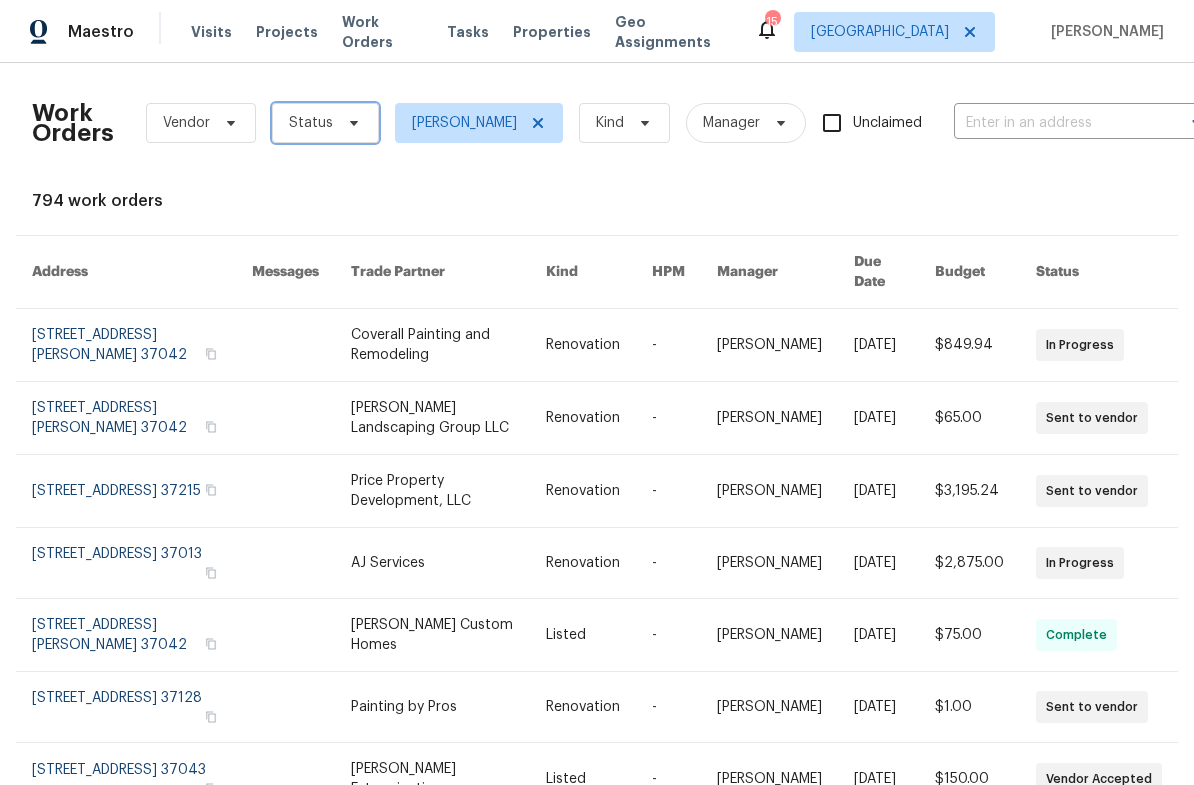 click 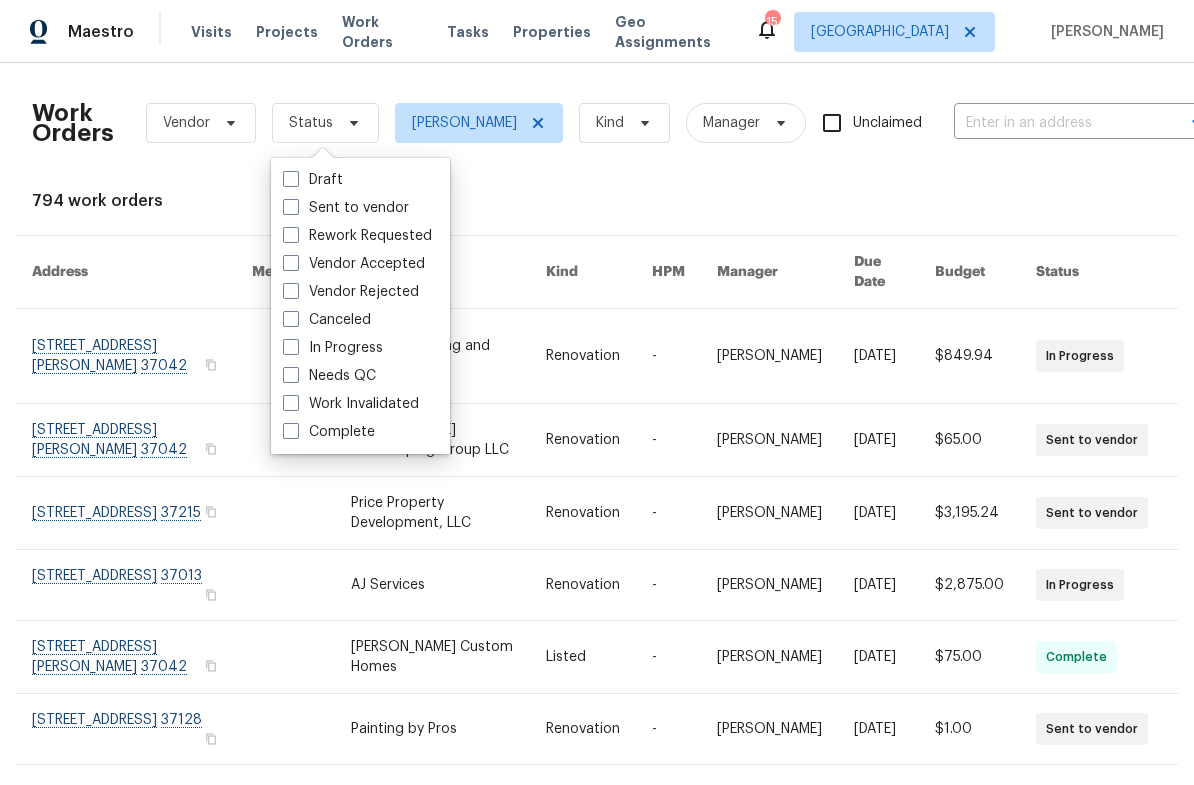 click on "Needs QC" at bounding box center (329, 376) 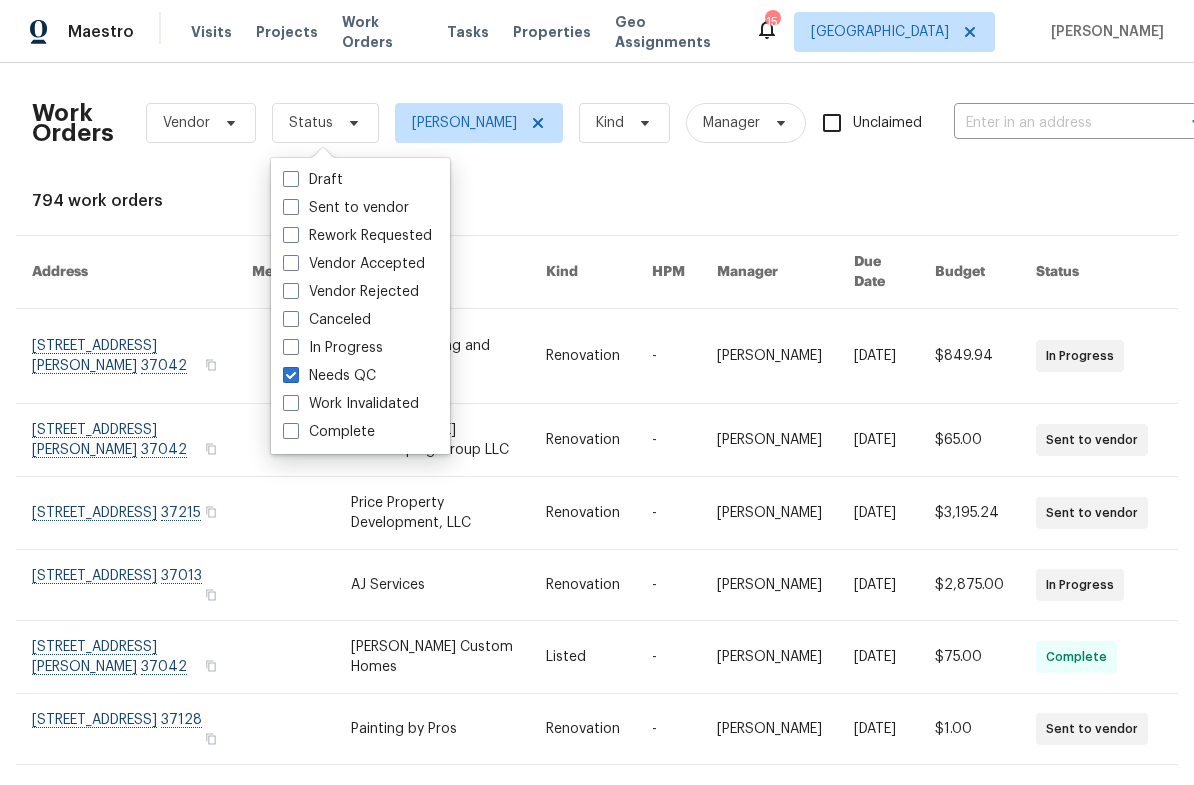 checkbox on "true" 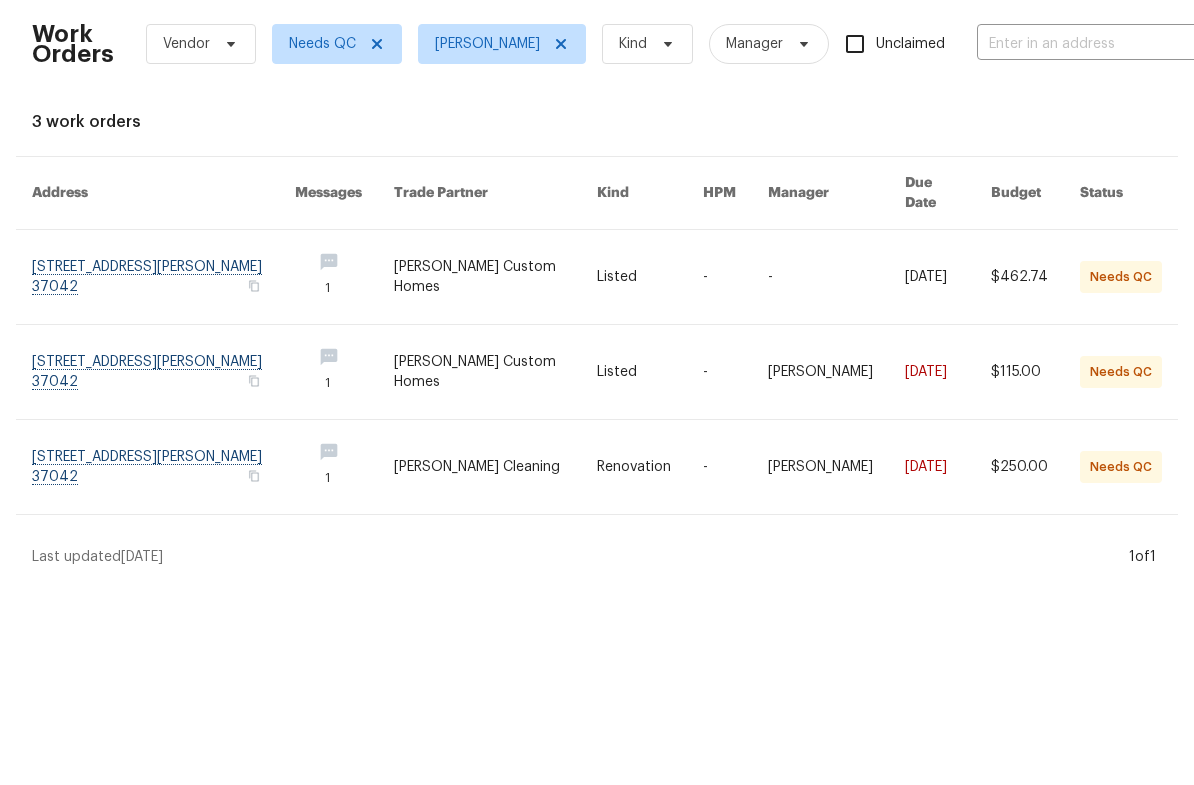 click at bounding box center [163, 451] 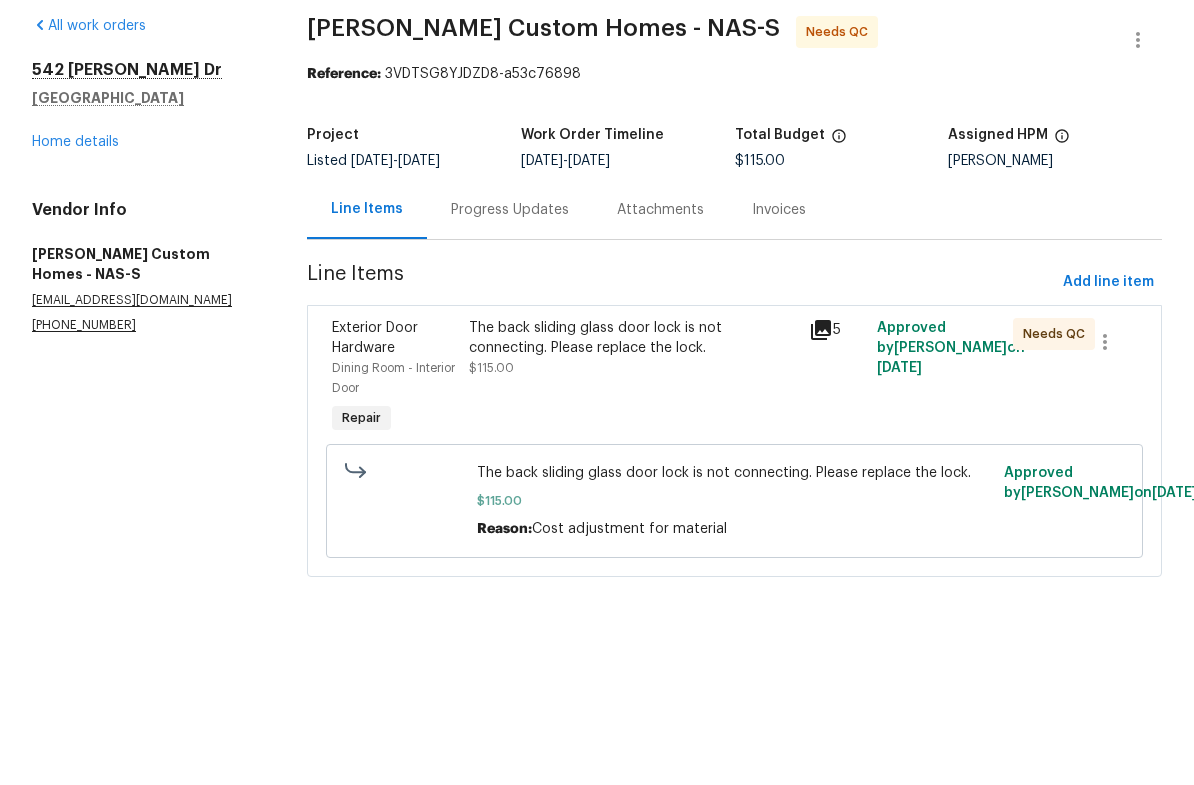 click on "The back sliding glass door lock is not connecting. Please replace the lock." at bounding box center (633, 417) 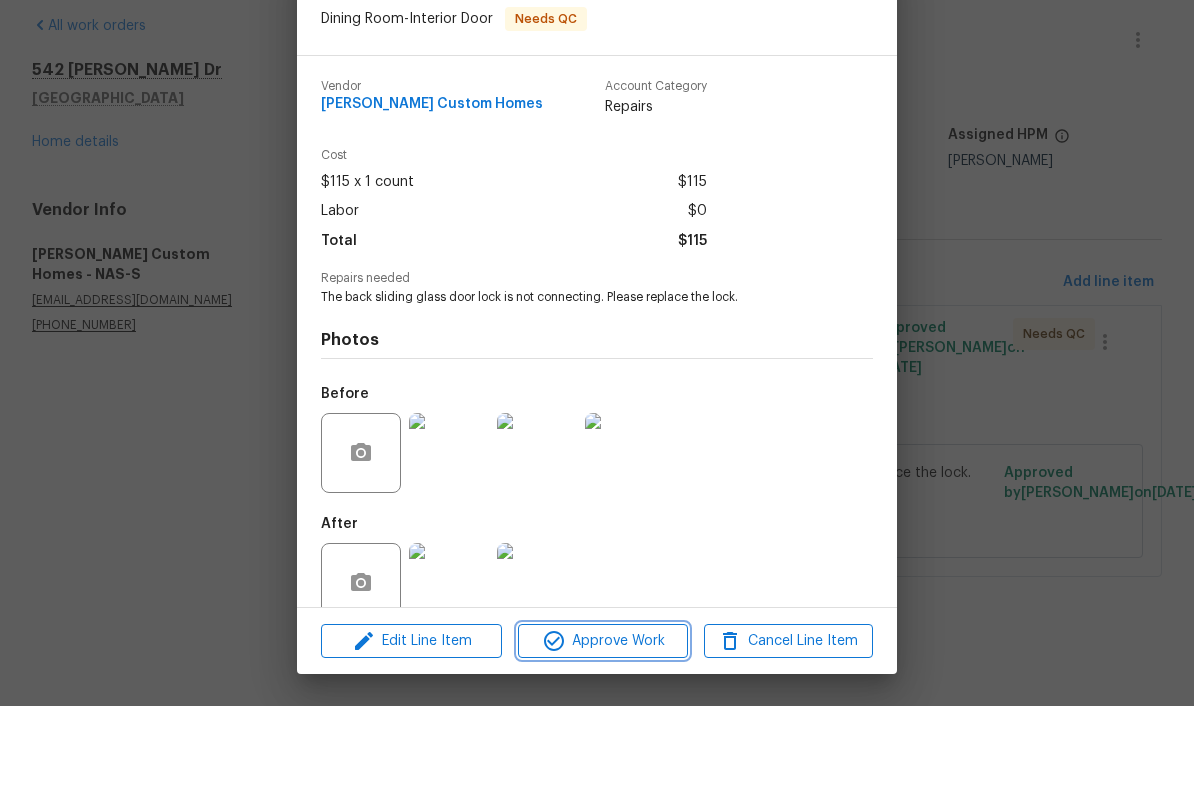 click on "Approve Work" at bounding box center (602, 720) 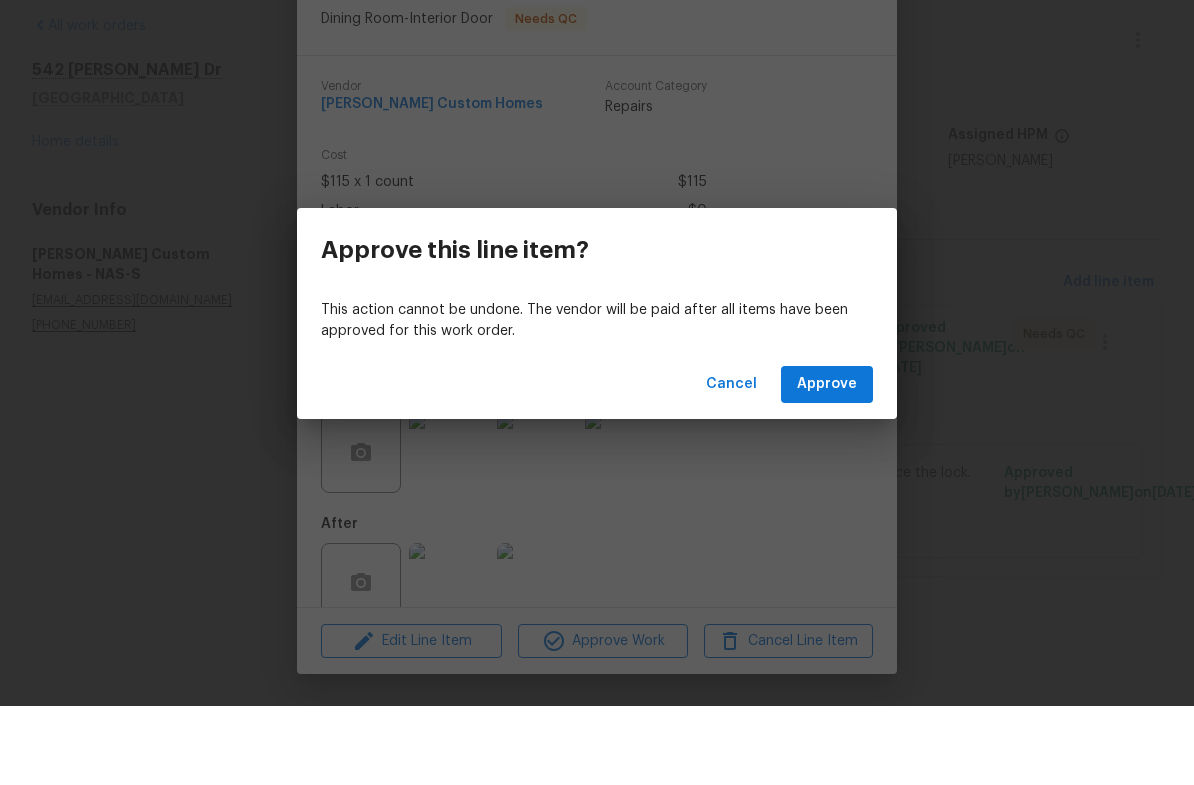 click on "Approve" at bounding box center [827, 463] 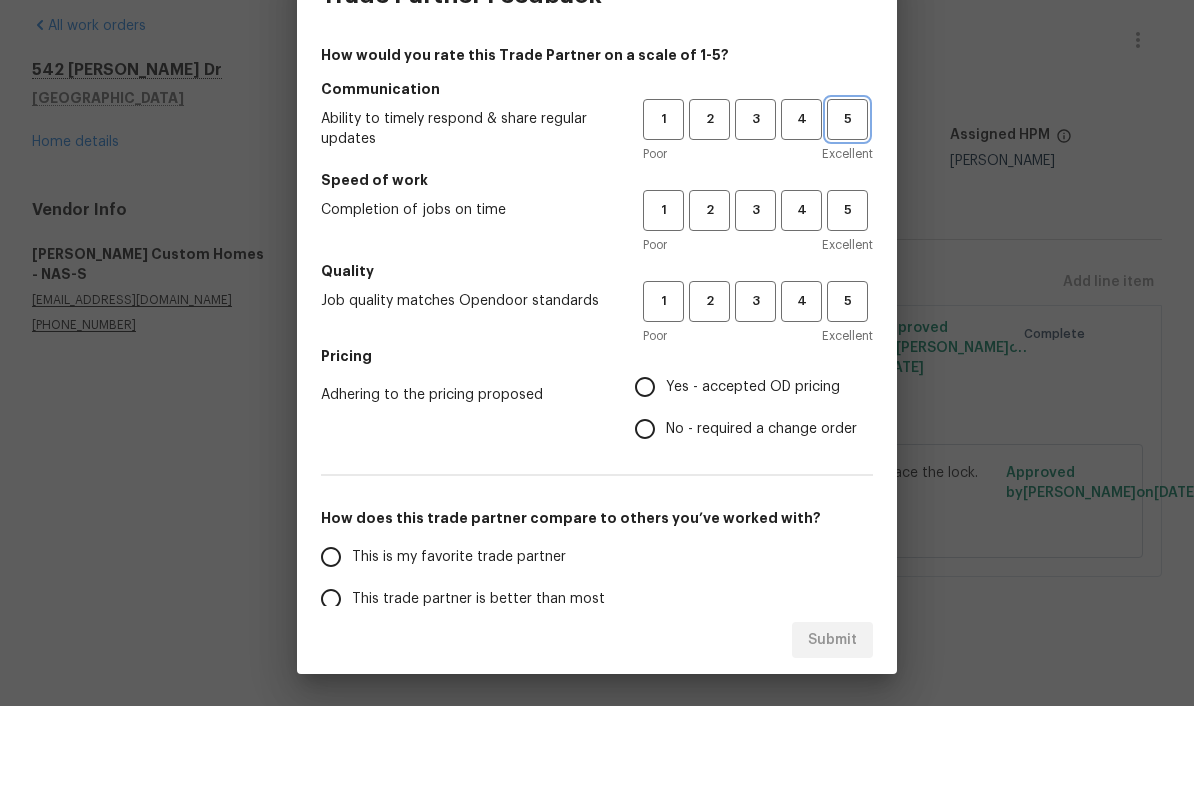 click on "5" at bounding box center (847, 198) 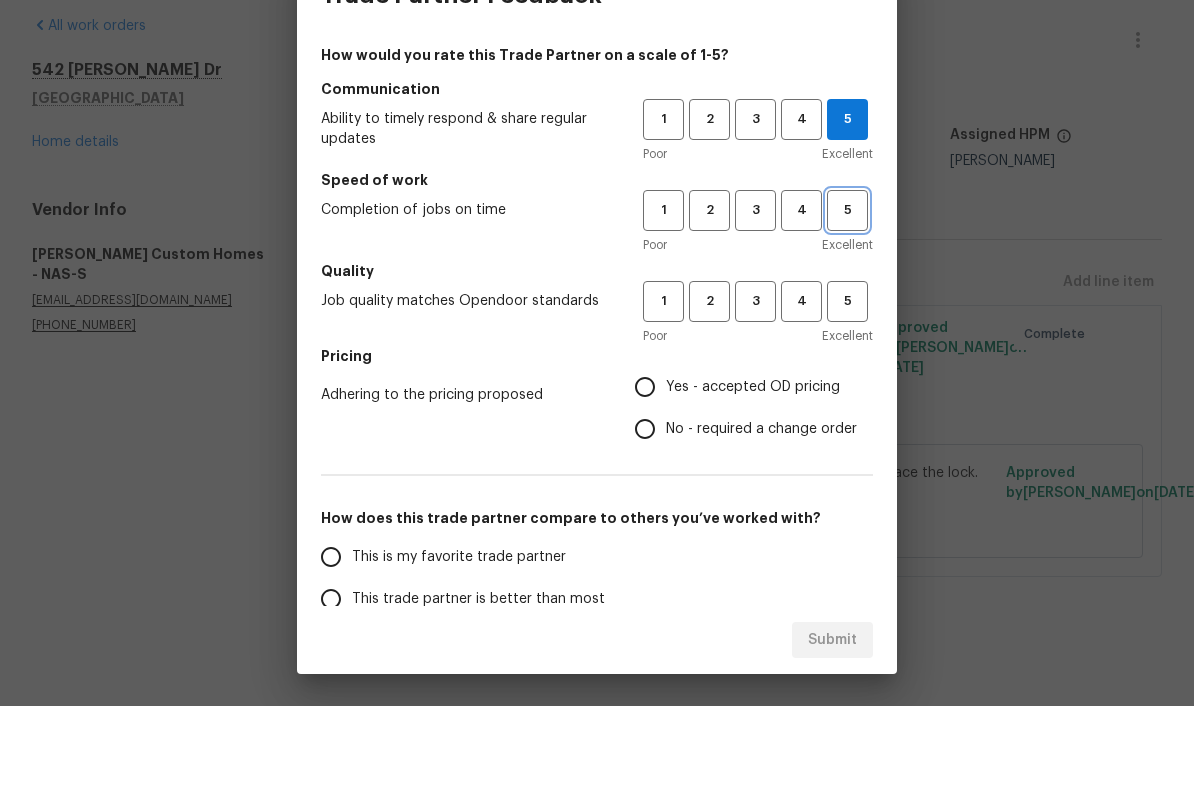 click on "5" at bounding box center [847, 289] 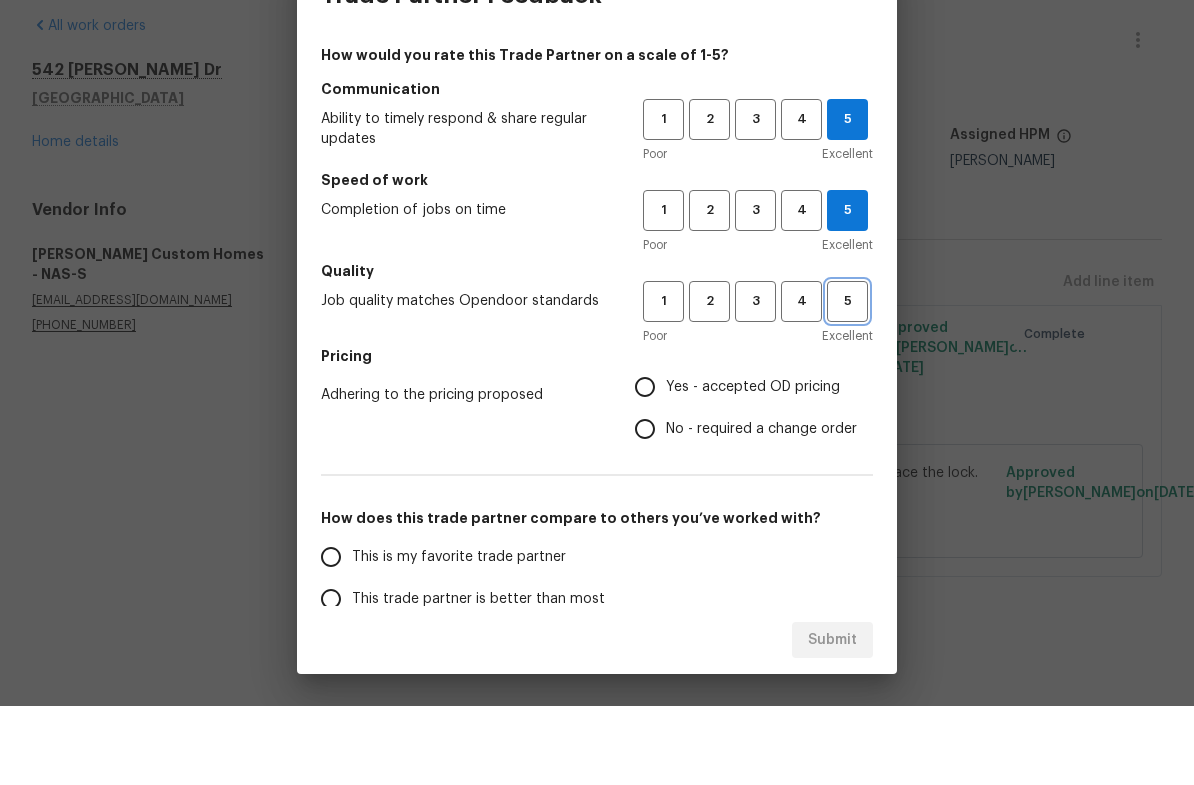 click on "5" at bounding box center [847, 380] 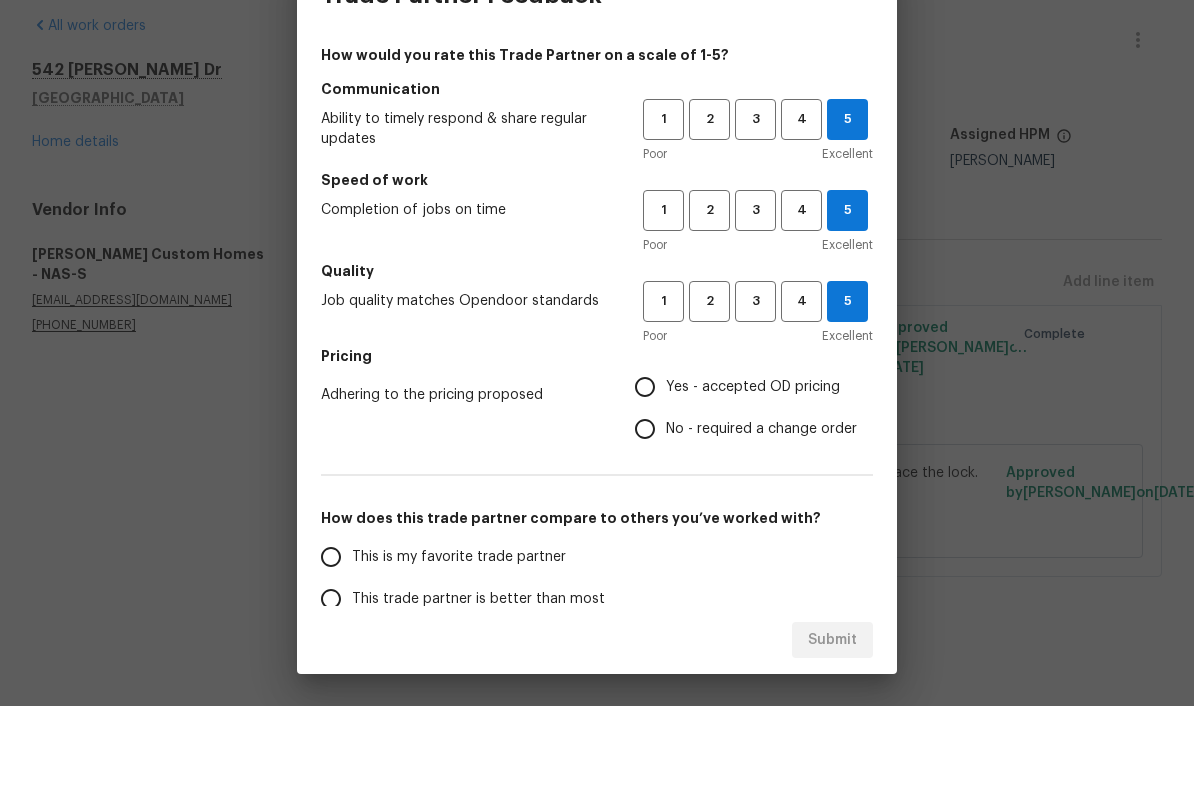 click on "No - required a change order" at bounding box center (645, 508) 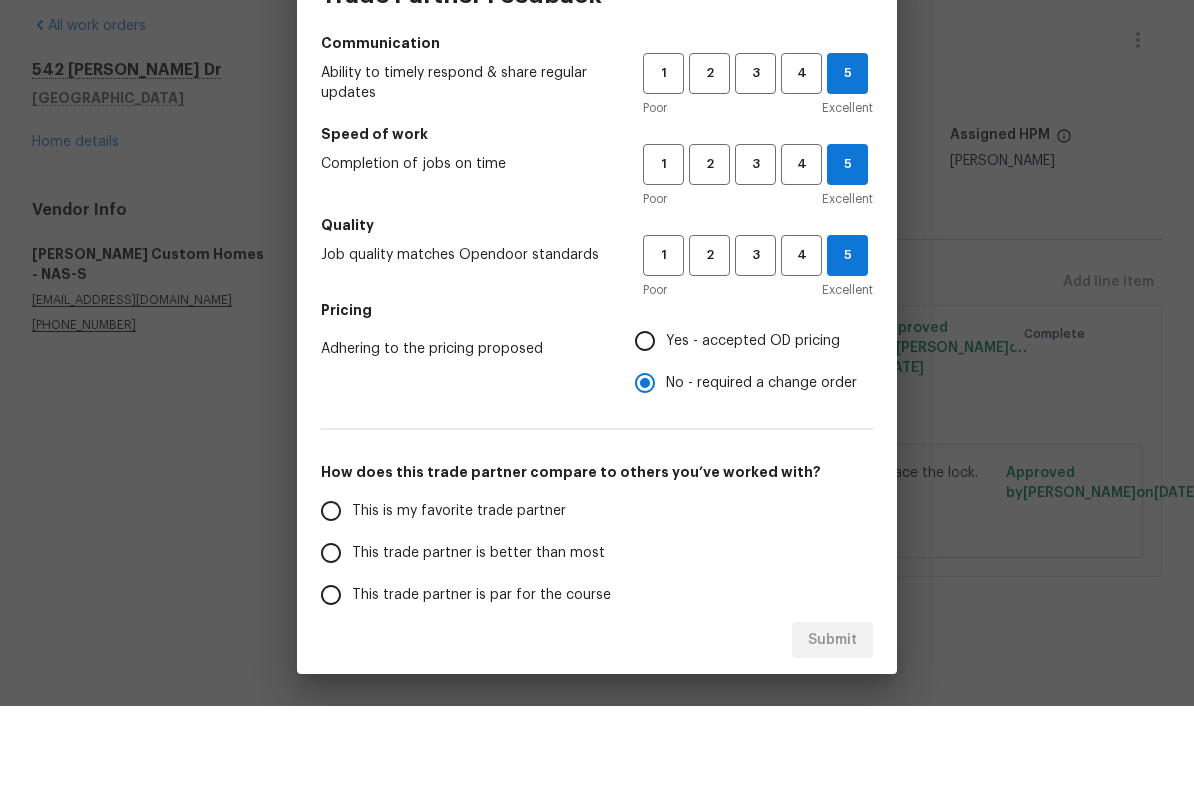scroll, scrollTop: 78, scrollLeft: 0, axis: vertical 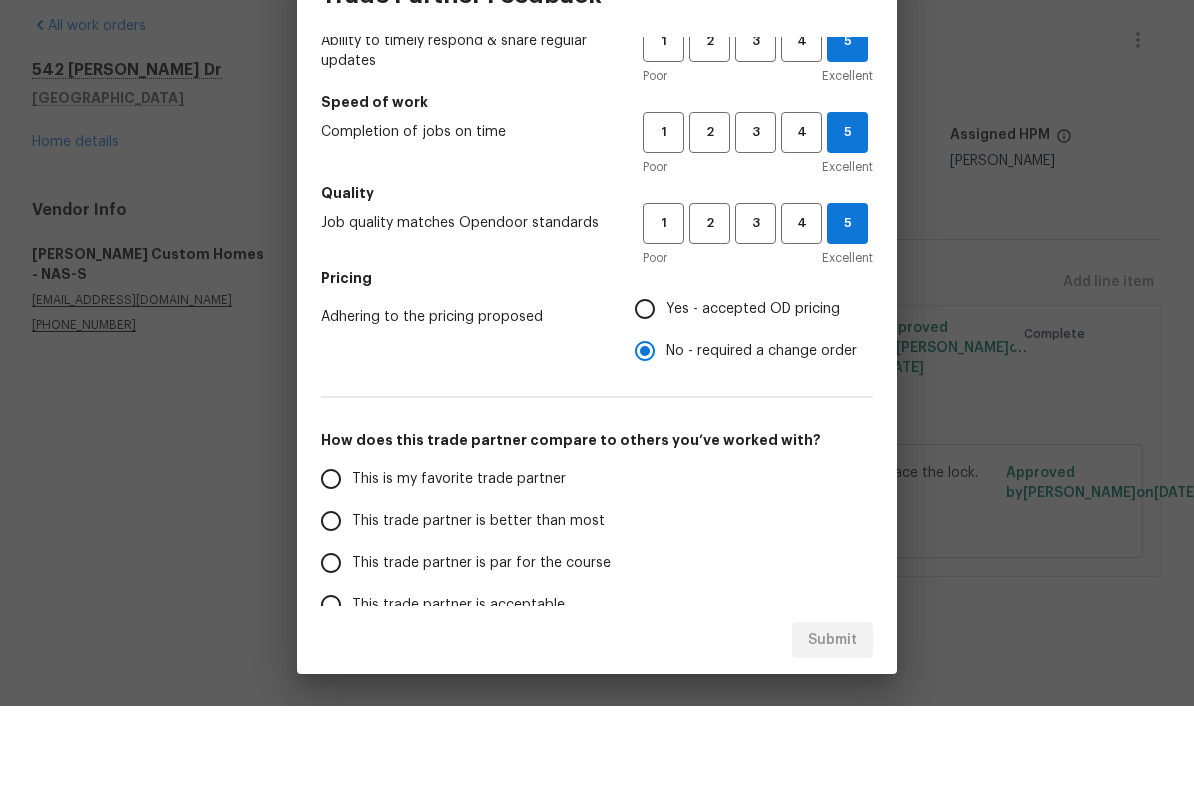 click on "This trade partner is better than most" at bounding box center [331, 600] 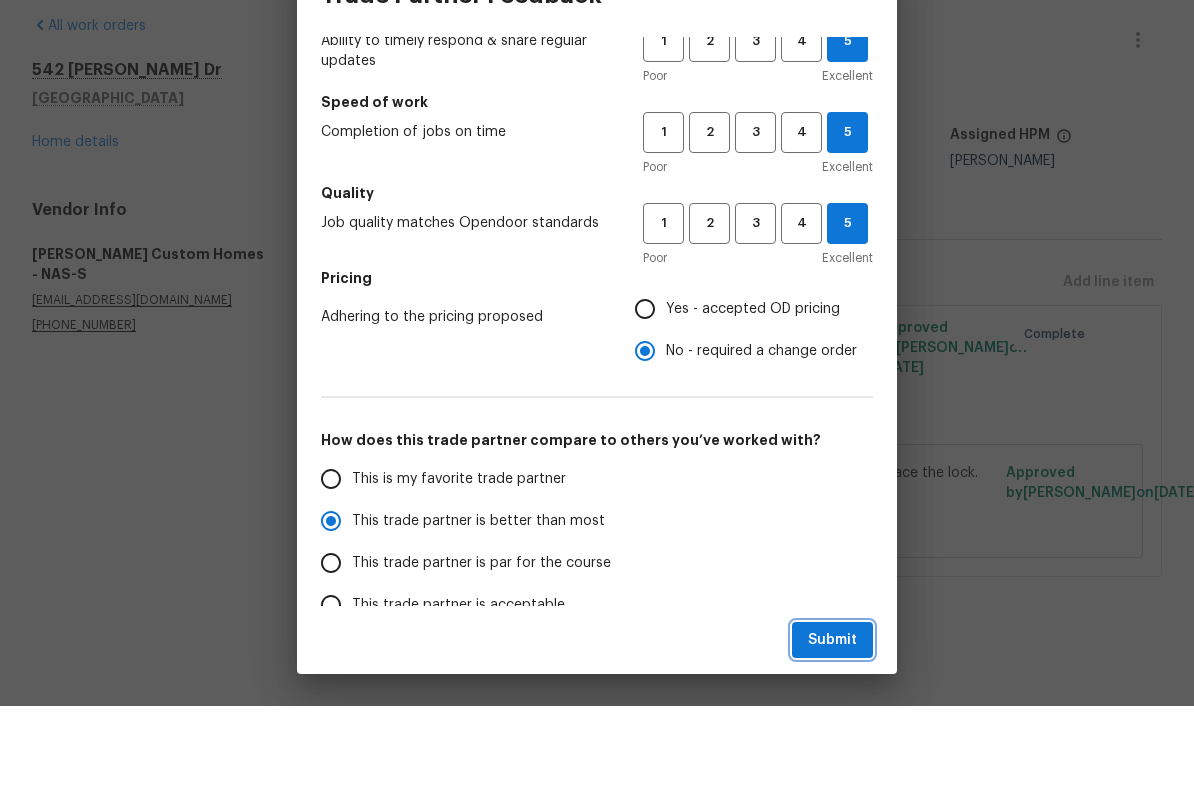 click on "Submit" at bounding box center [832, 719] 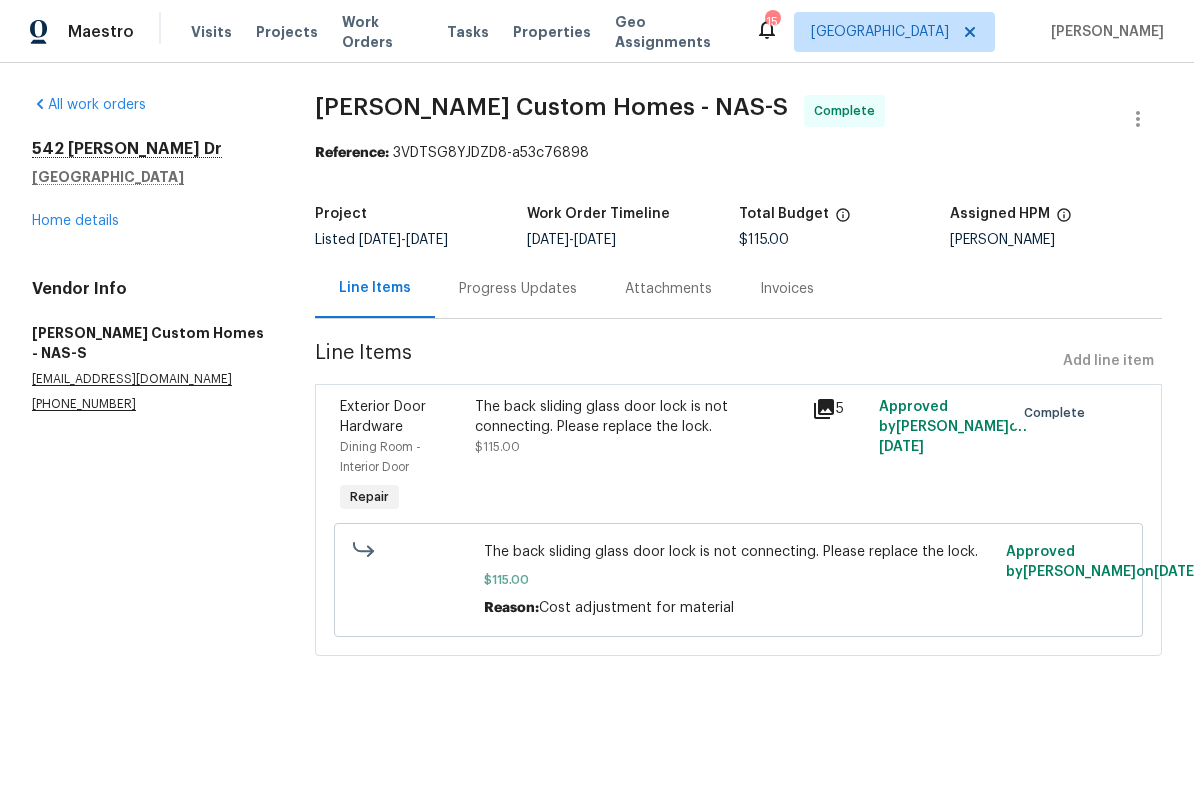 click on "Work Orders" at bounding box center [382, 32] 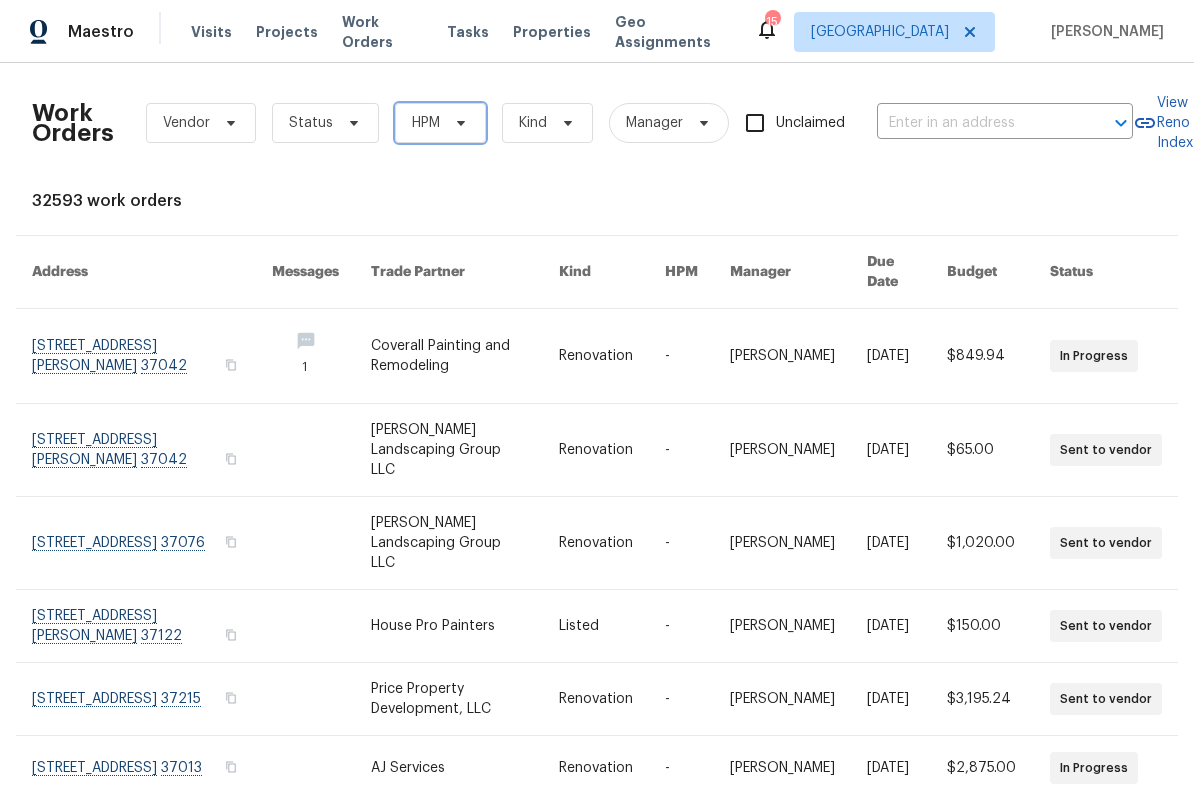 click 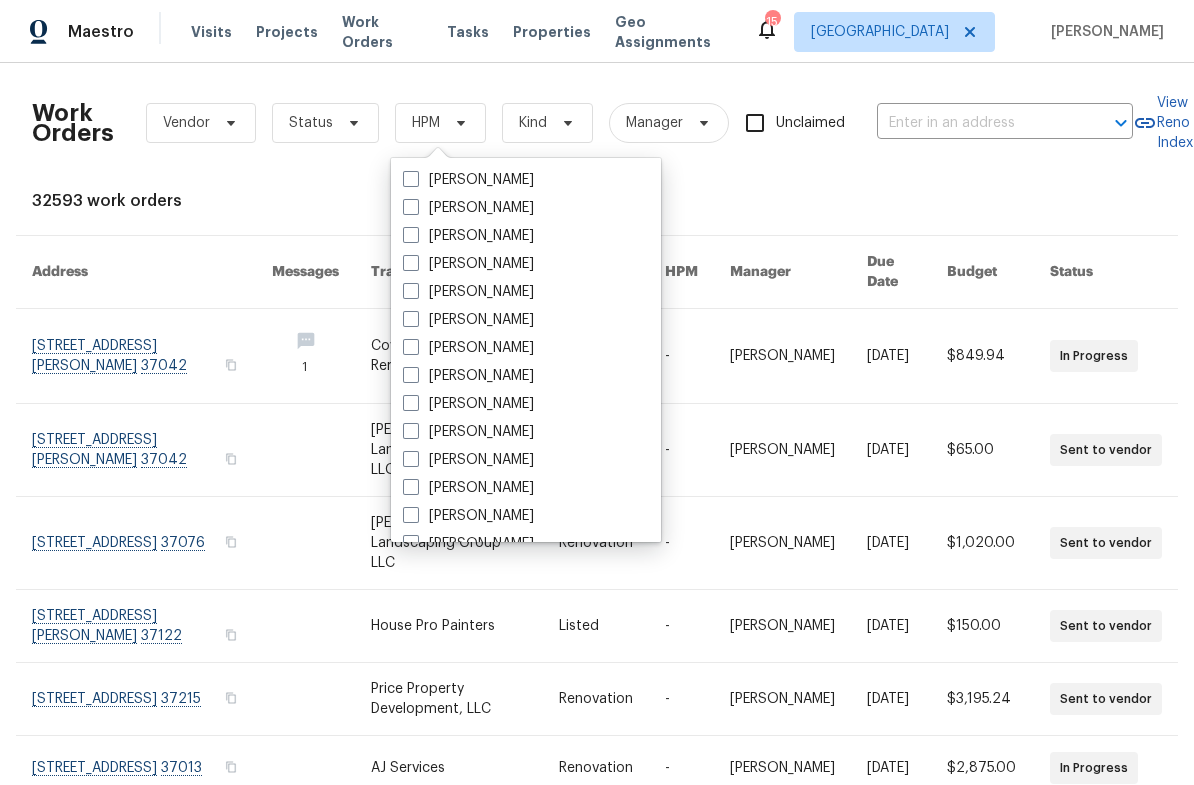 click on "[PERSON_NAME]" at bounding box center [468, 404] 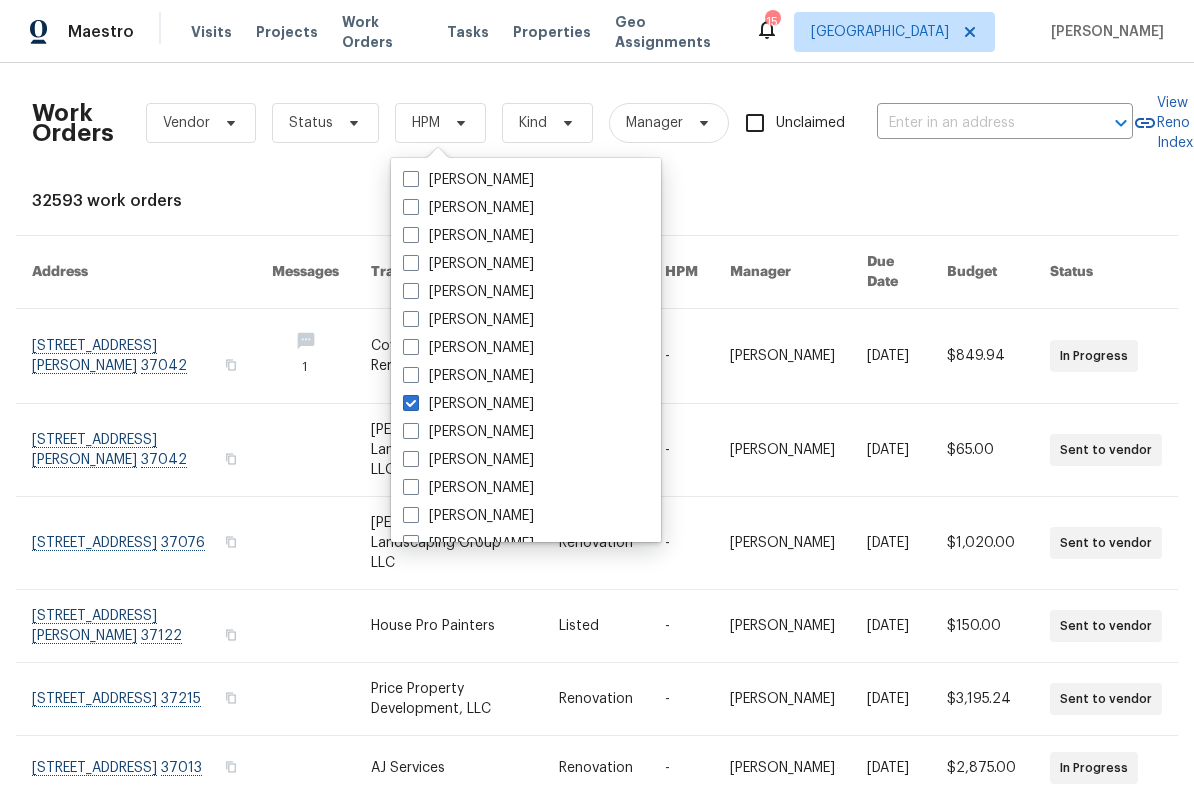 checkbox on "true" 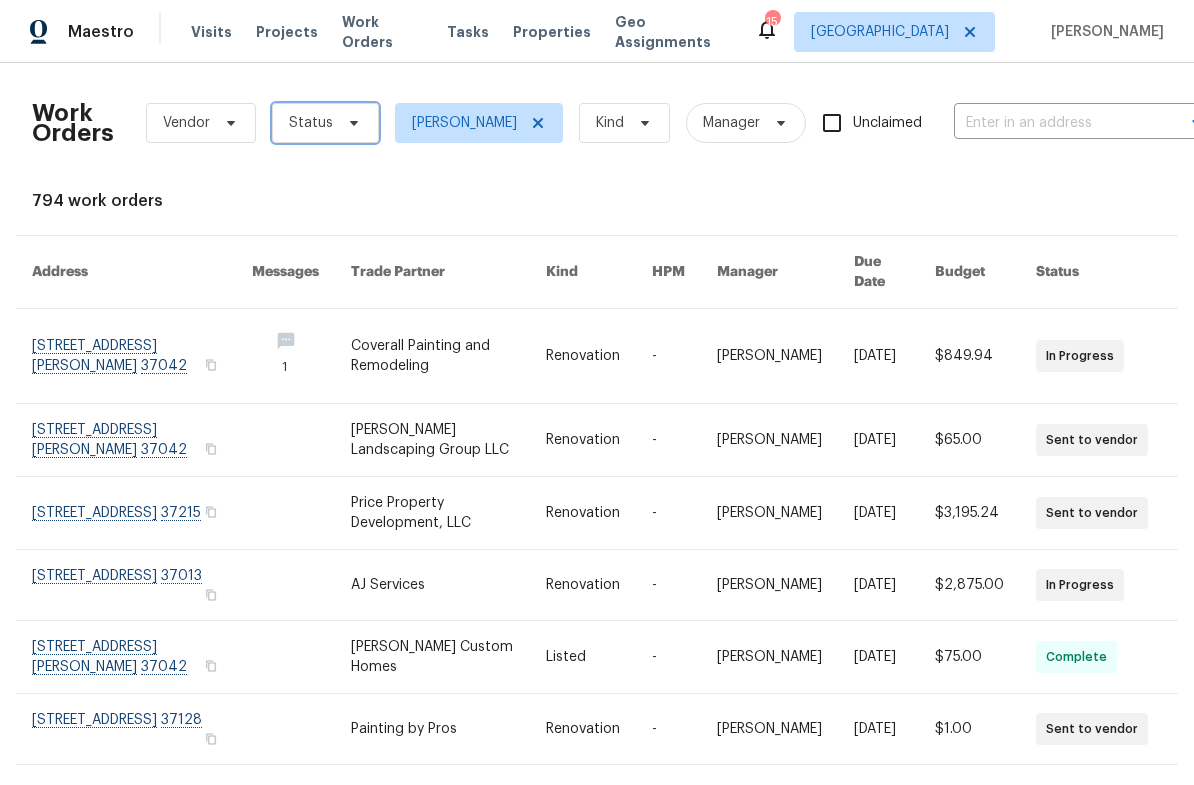 click on "Status" at bounding box center [325, 123] 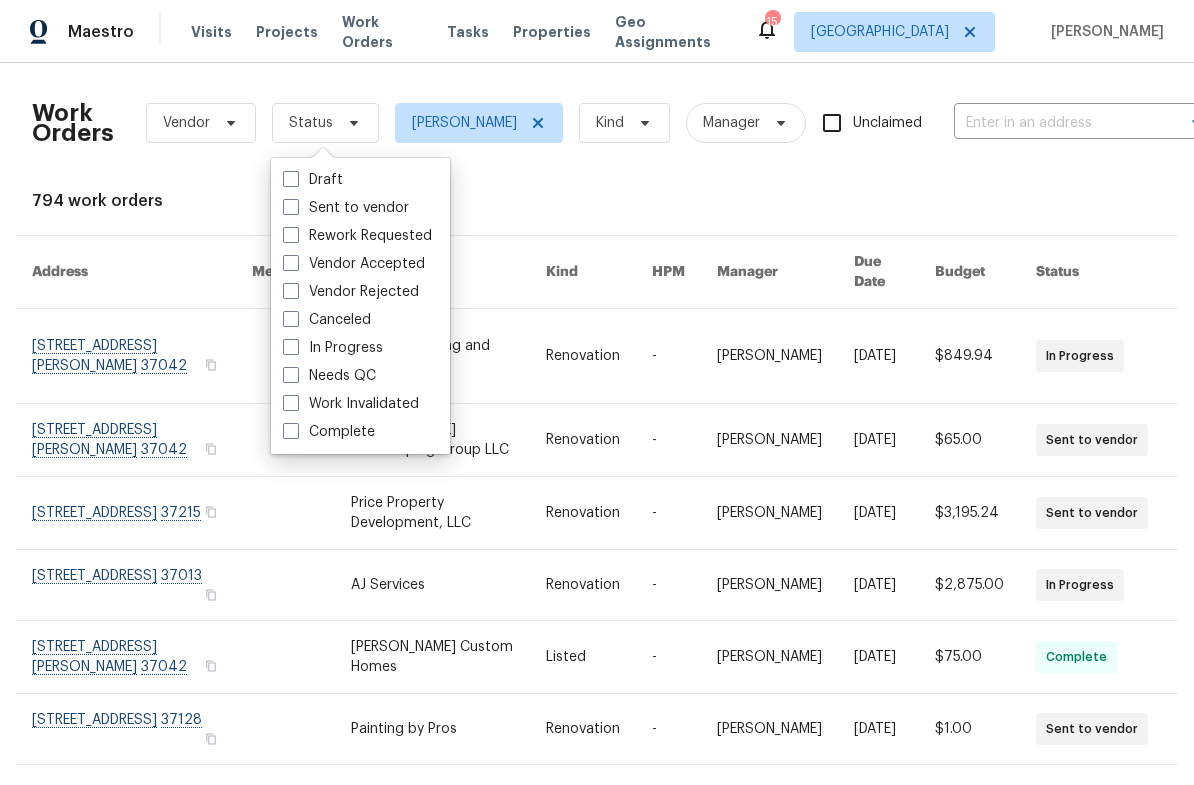 click on "Needs QC" at bounding box center (329, 376) 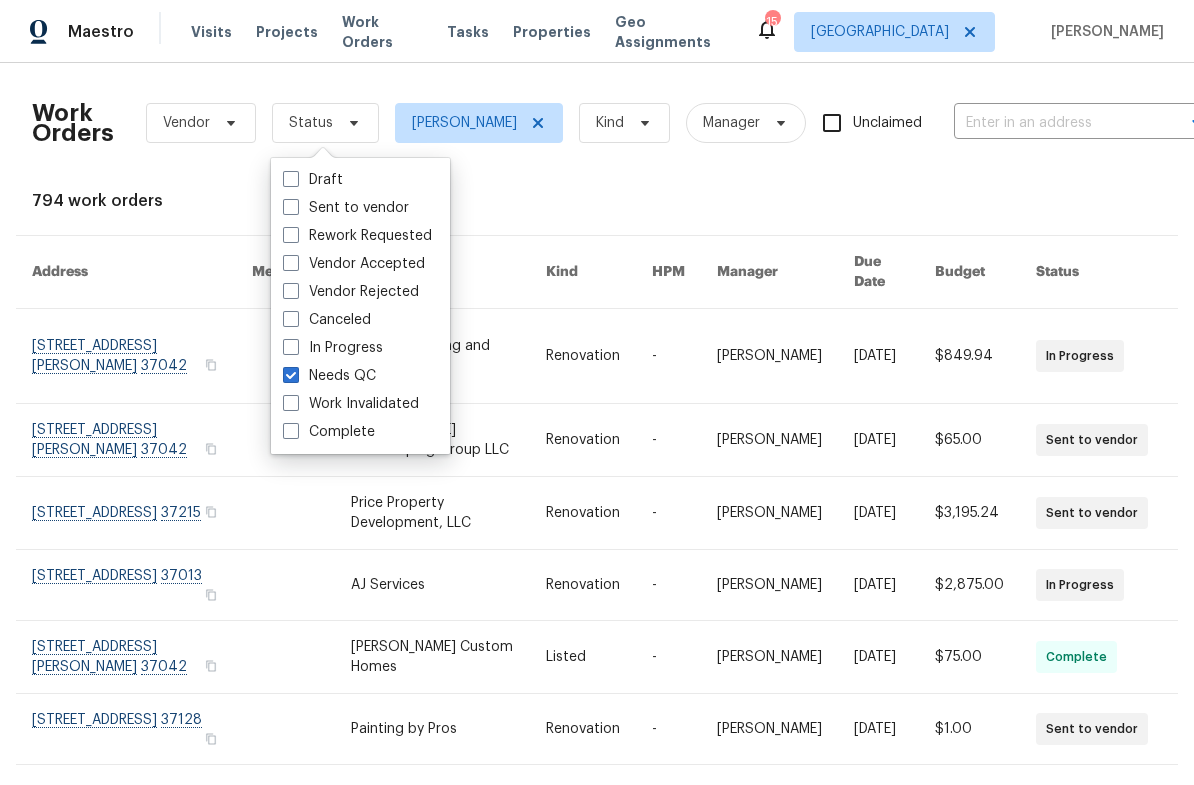checkbox on "true" 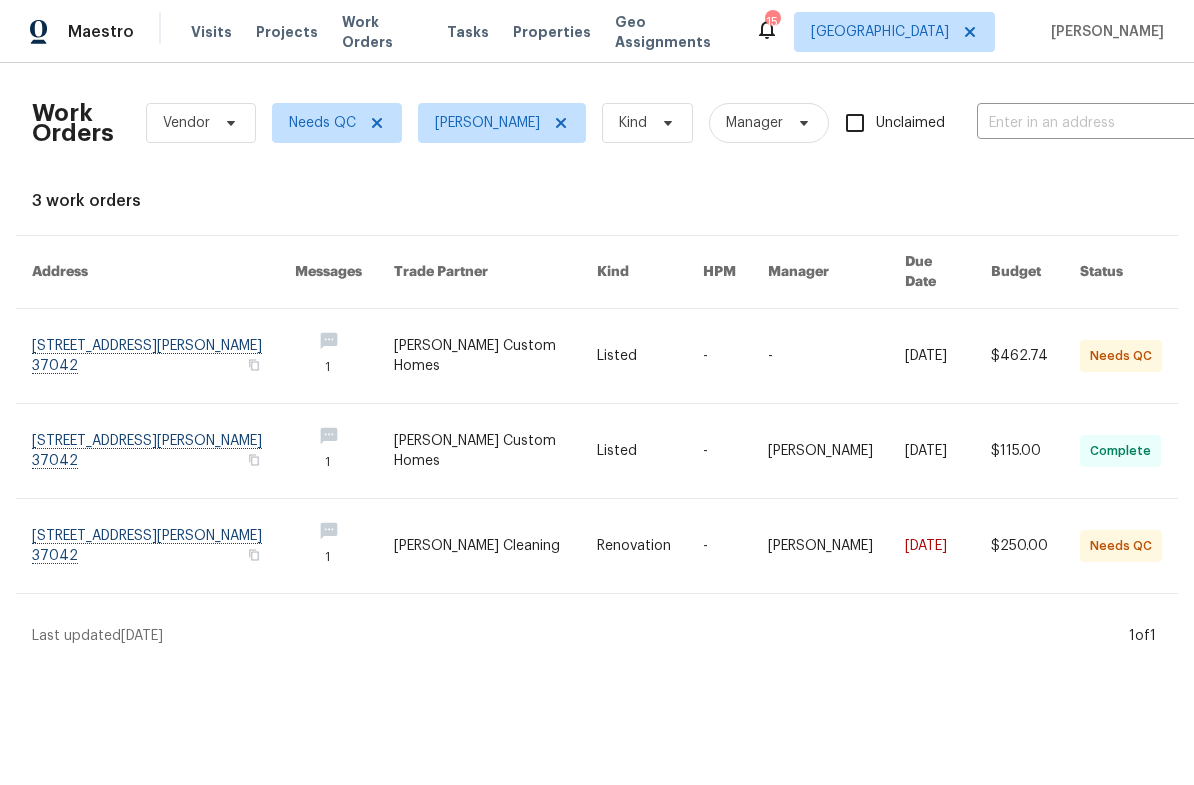 click at bounding box center (163, 546) 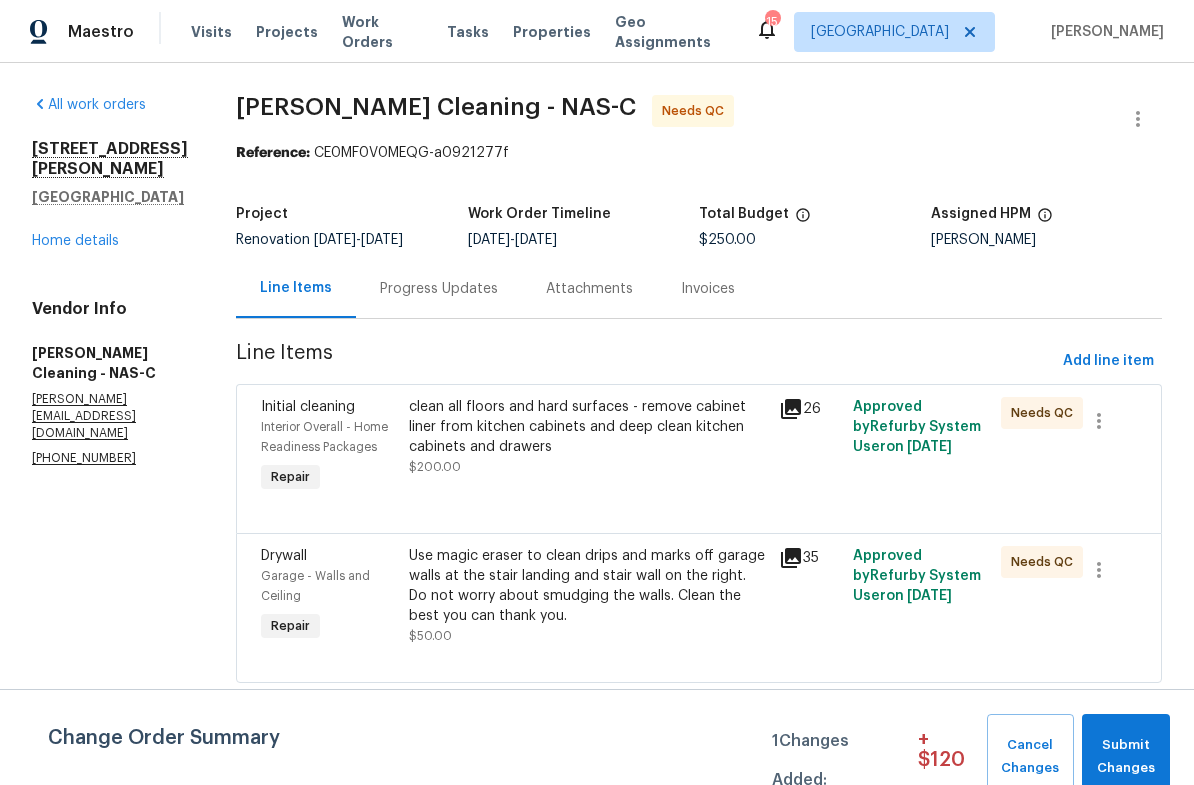 click on "clean all floors and hard surfaces - remove cabinet liner from kitchen cabinets and deep clean kitchen cabinets and drawers" at bounding box center (588, 427) 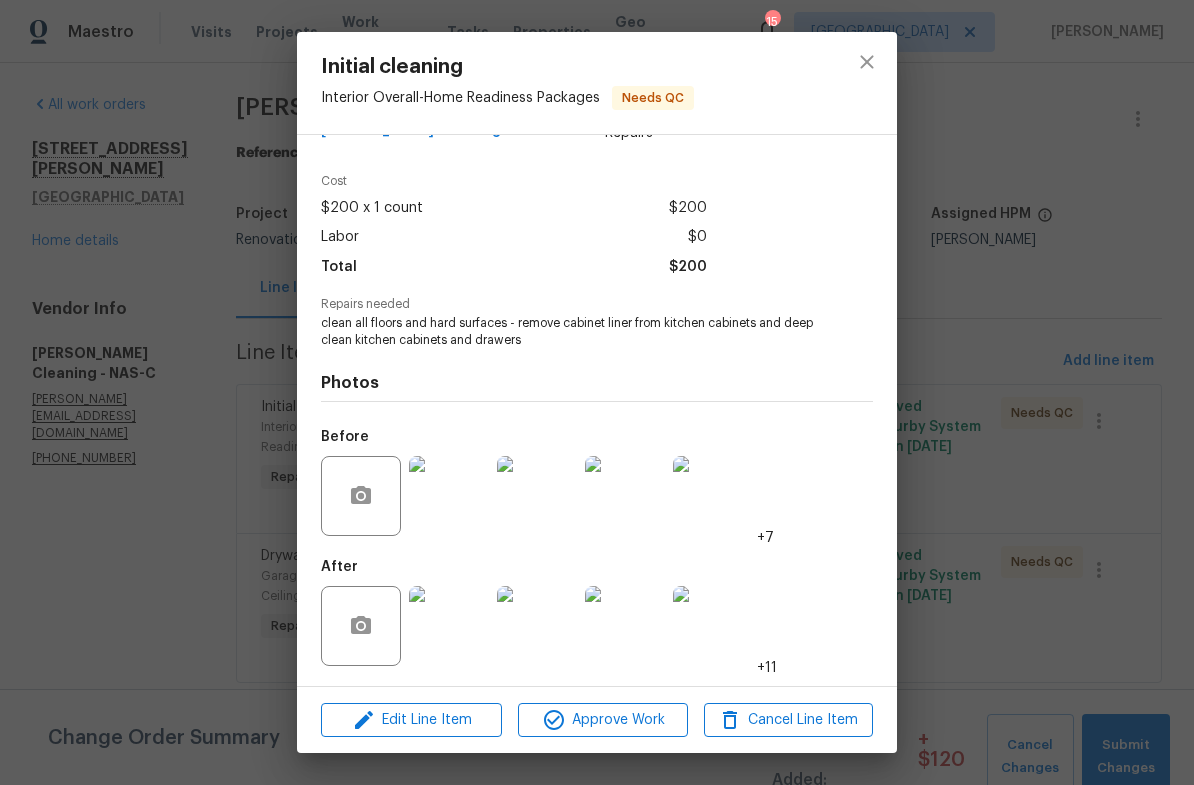 scroll, scrollTop: 57, scrollLeft: 0, axis: vertical 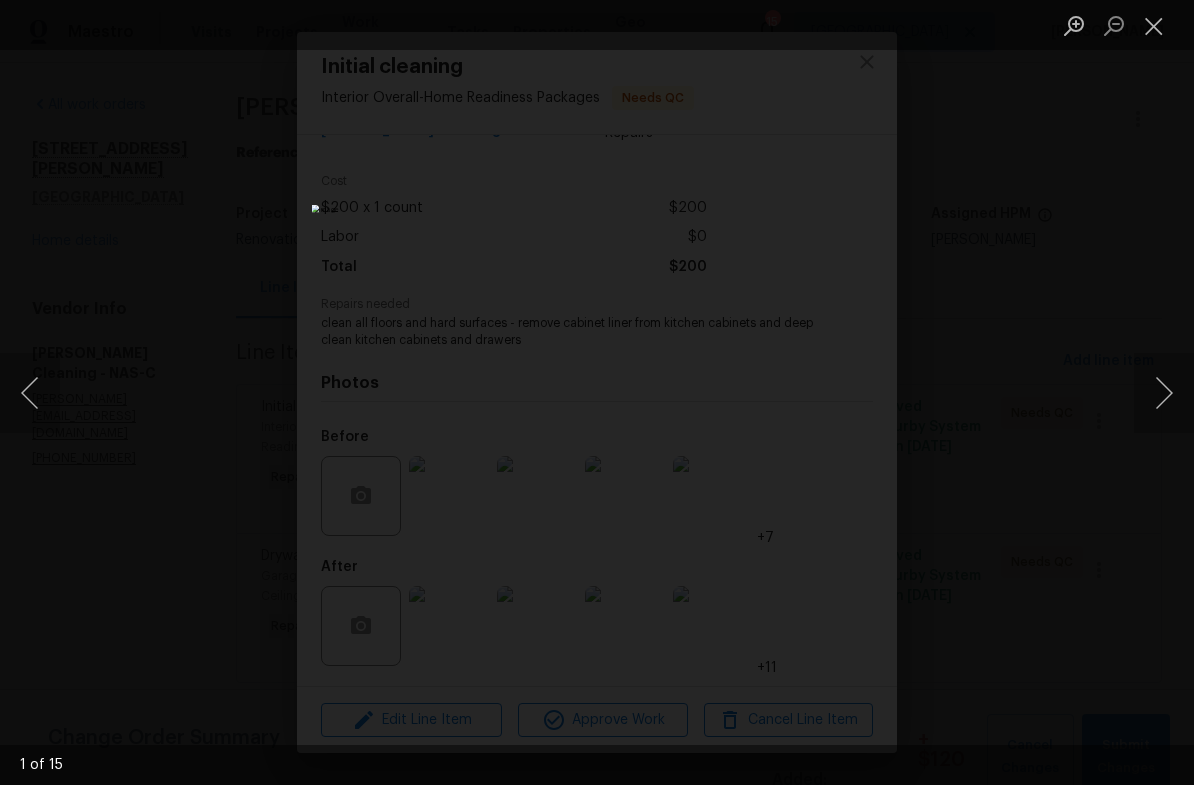 click at bounding box center [1164, 393] 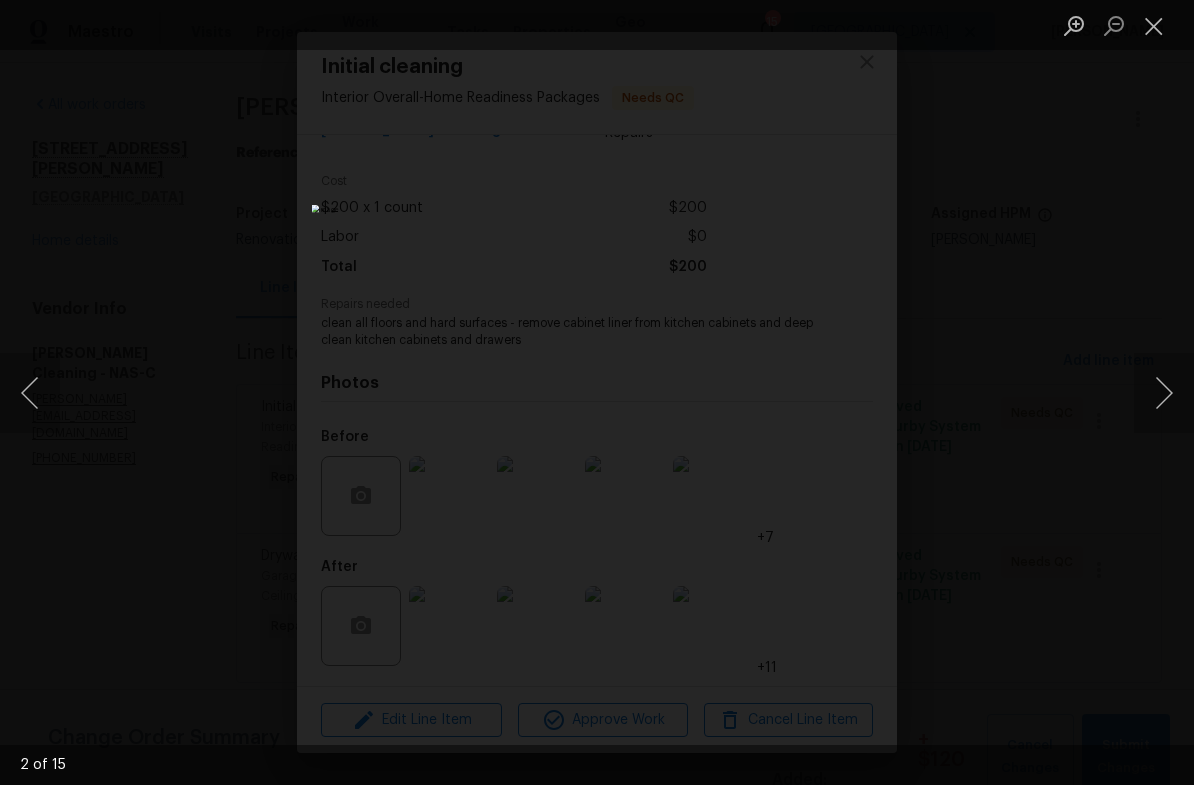 click at bounding box center [1164, 393] 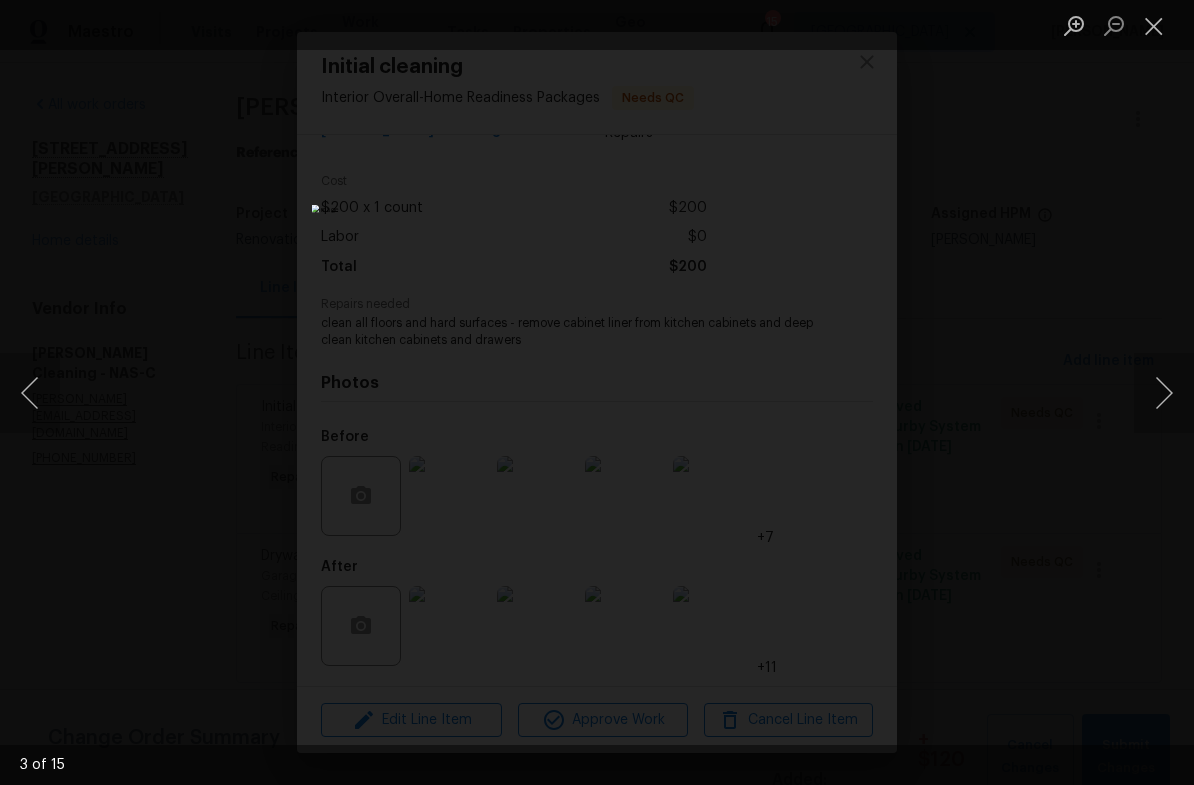 click at bounding box center (1164, 393) 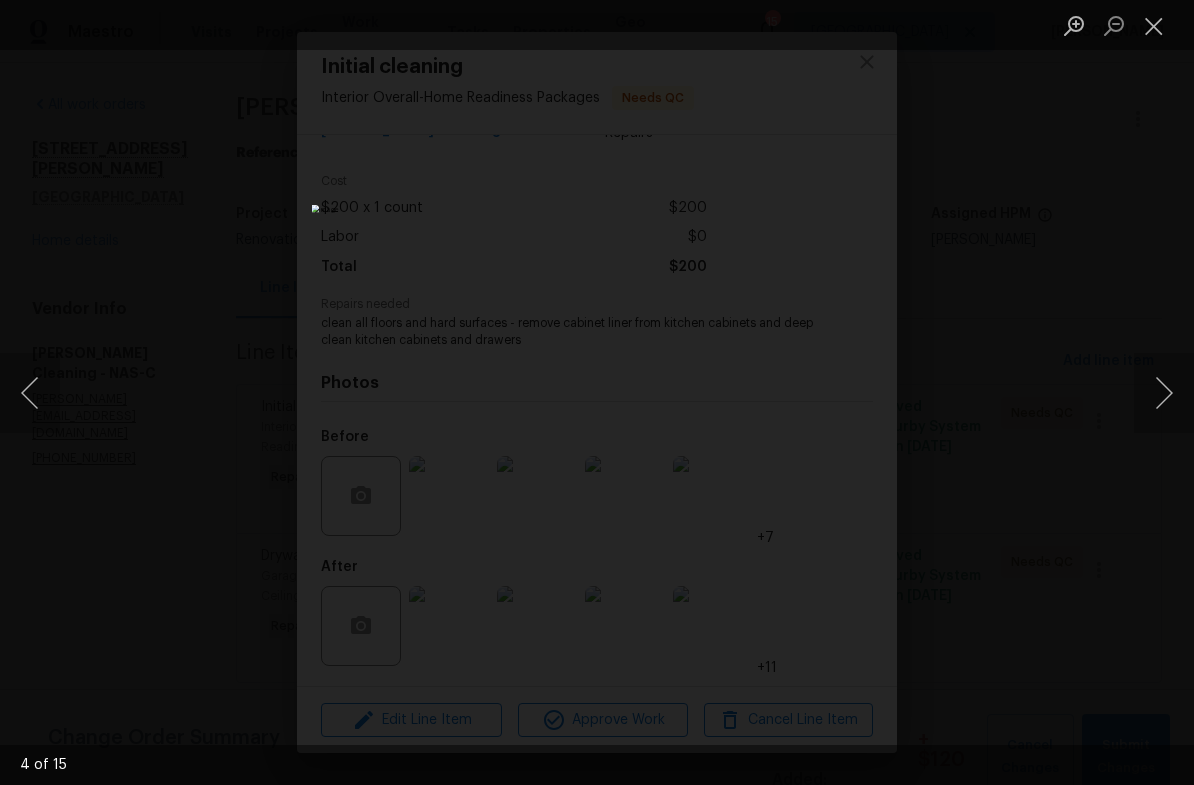 click at bounding box center (1164, 393) 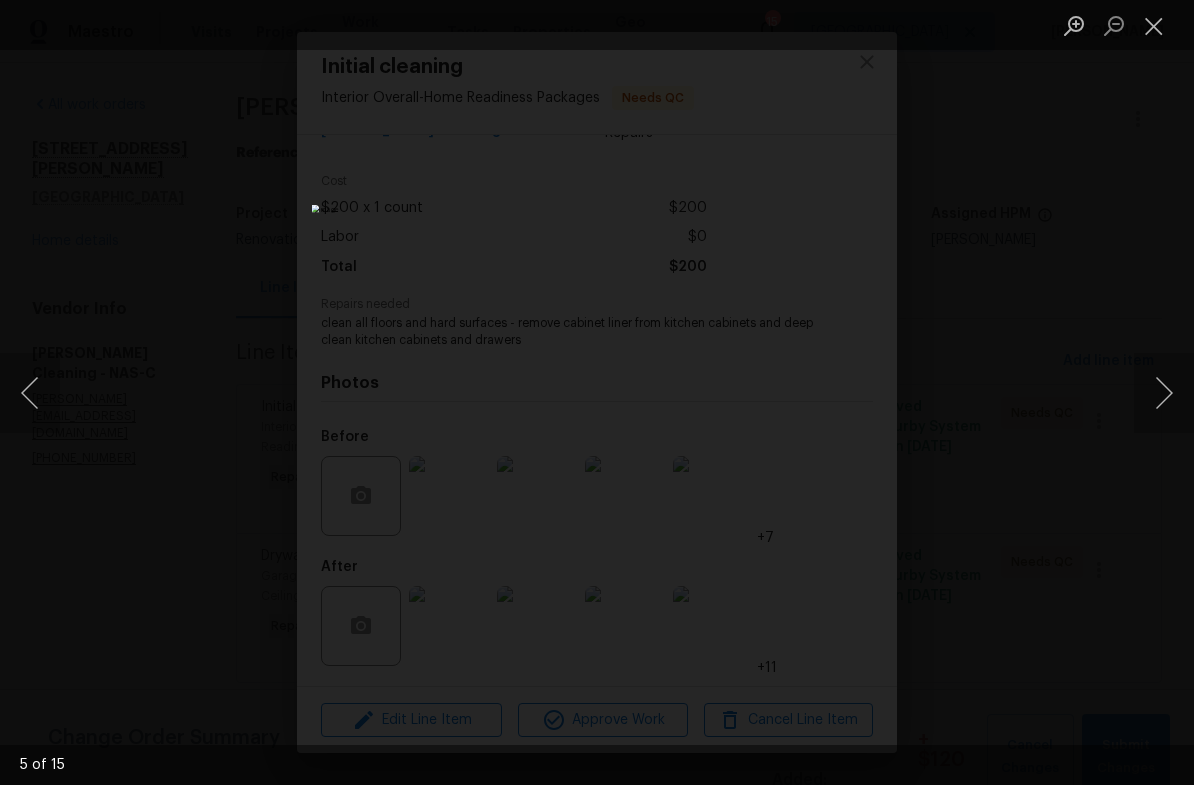 click at bounding box center (1164, 393) 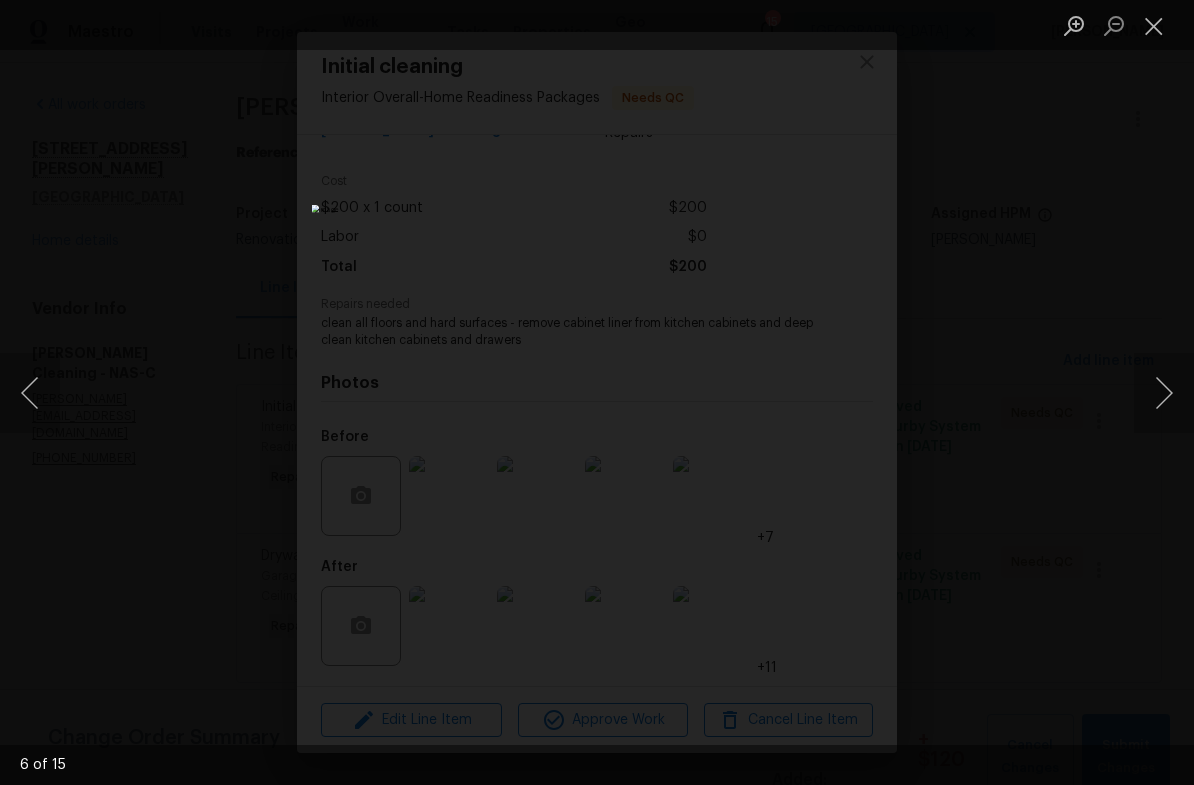 click at bounding box center [1154, 25] 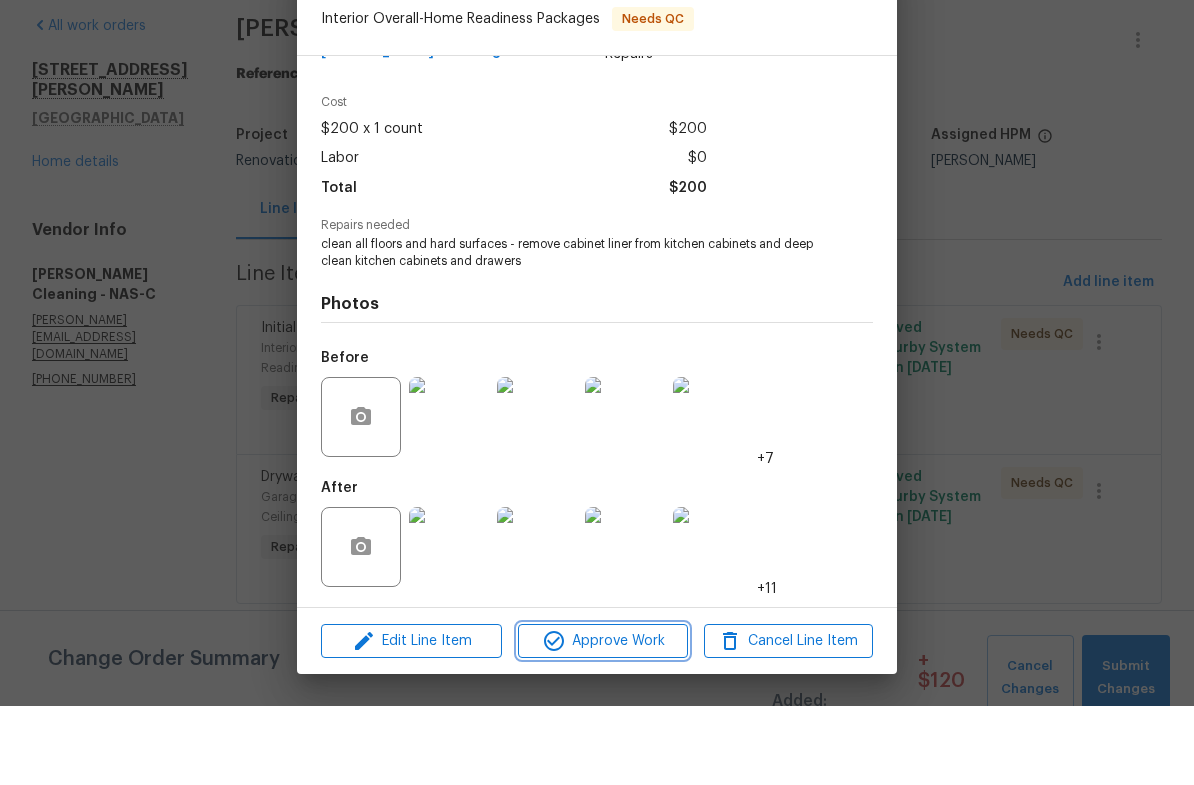 click on "Approve Work" at bounding box center (602, 720) 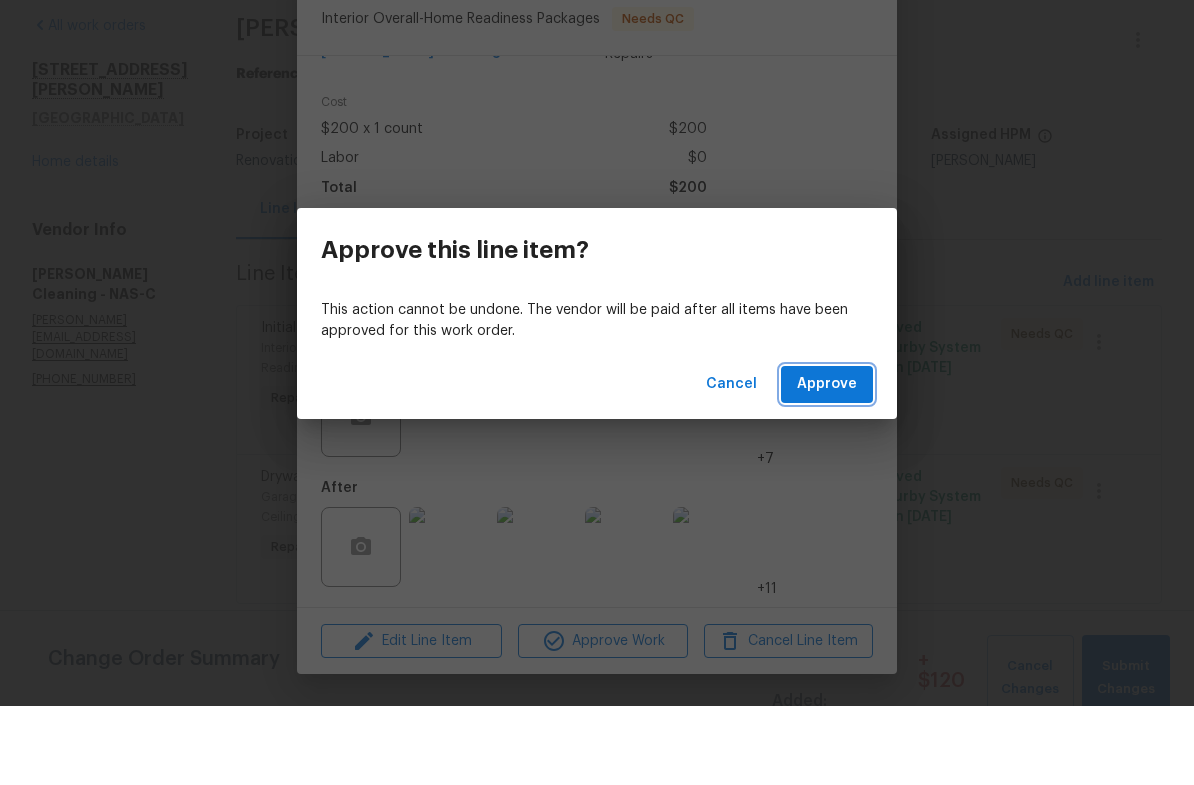 click on "Approve" at bounding box center [827, 463] 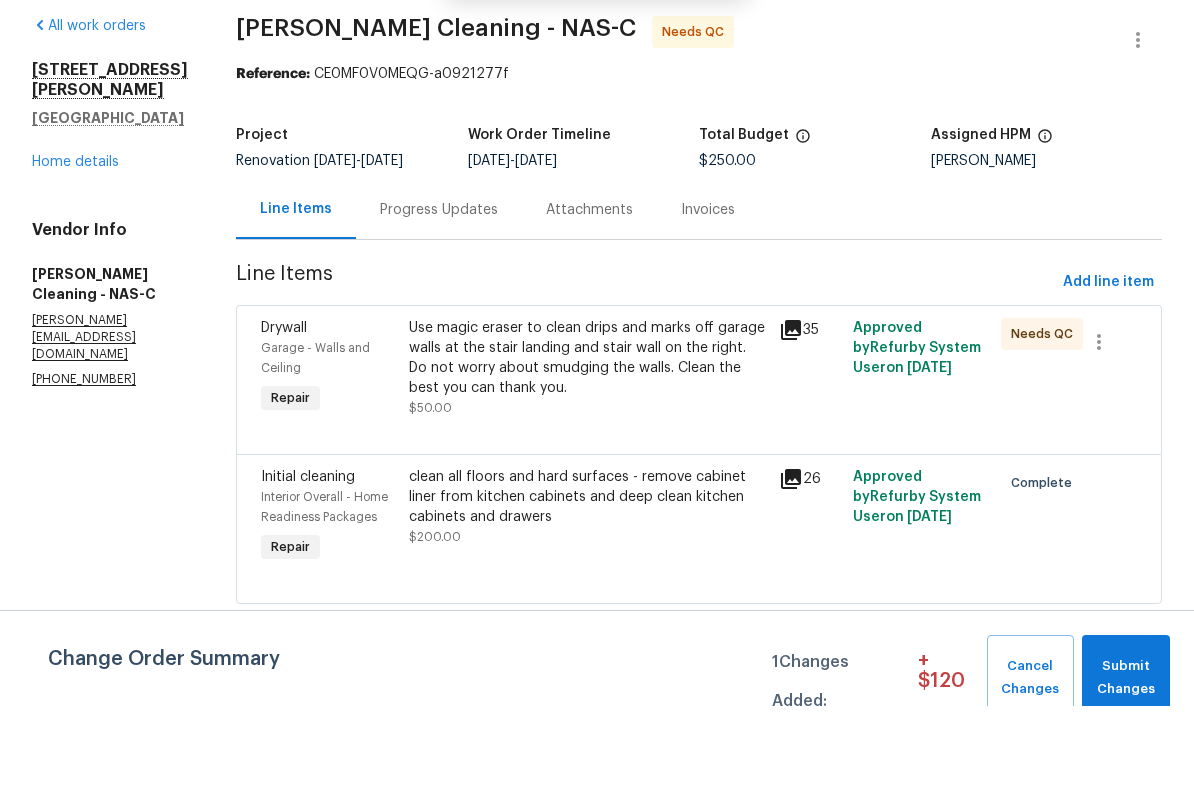 click on "Use magic eraser to clean drips and marks off garage walls at the stair landing and stair wall on the right. Do not worry about smudging the walls. Clean the best you can thank you." at bounding box center [588, 437] 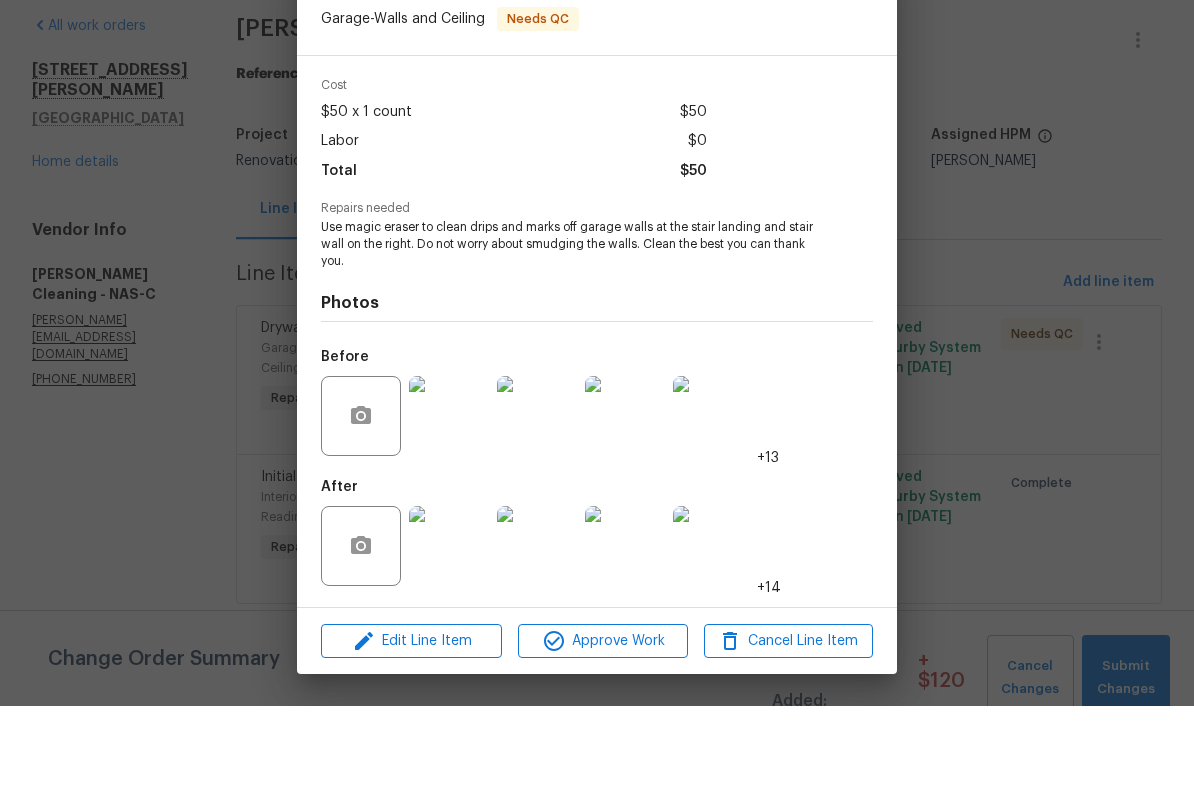 scroll, scrollTop: 73, scrollLeft: 0, axis: vertical 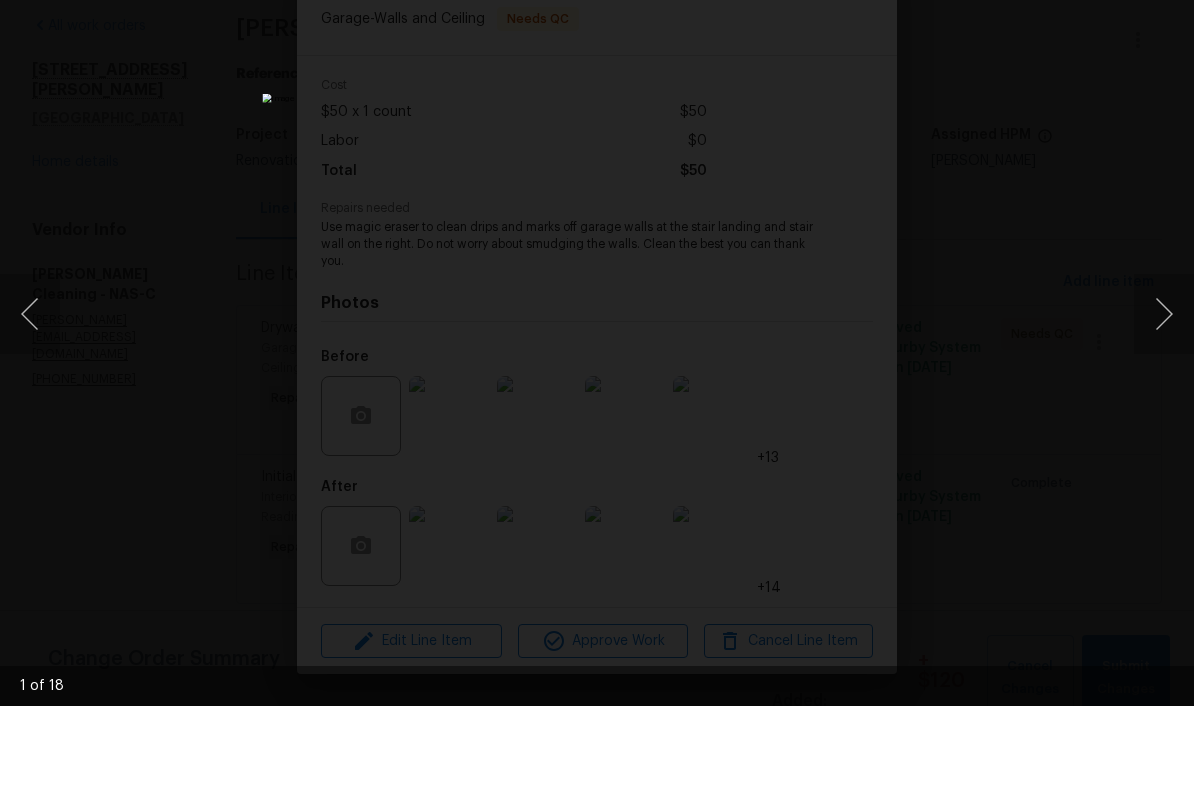 click at bounding box center [1164, 393] 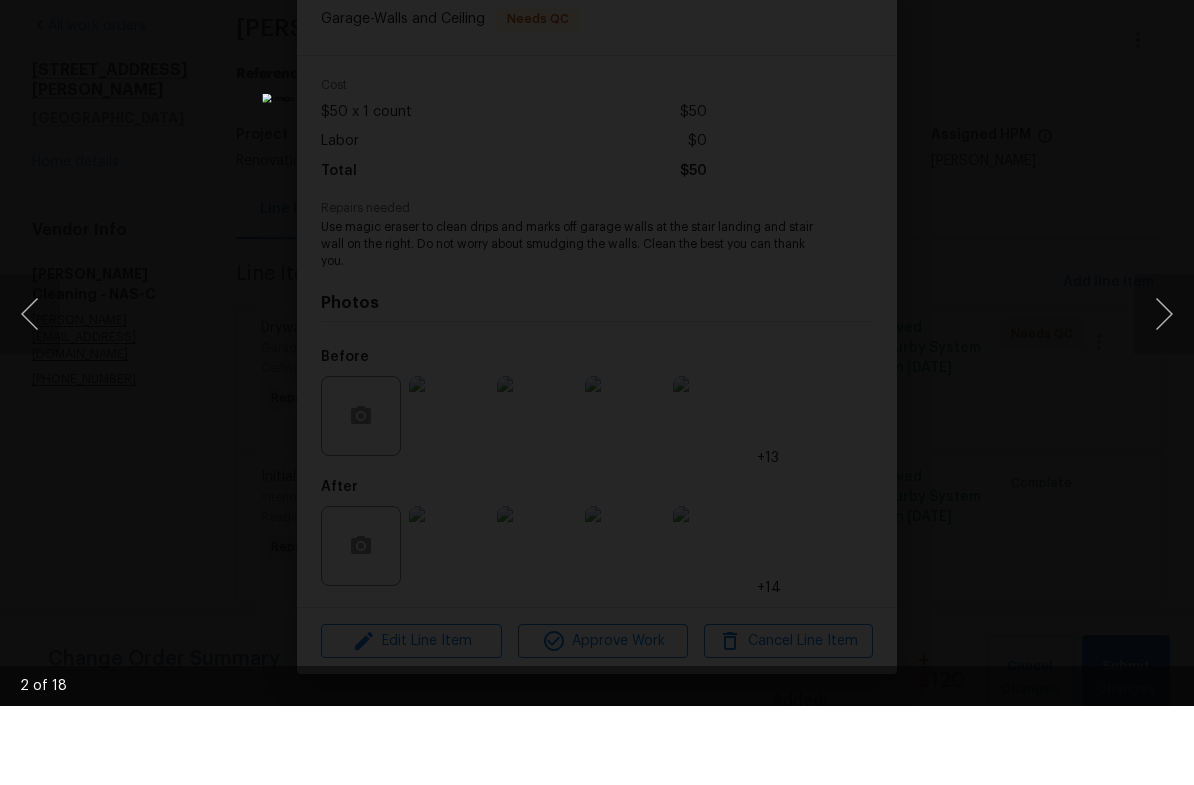 click at bounding box center [1164, 393] 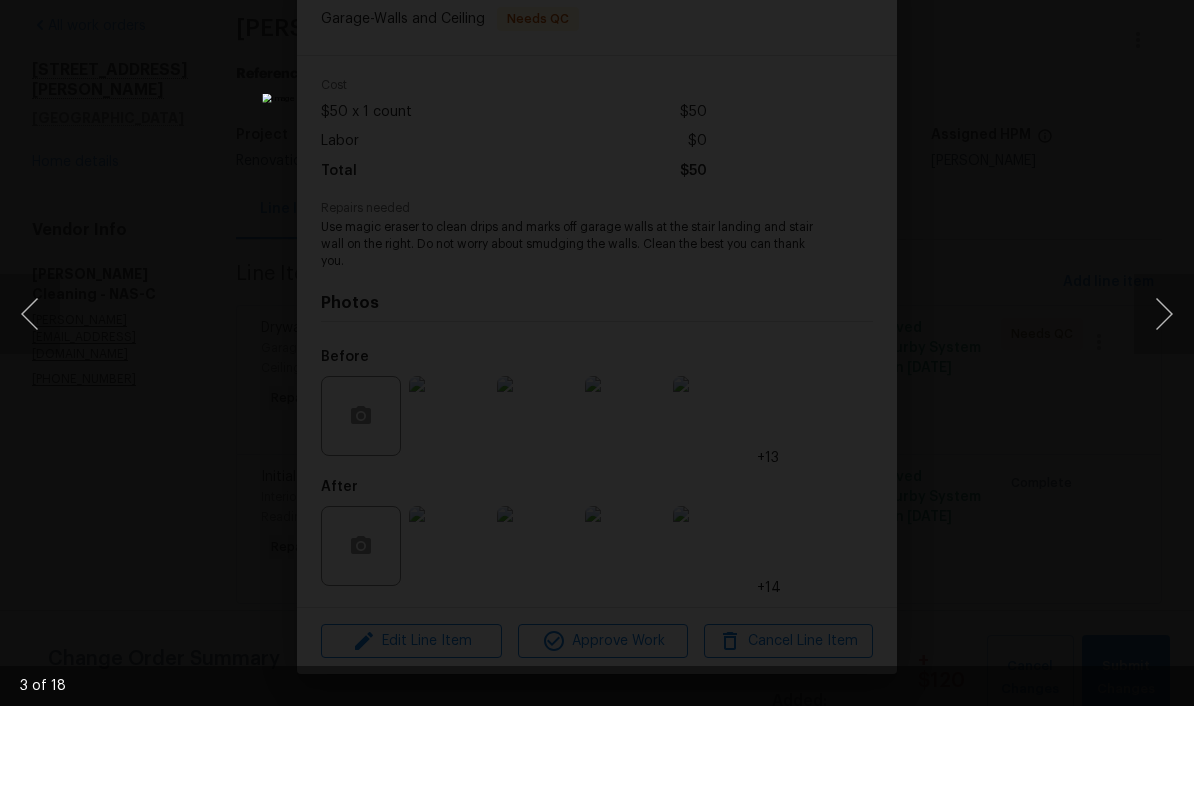 click at bounding box center (1164, 393) 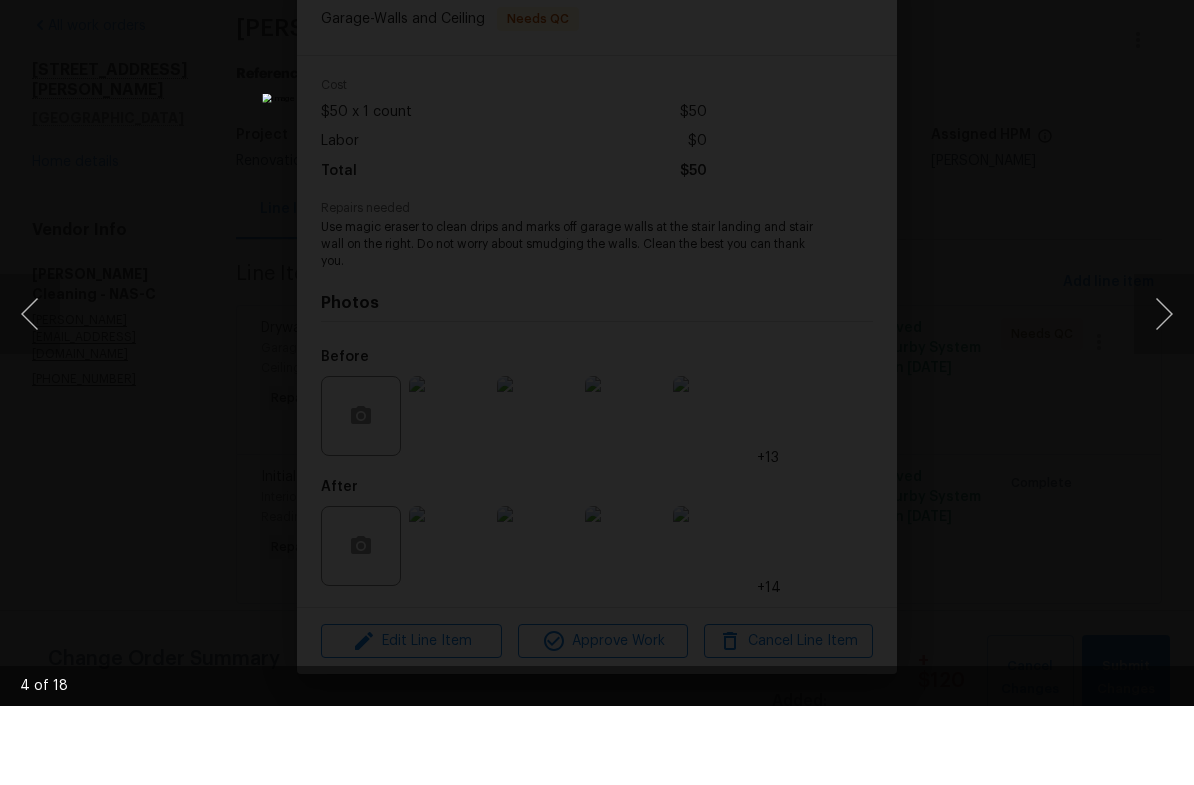 click at bounding box center [1164, 393] 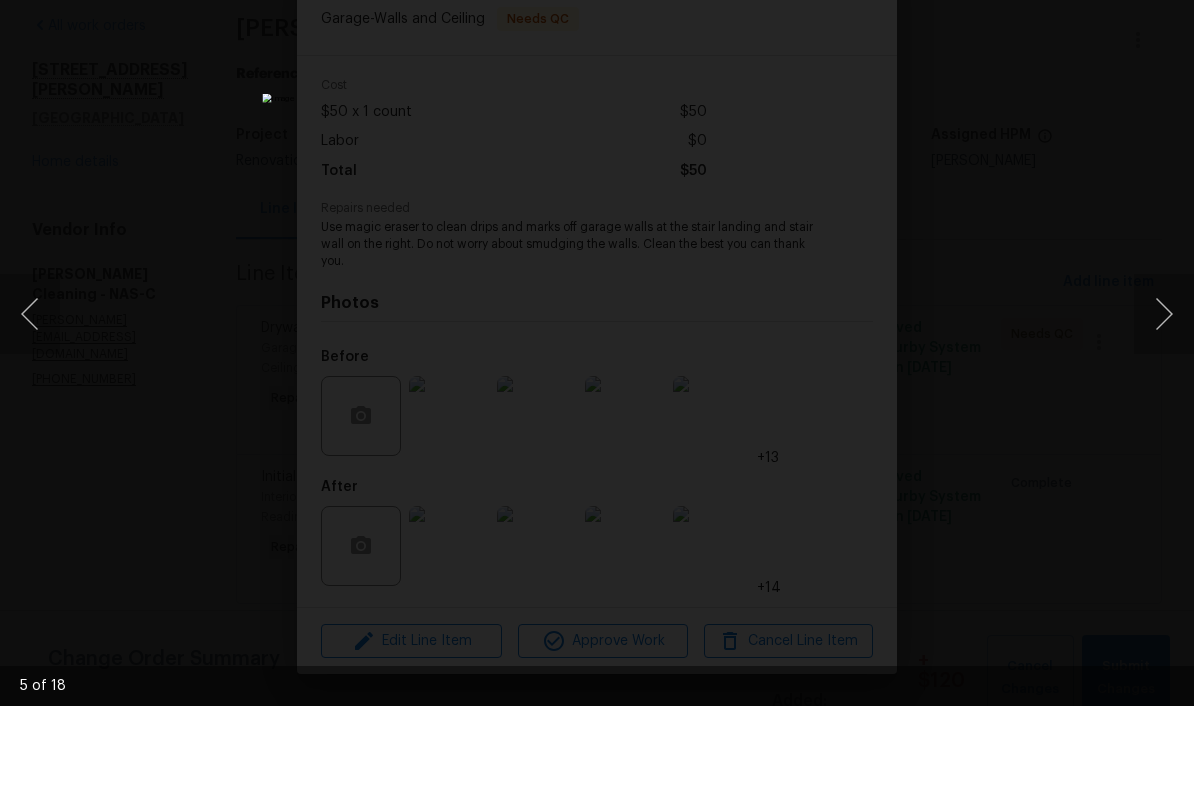 click at bounding box center (1164, 393) 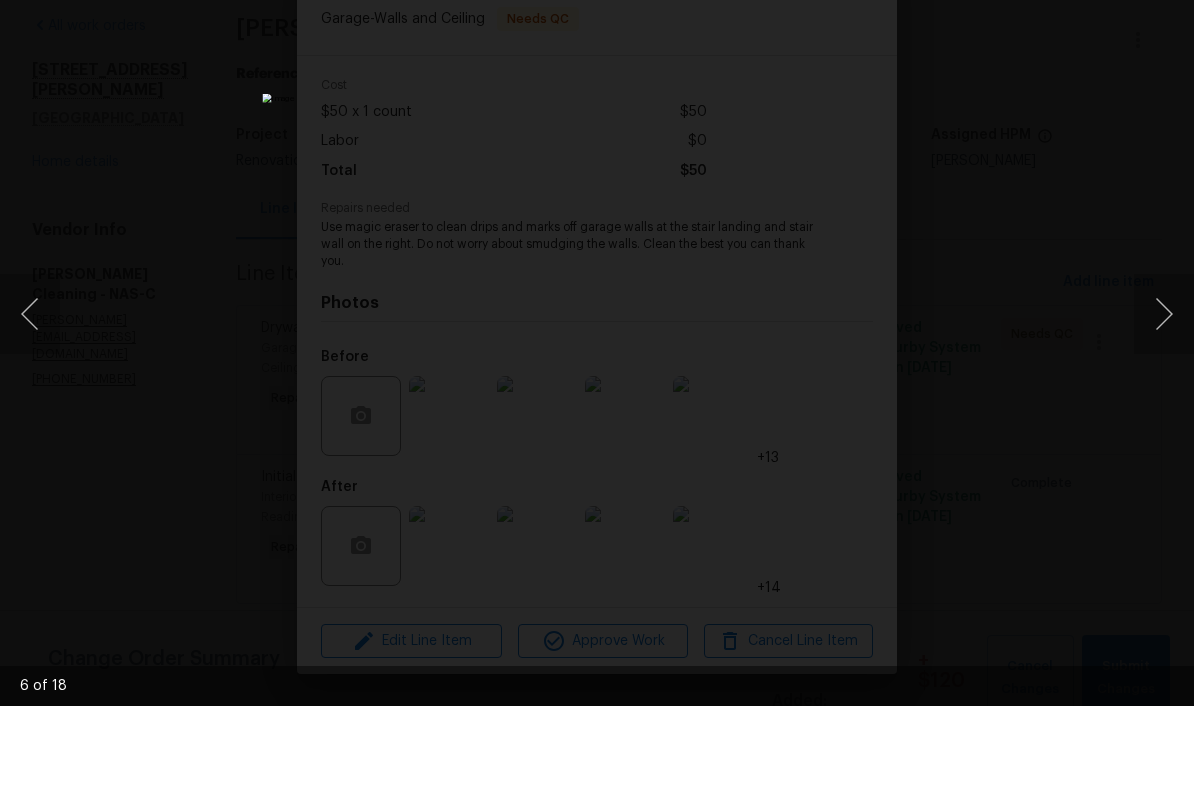 click at bounding box center (1164, 393) 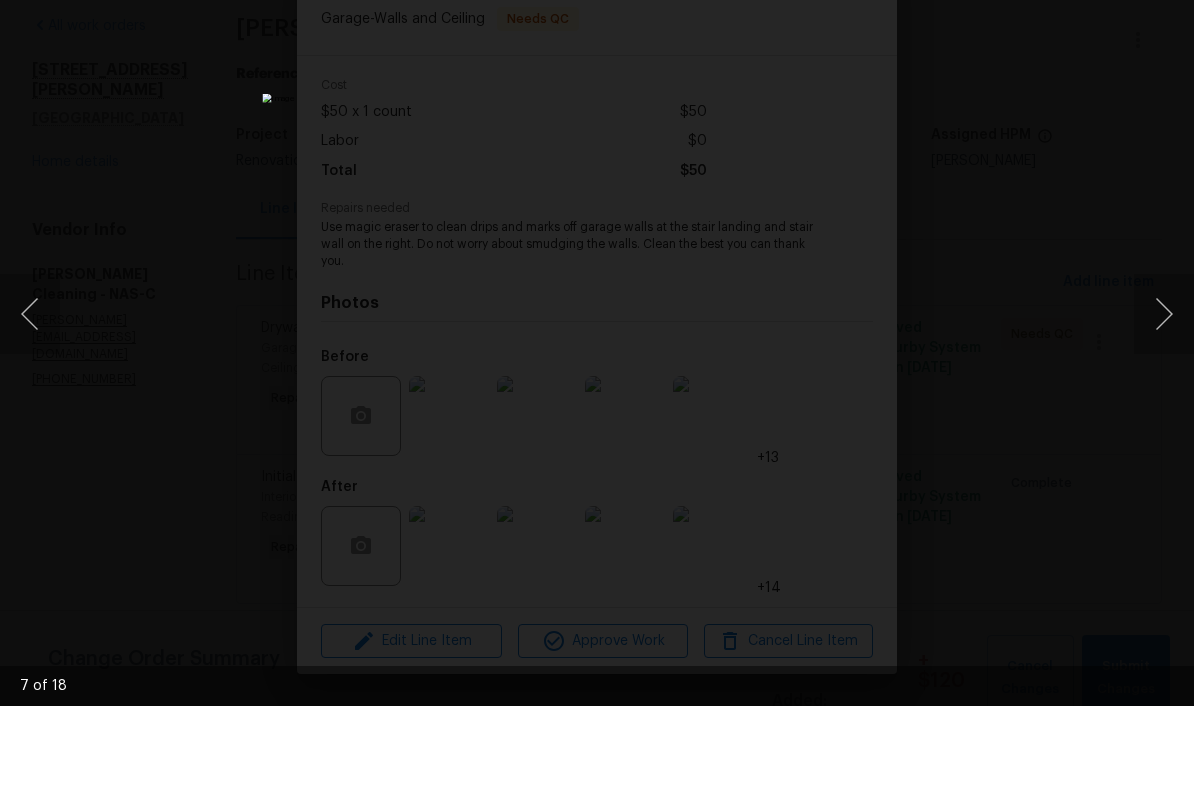 click at bounding box center [1164, 393] 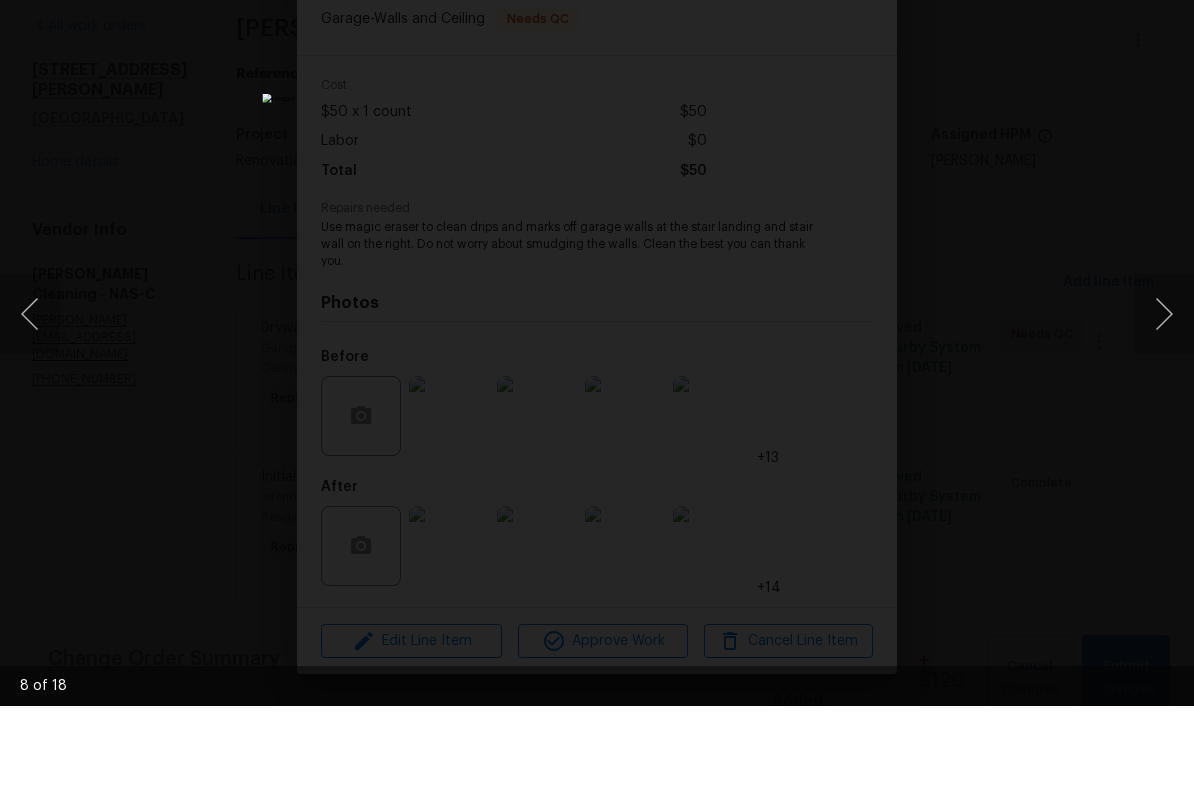 click at bounding box center [1164, 393] 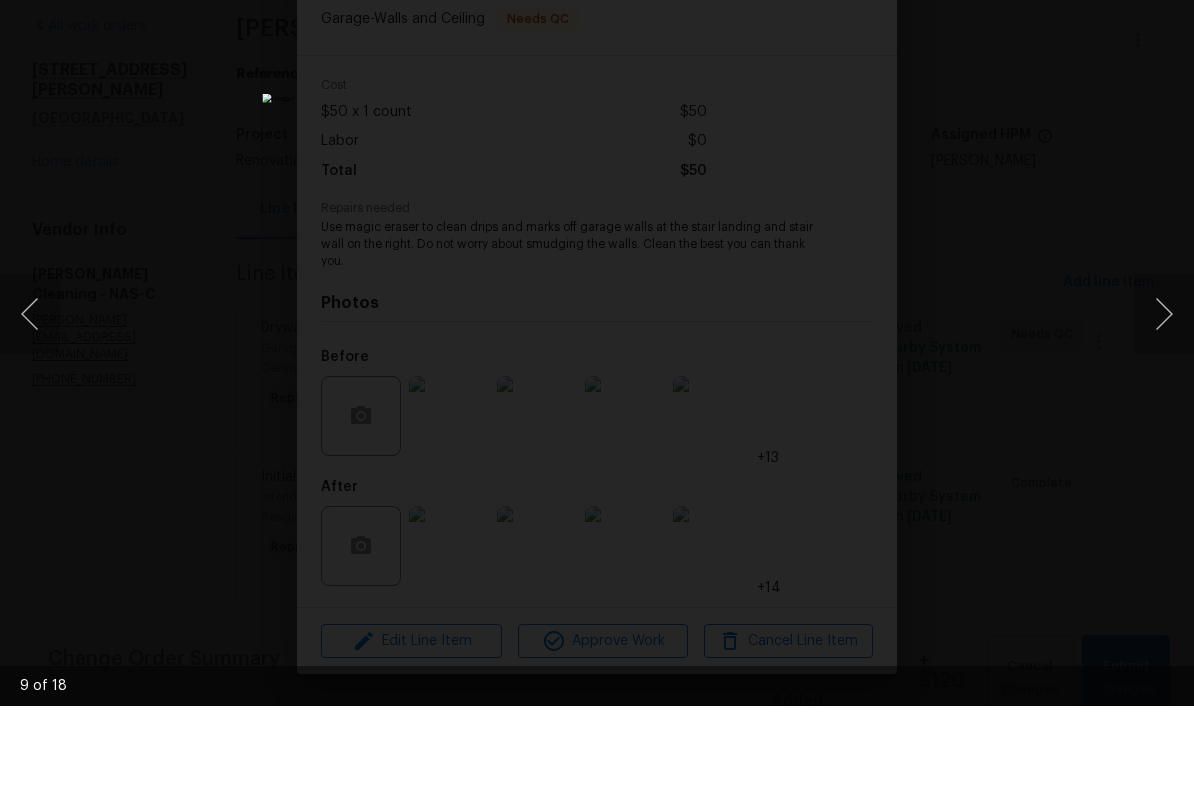 click at bounding box center (1164, 393) 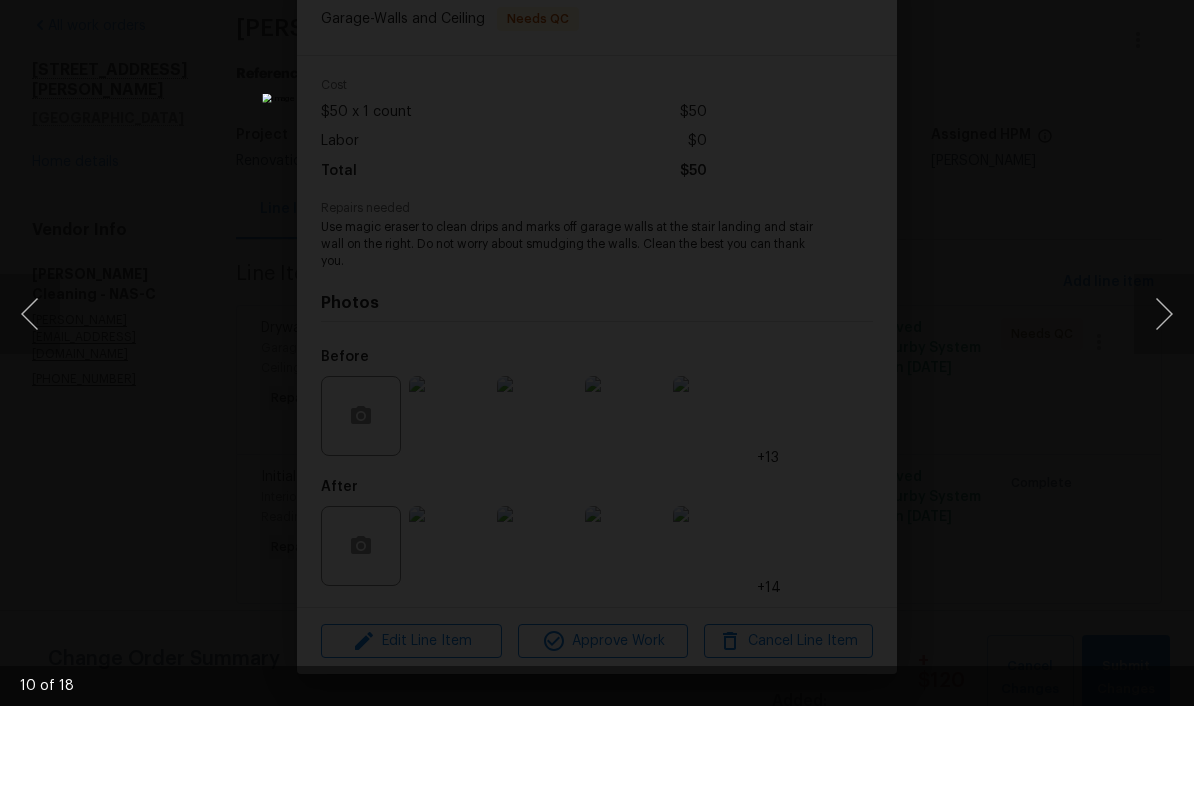 click at bounding box center [1164, 393] 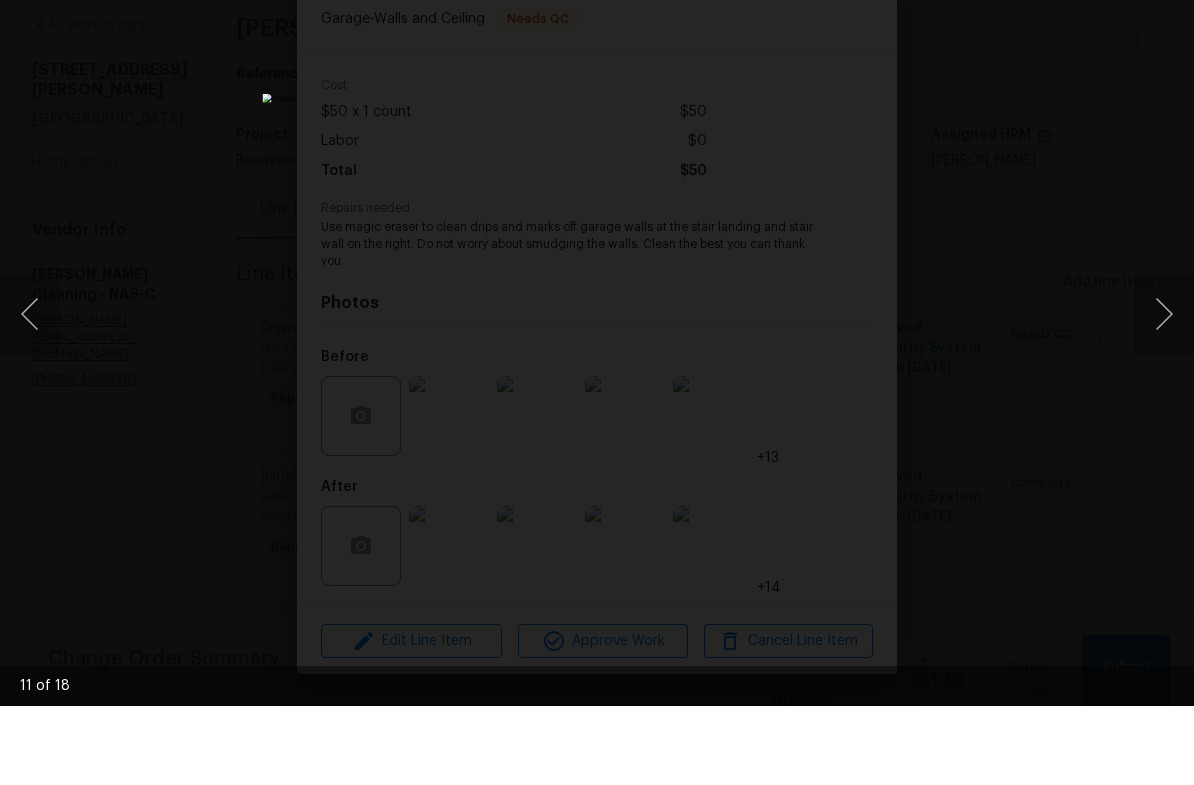 click at bounding box center (1164, 393) 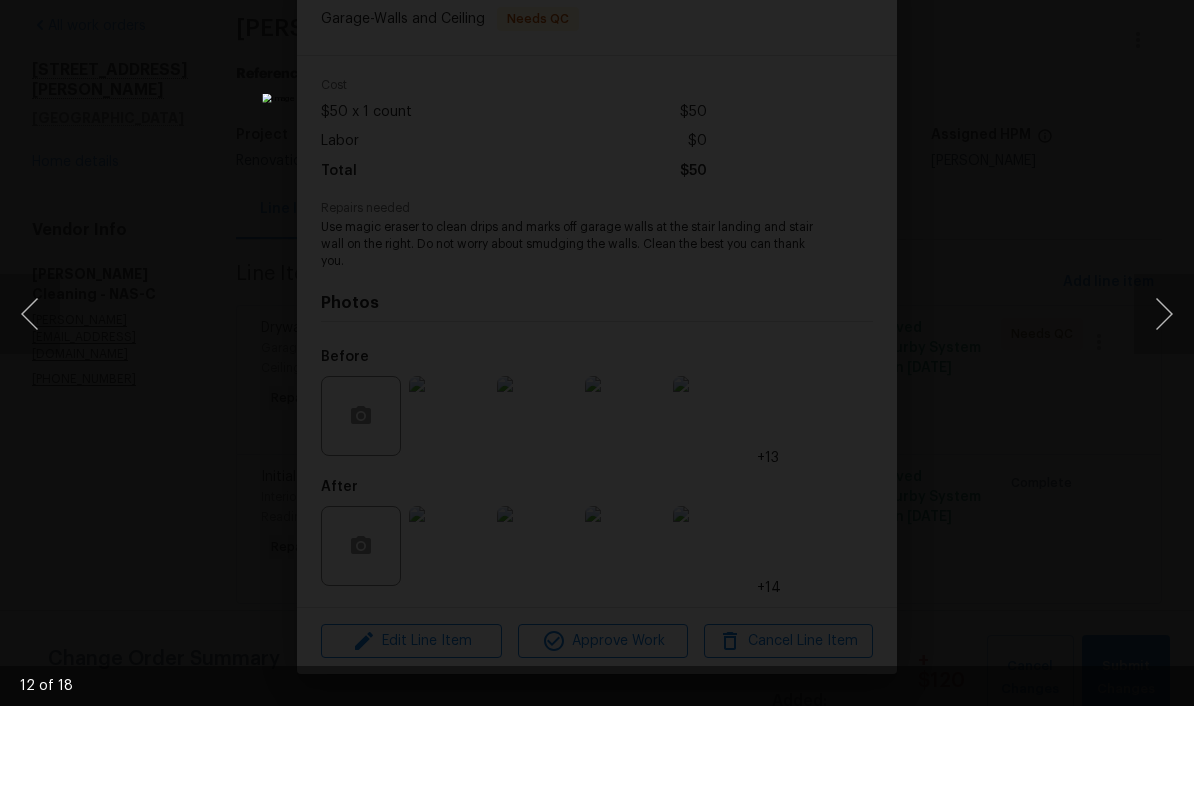 click at bounding box center [1164, 393] 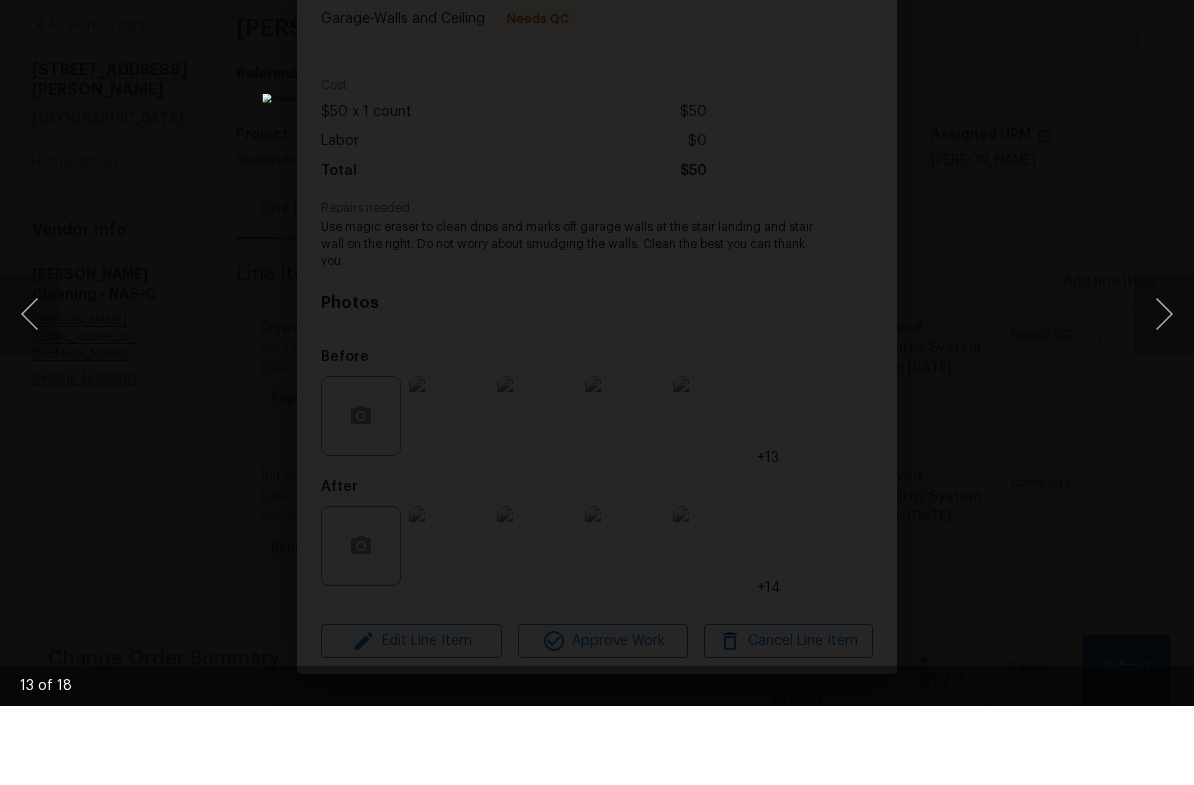 click at bounding box center [1164, 393] 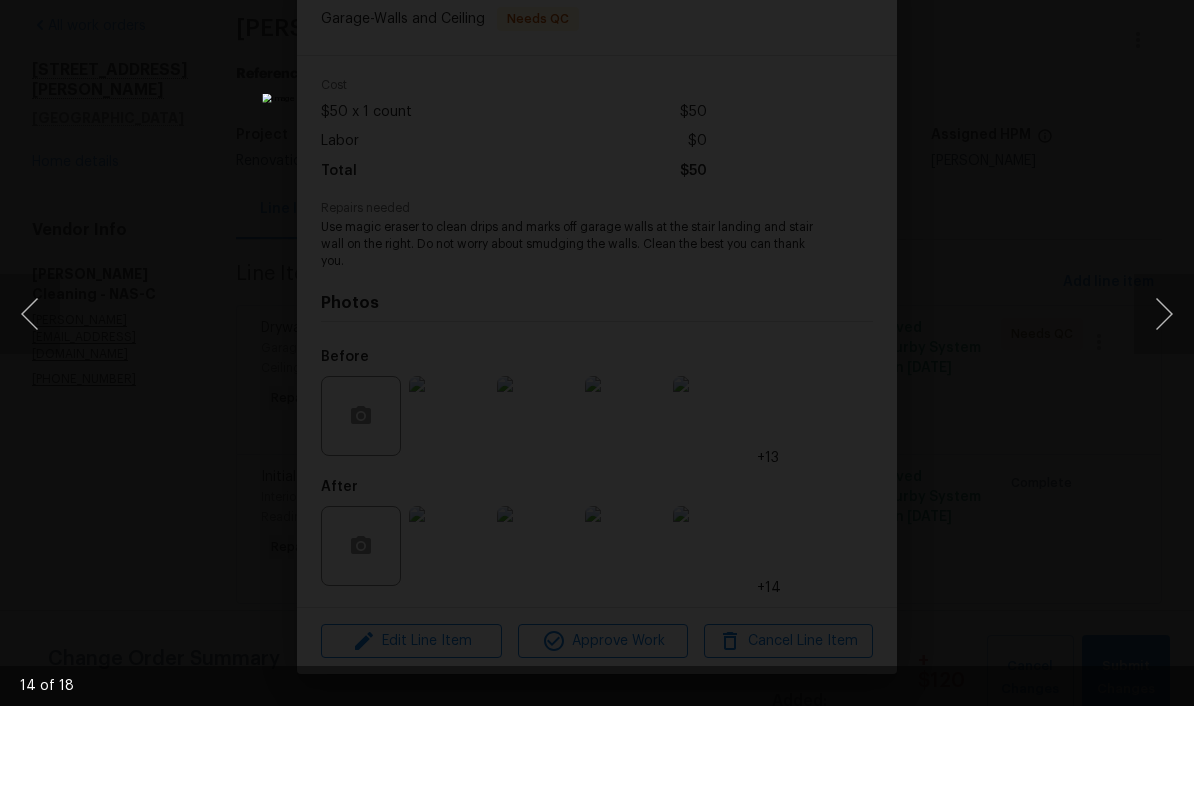 click at bounding box center (1164, 393) 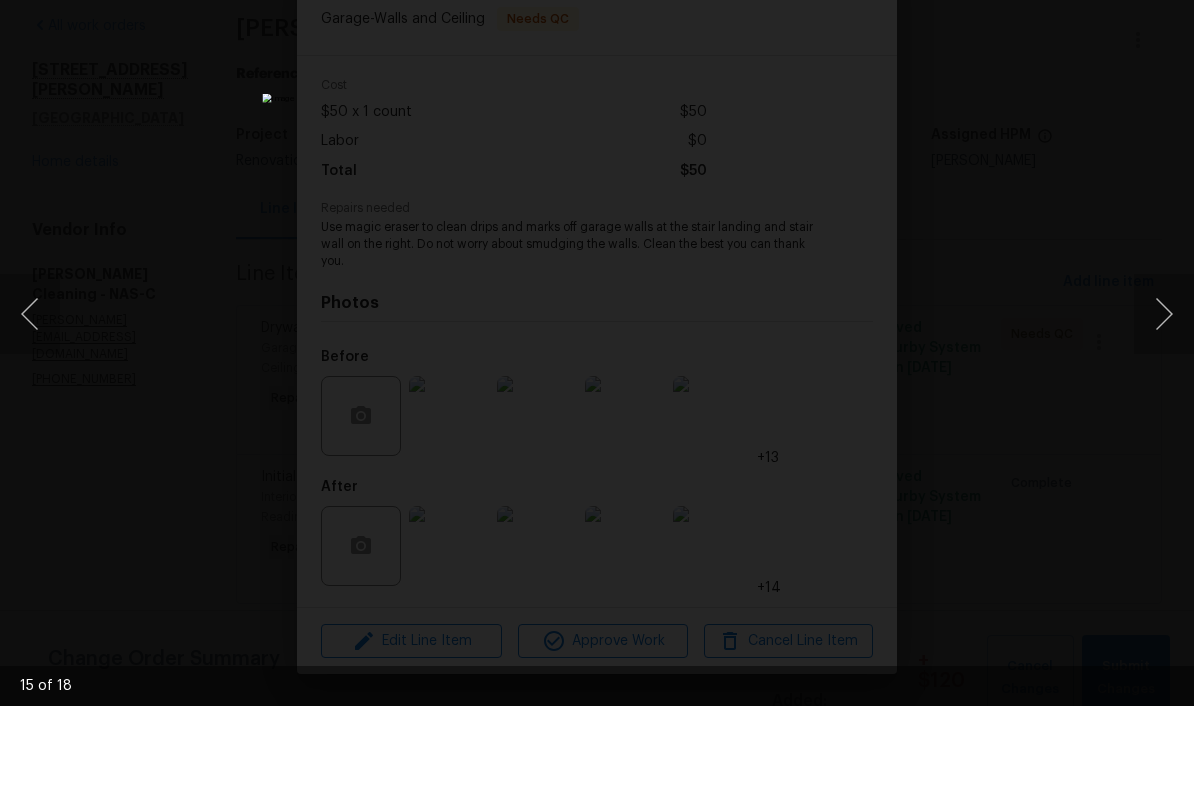 click at bounding box center (1164, 393) 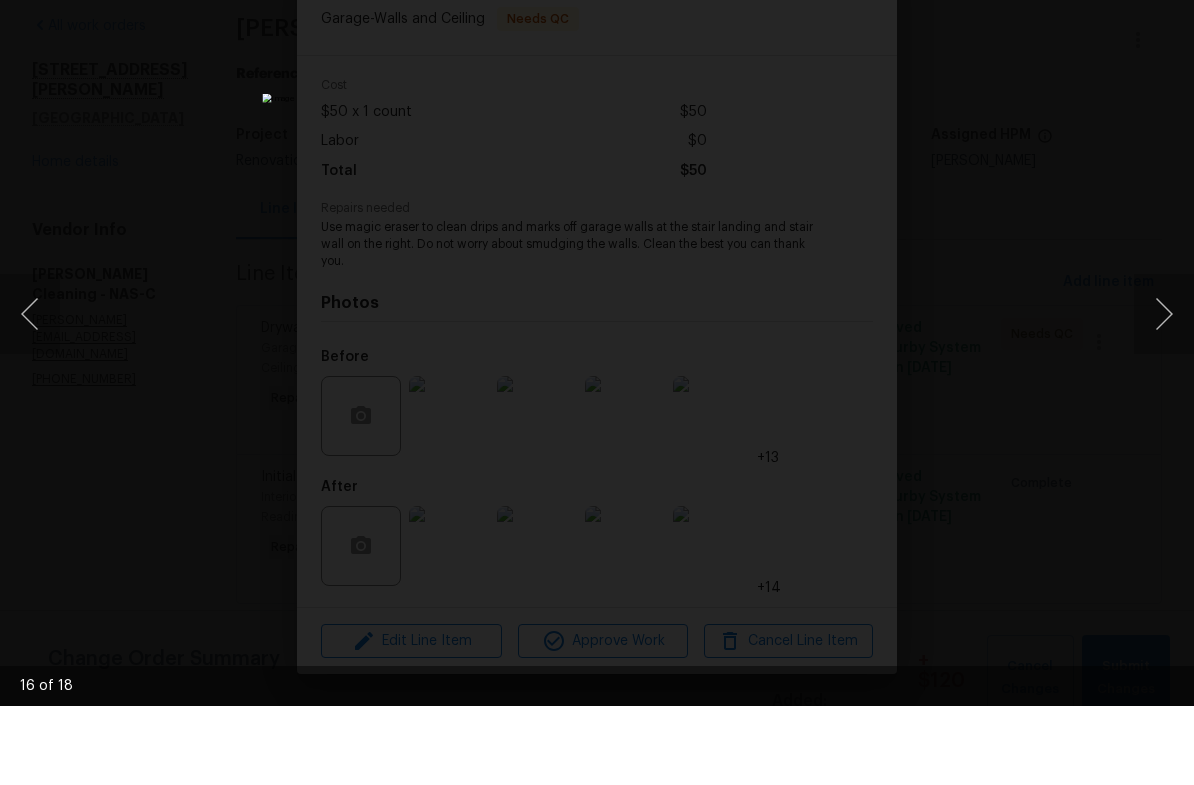 click at bounding box center (1164, 393) 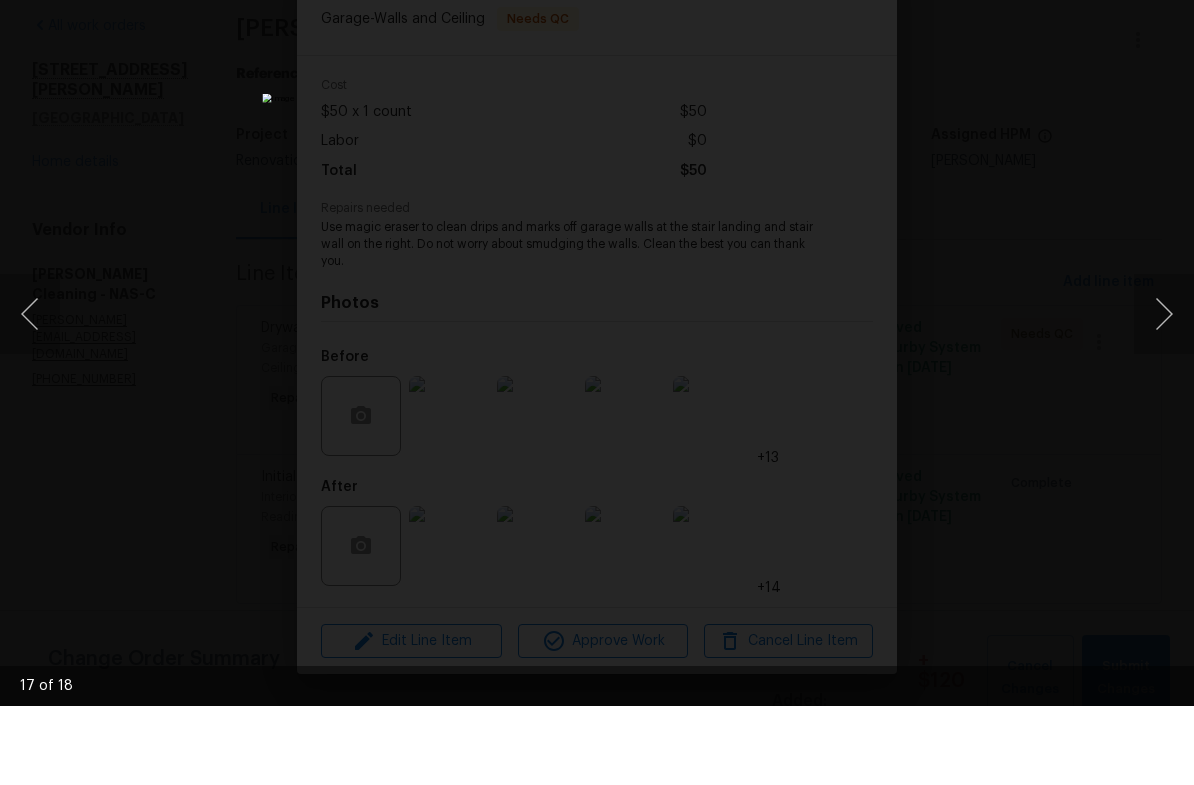 click at bounding box center (1164, 393) 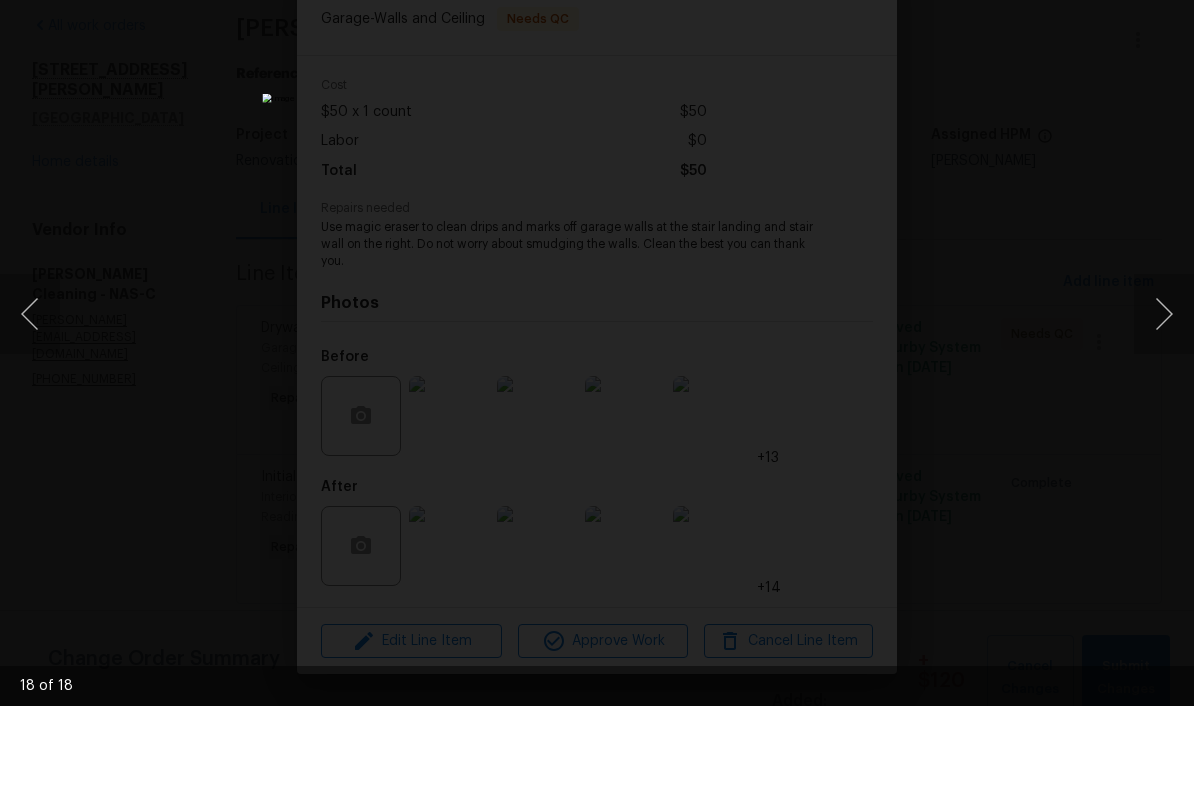 click at bounding box center [1164, 393] 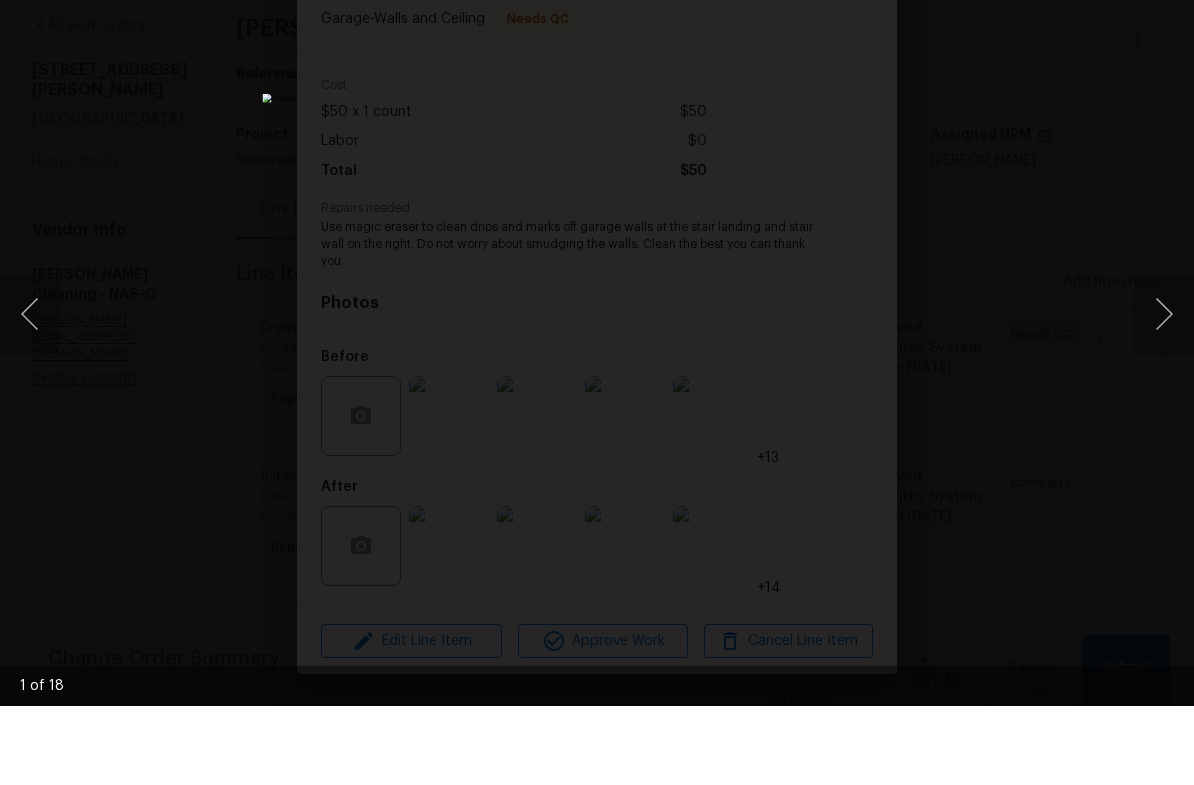 click at bounding box center (1164, 393) 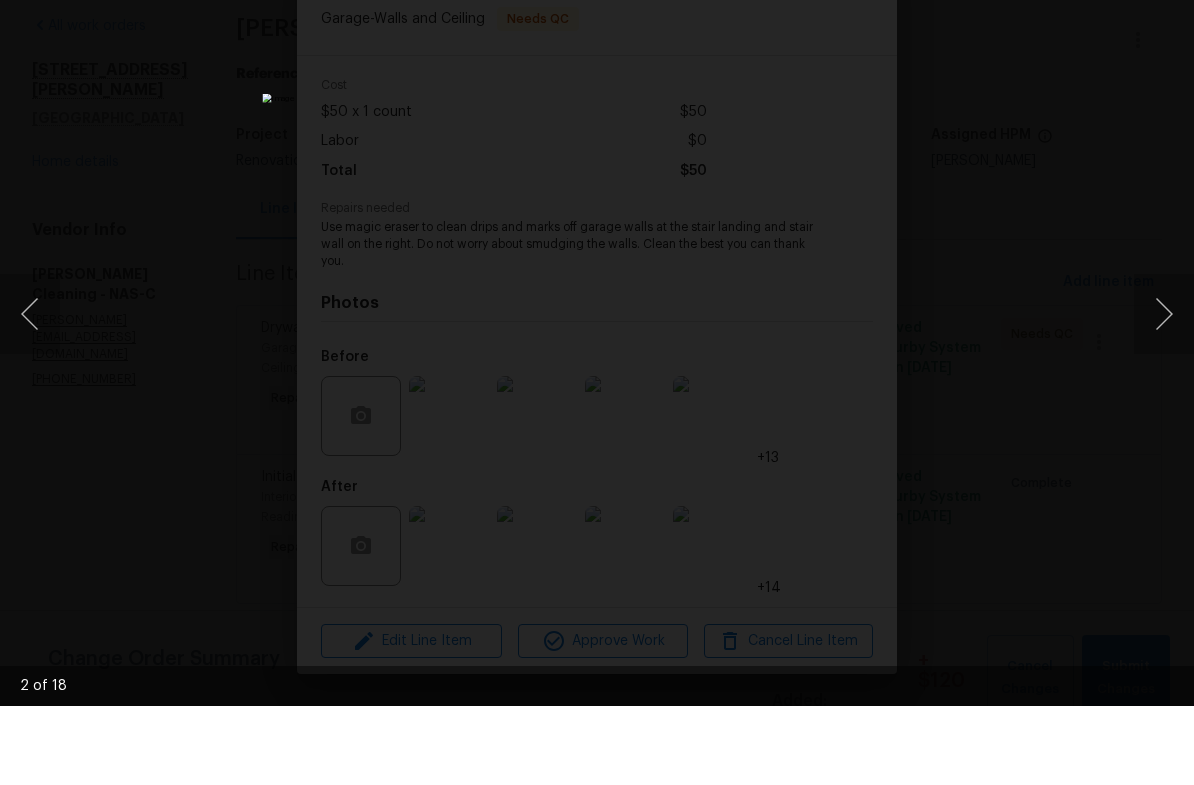 click at bounding box center (1164, 393) 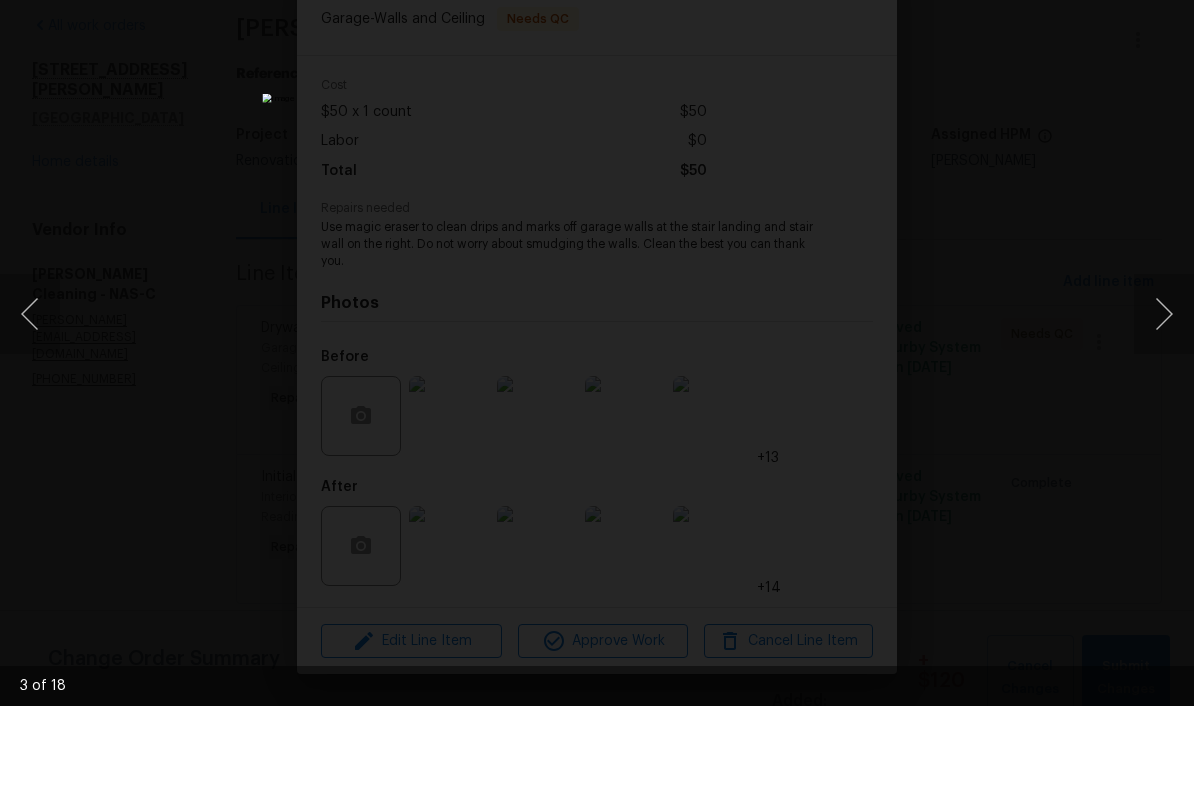 click at bounding box center [1164, 393] 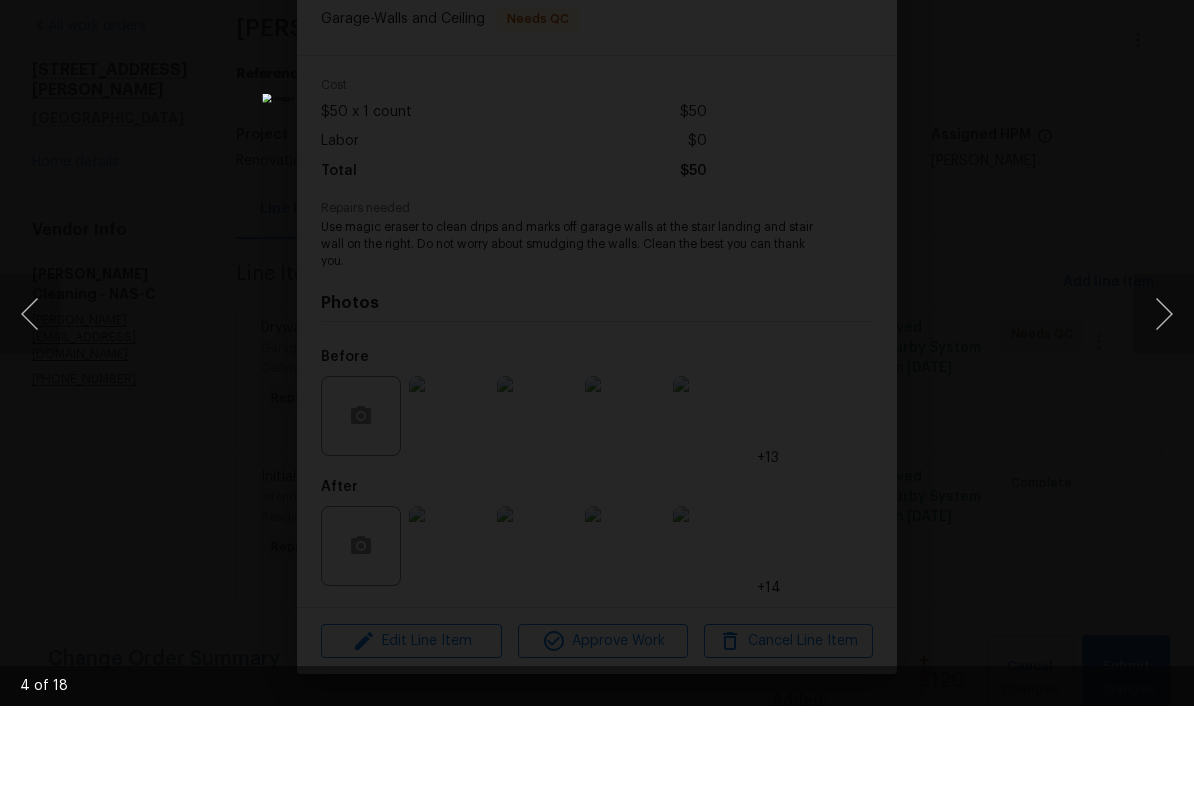 click at bounding box center [1164, 393] 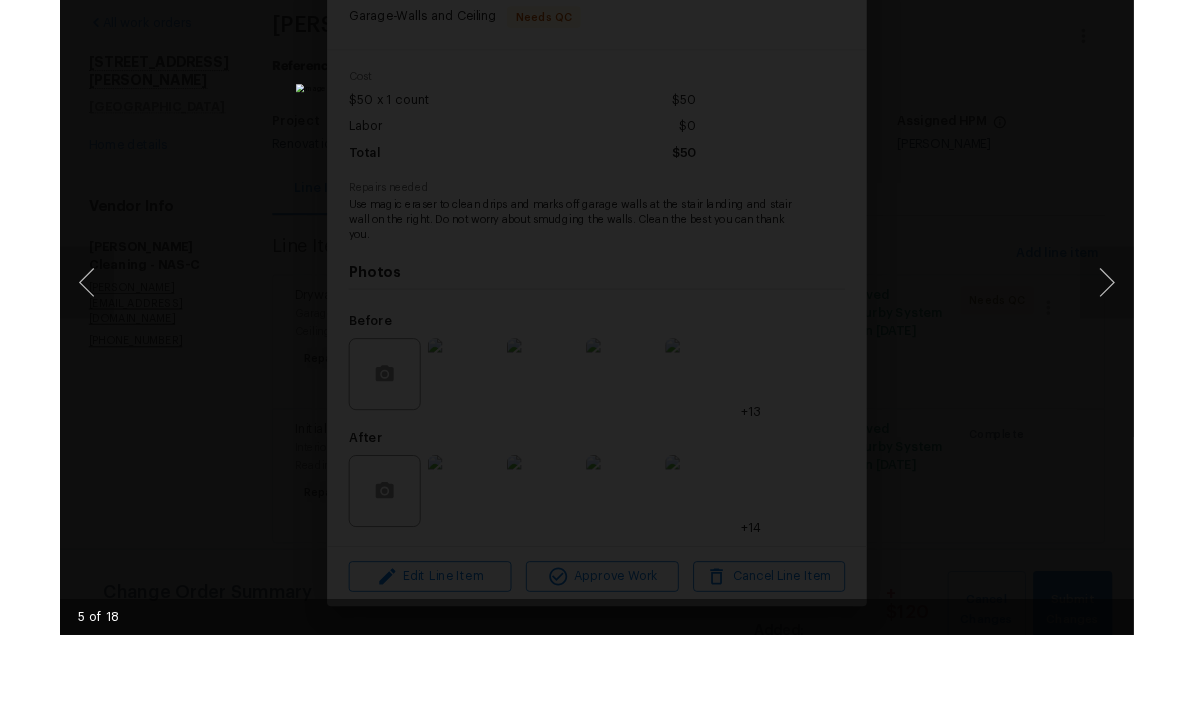 scroll, scrollTop: 37, scrollLeft: 0, axis: vertical 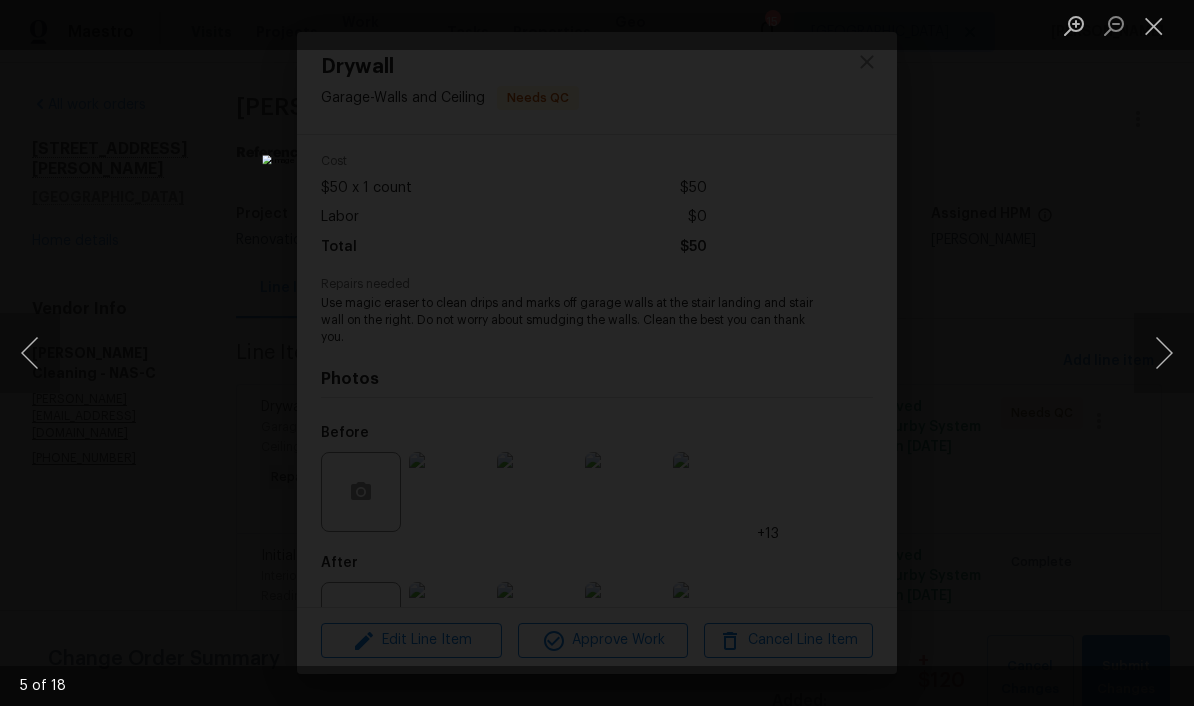 click at bounding box center [1154, 25] 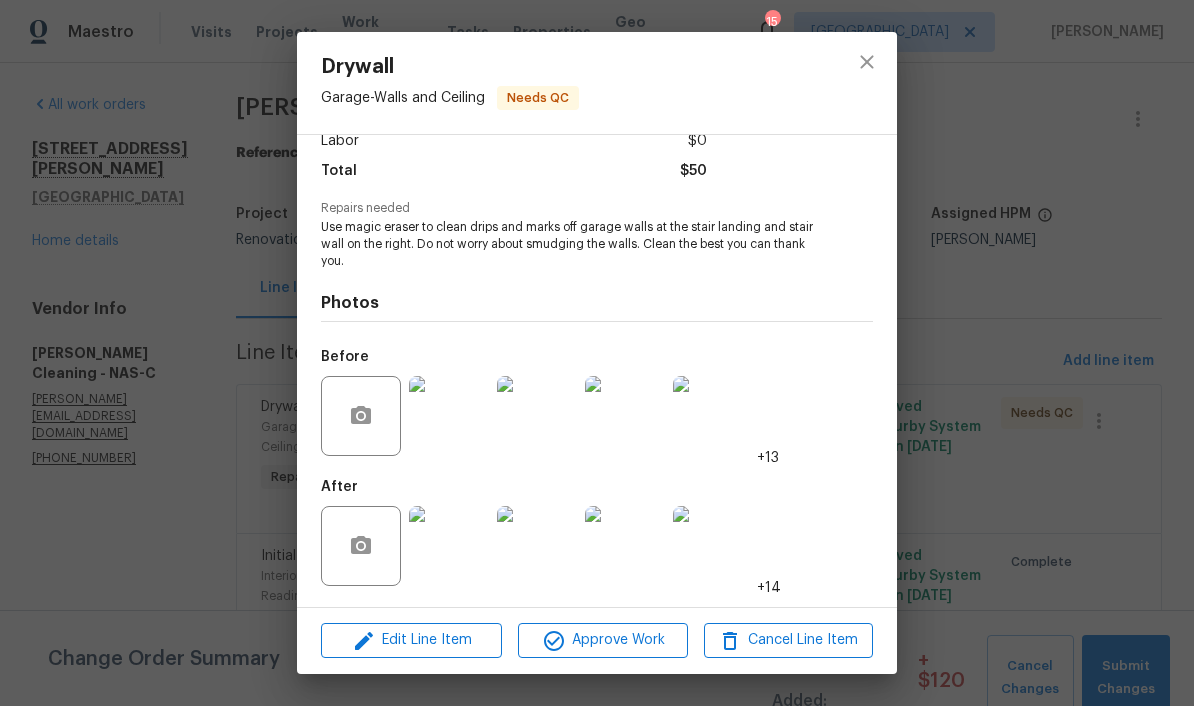 scroll, scrollTop: 151, scrollLeft: 0, axis: vertical 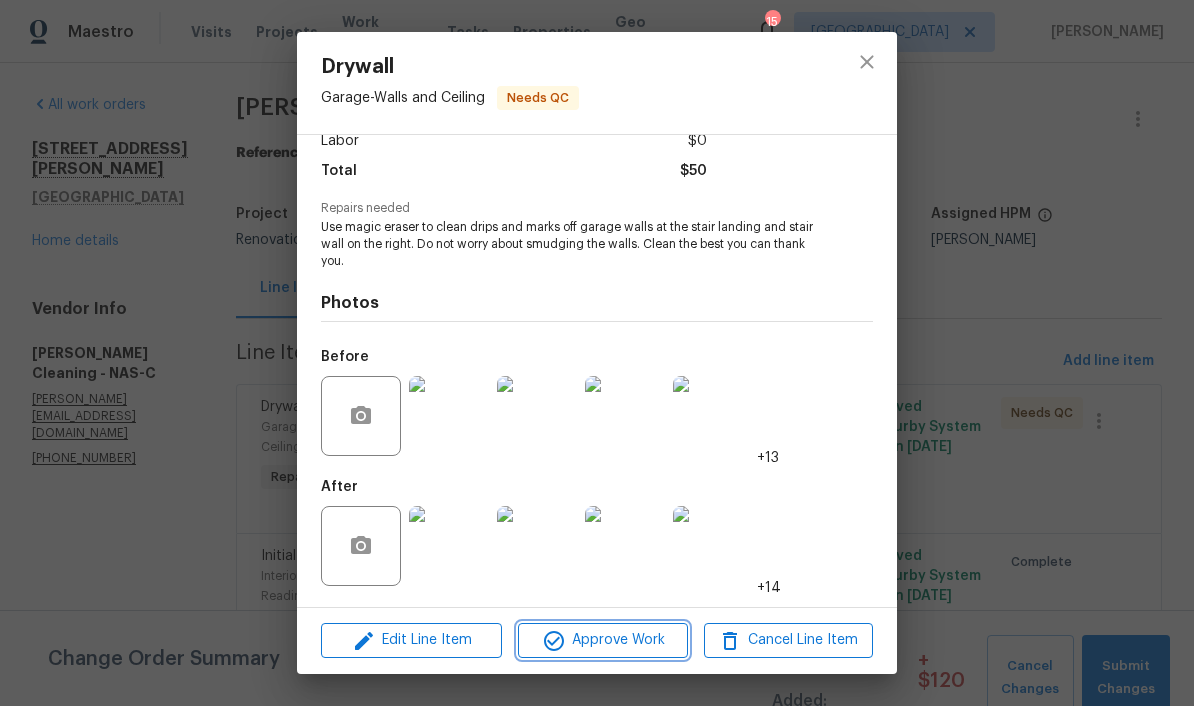 click on "Approve Work" at bounding box center (602, 640) 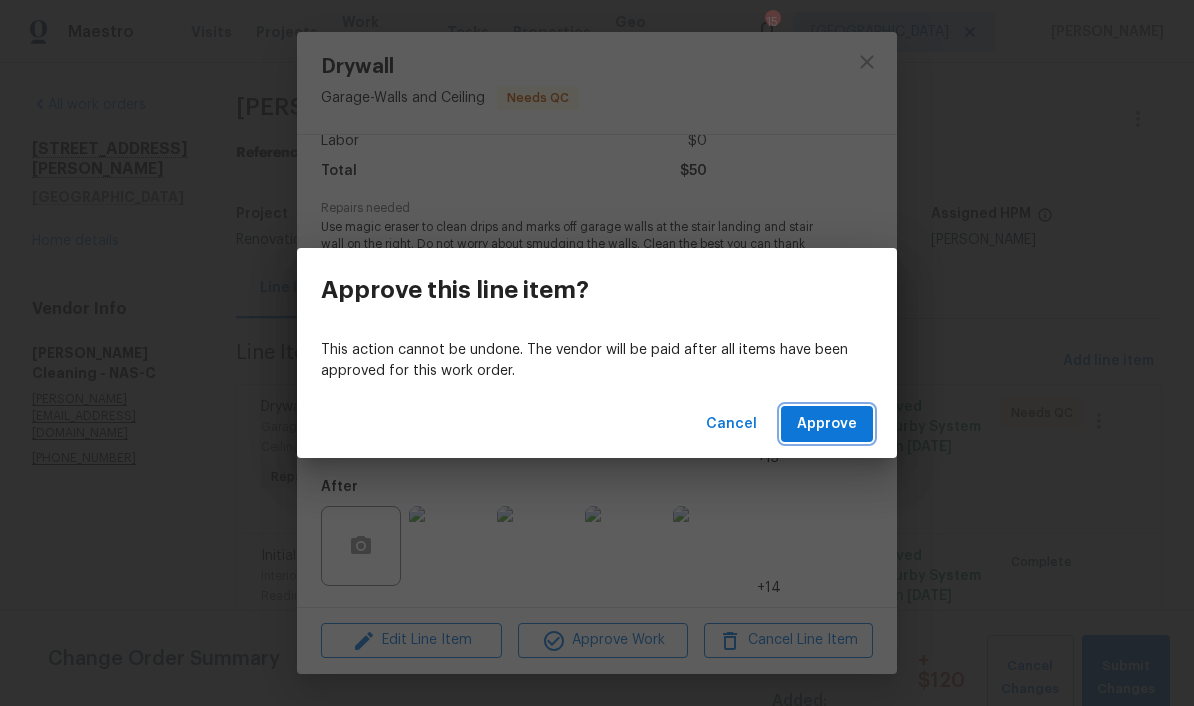 click on "Approve" at bounding box center [827, 424] 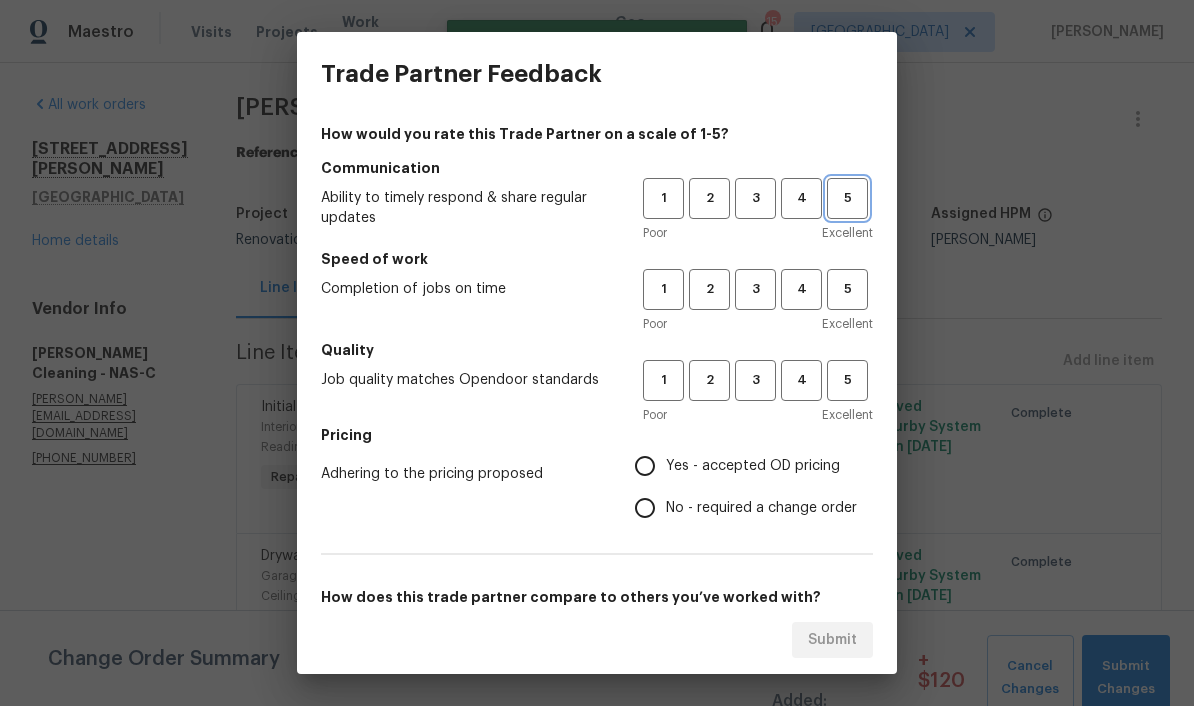 click on "5" at bounding box center [847, 198] 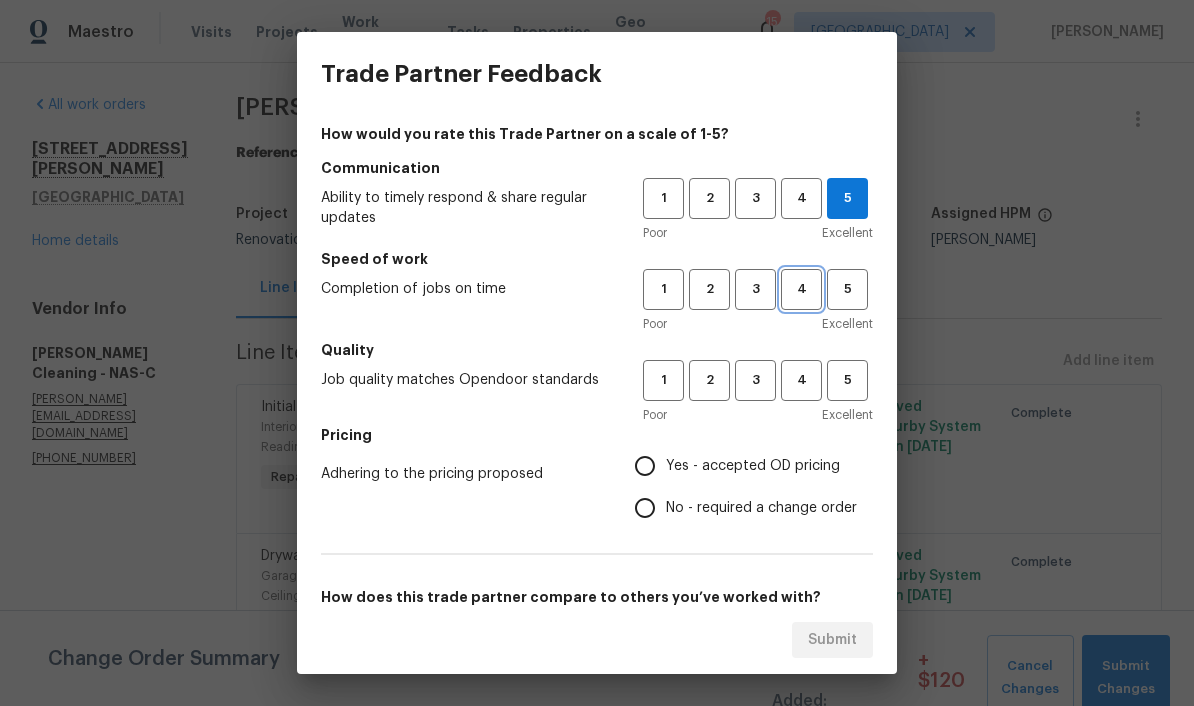 click on "4" at bounding box center (801, 289) 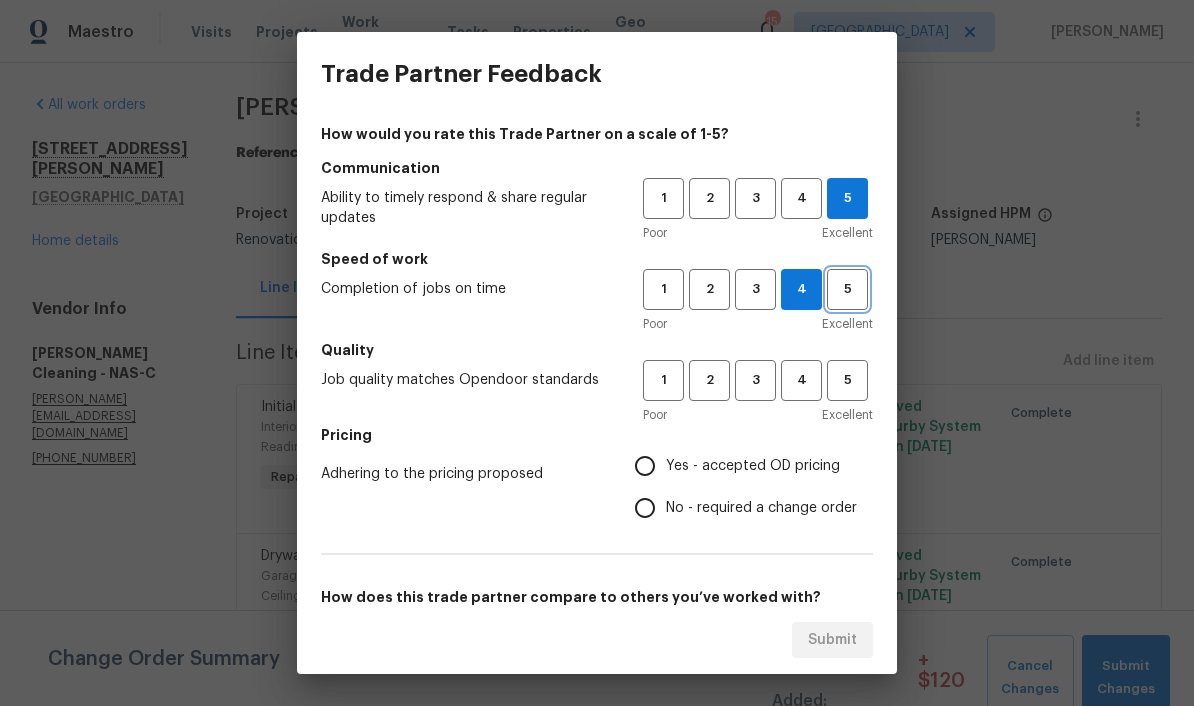 click on "5" at bounding box center (847, 289) 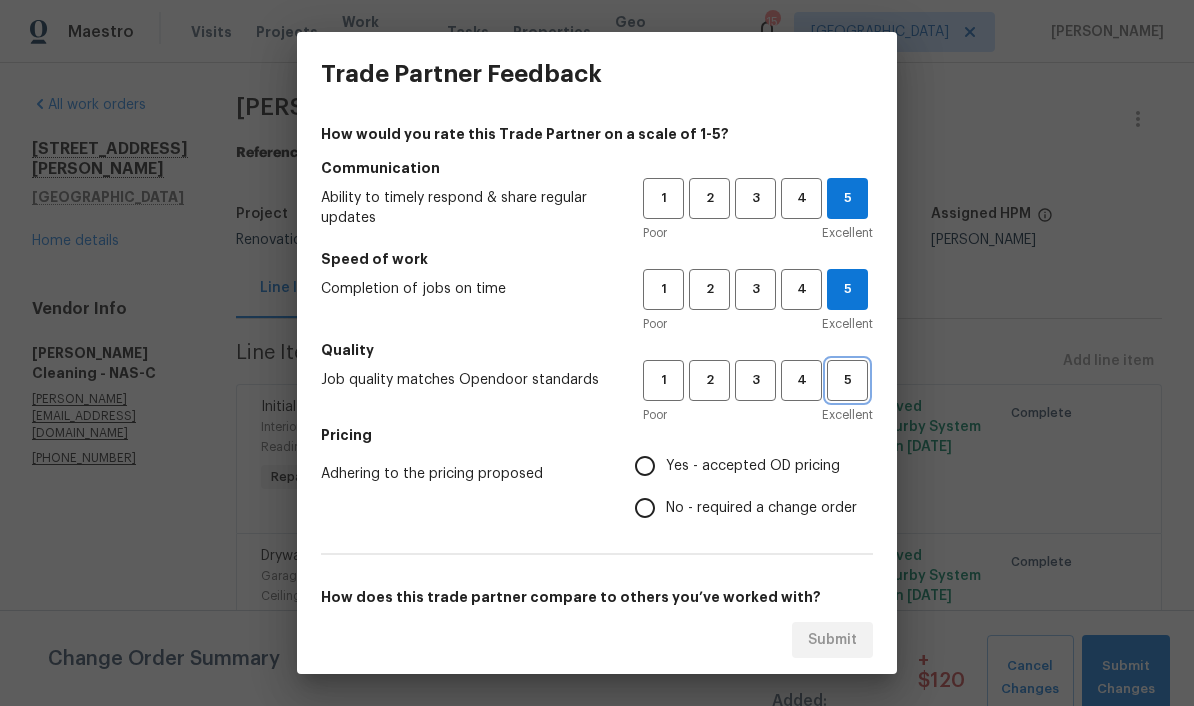 click on "5" at bounding box center [847, 380] 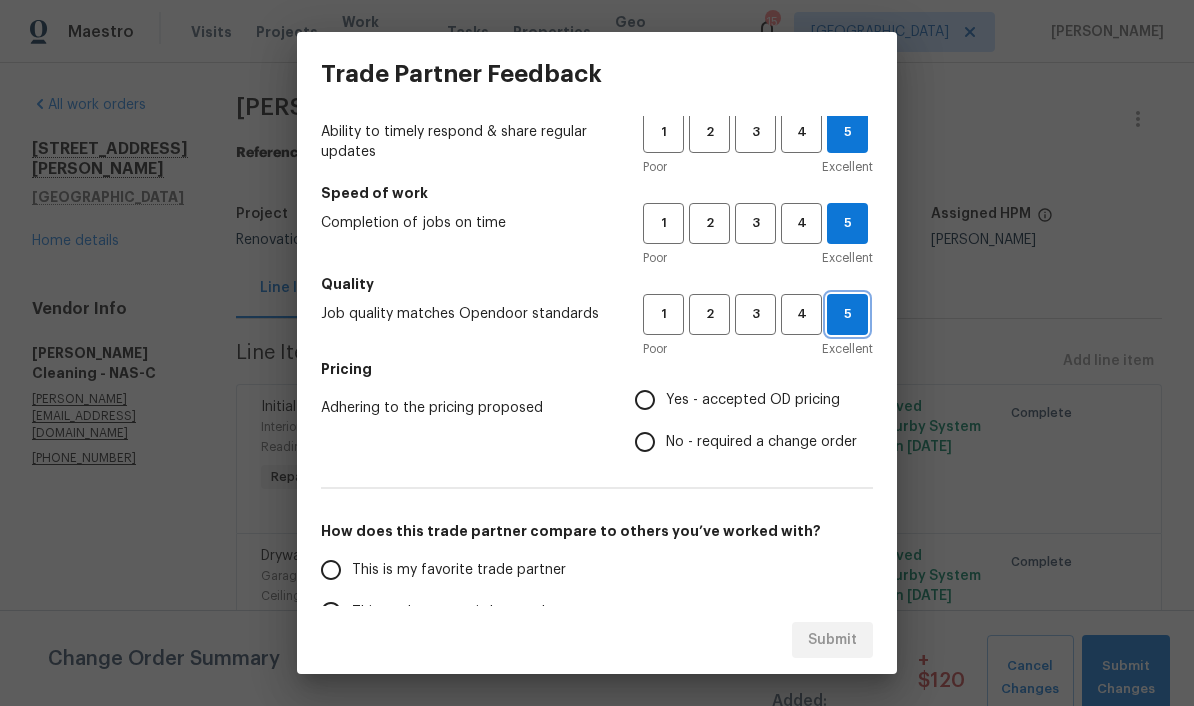 scroll, scrollTop: 129, scrollLeft: 0, axis: vertical 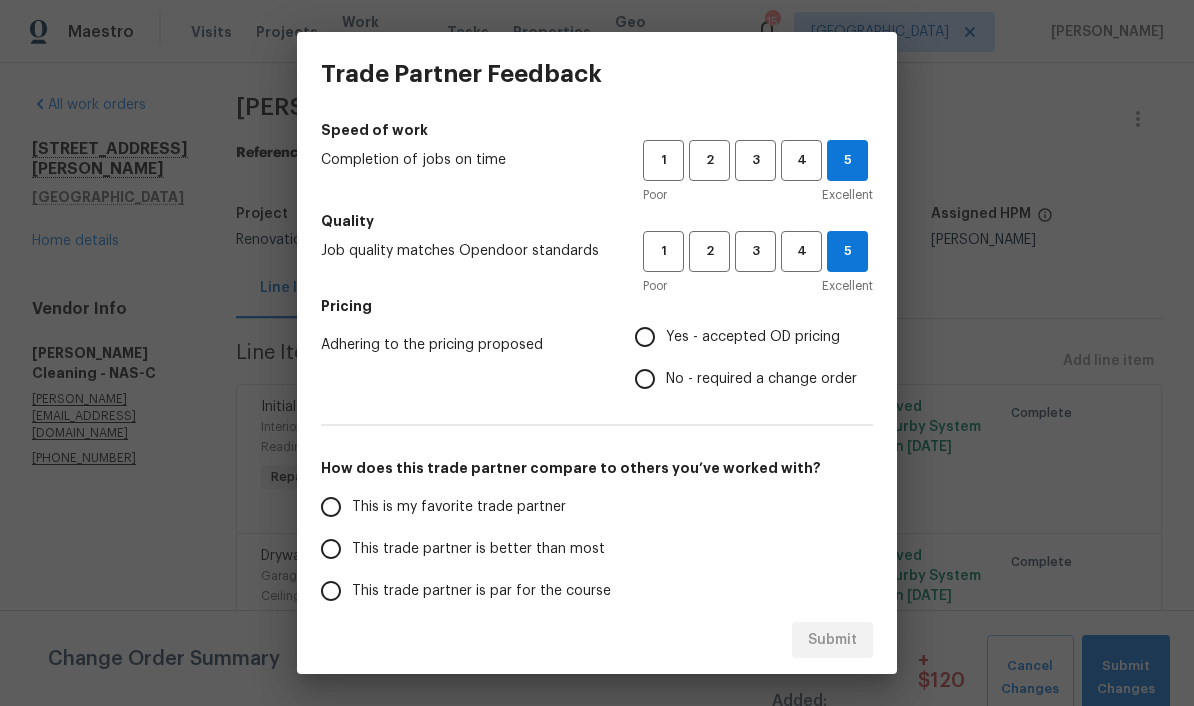 click on "Yes - accepted OD pricing" at bounding box center (645, 337) 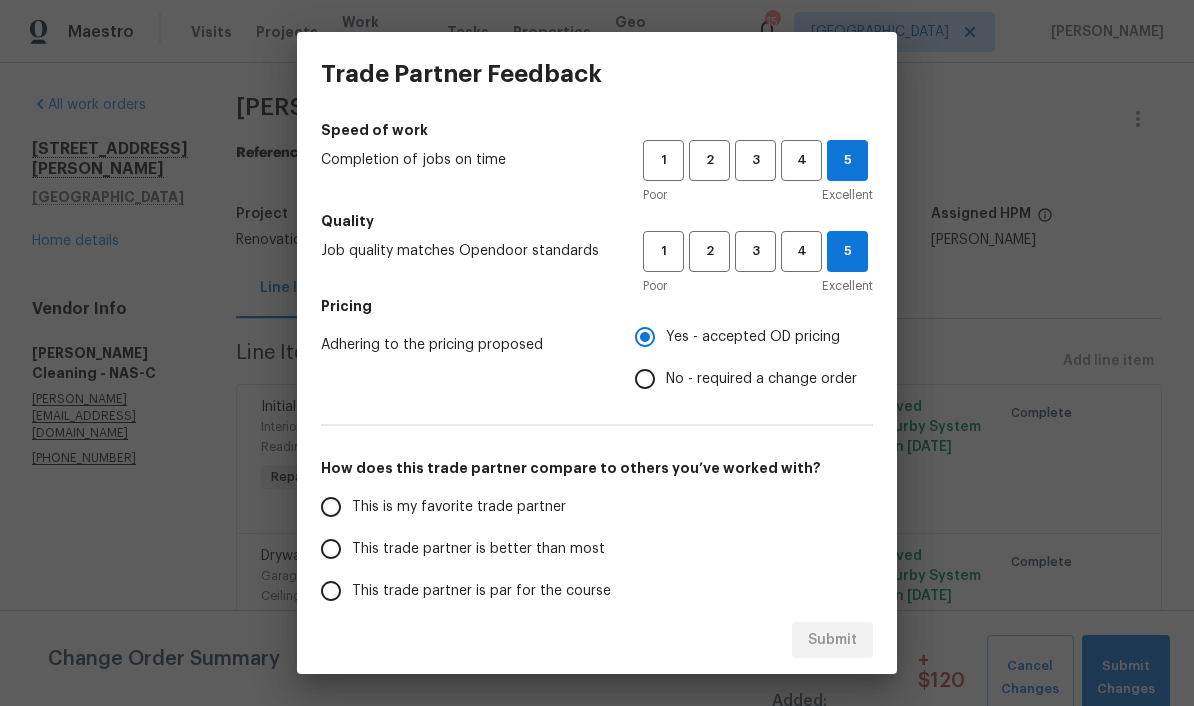 click on "This is my favorite trade partner" at bounding box center (331, 507) 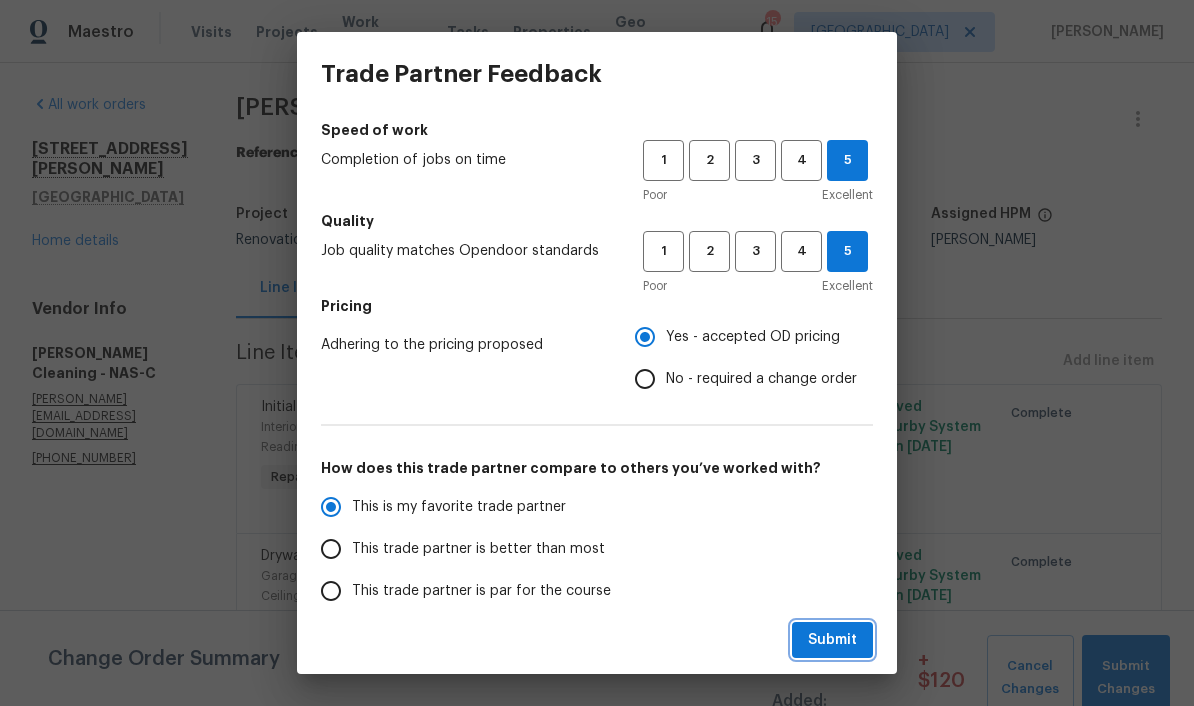 click on "Submit" at bounding box center [832, 640] 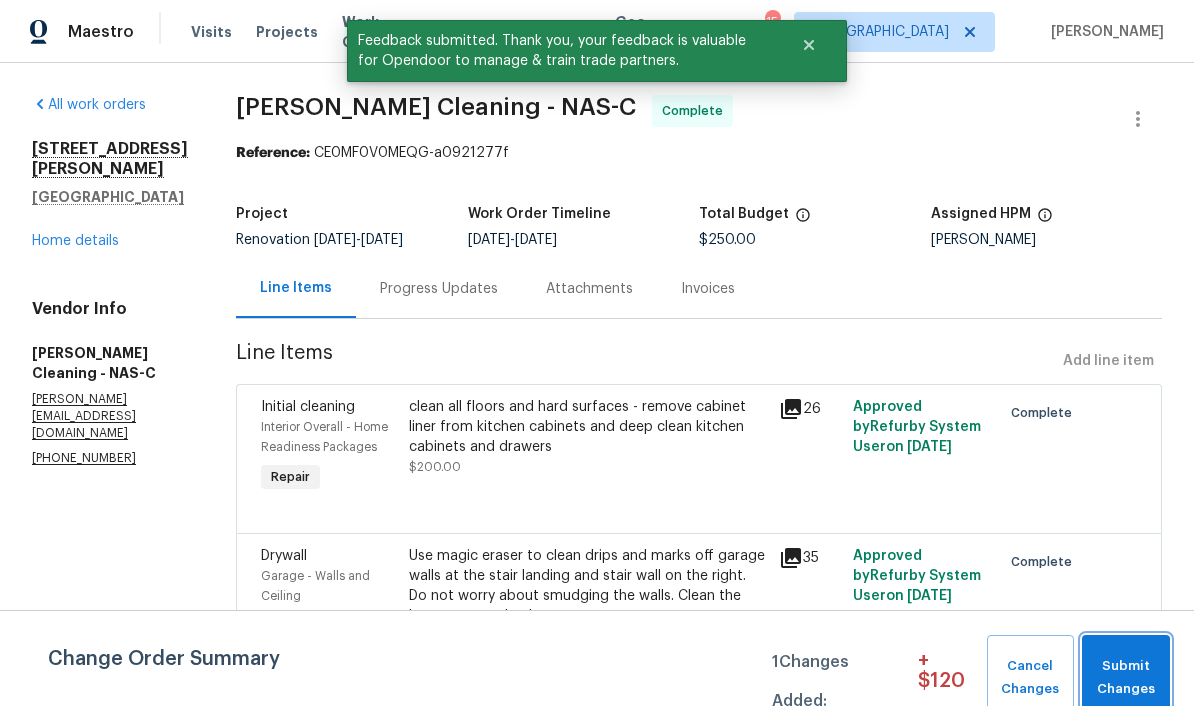 click on "Submit Changes" at bounding box center [1126, 678] 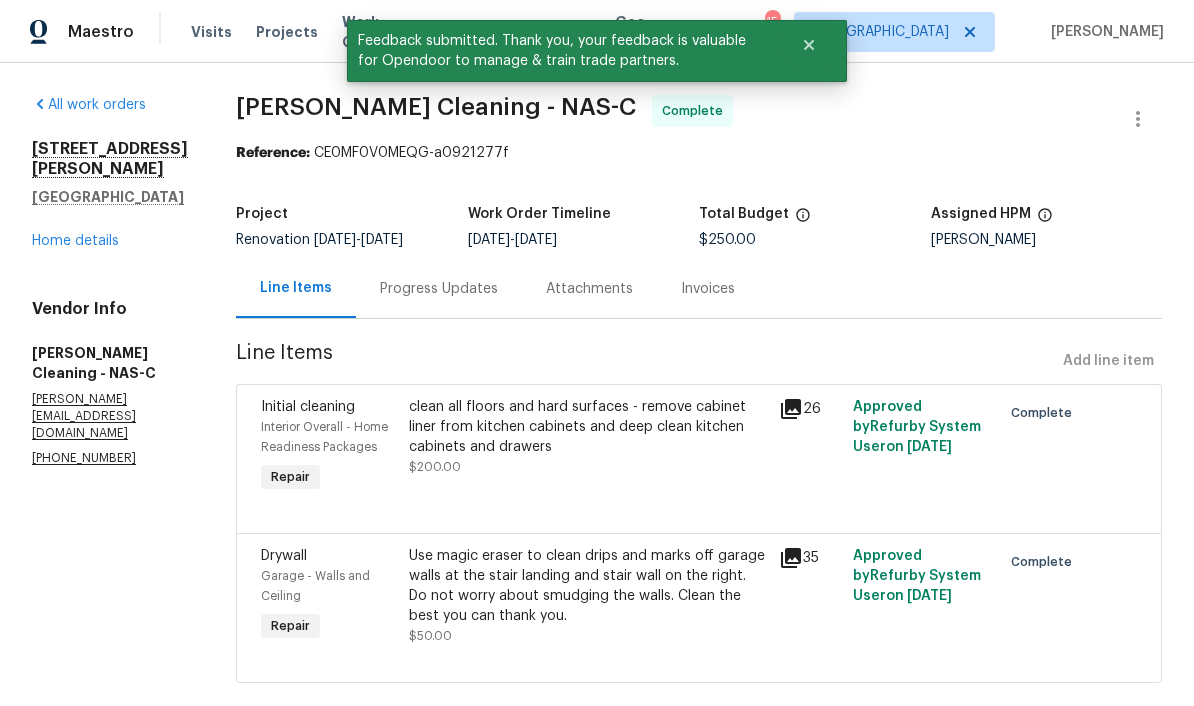 scroll, scrollTop: 0, scrollLeft: 0, axis: both 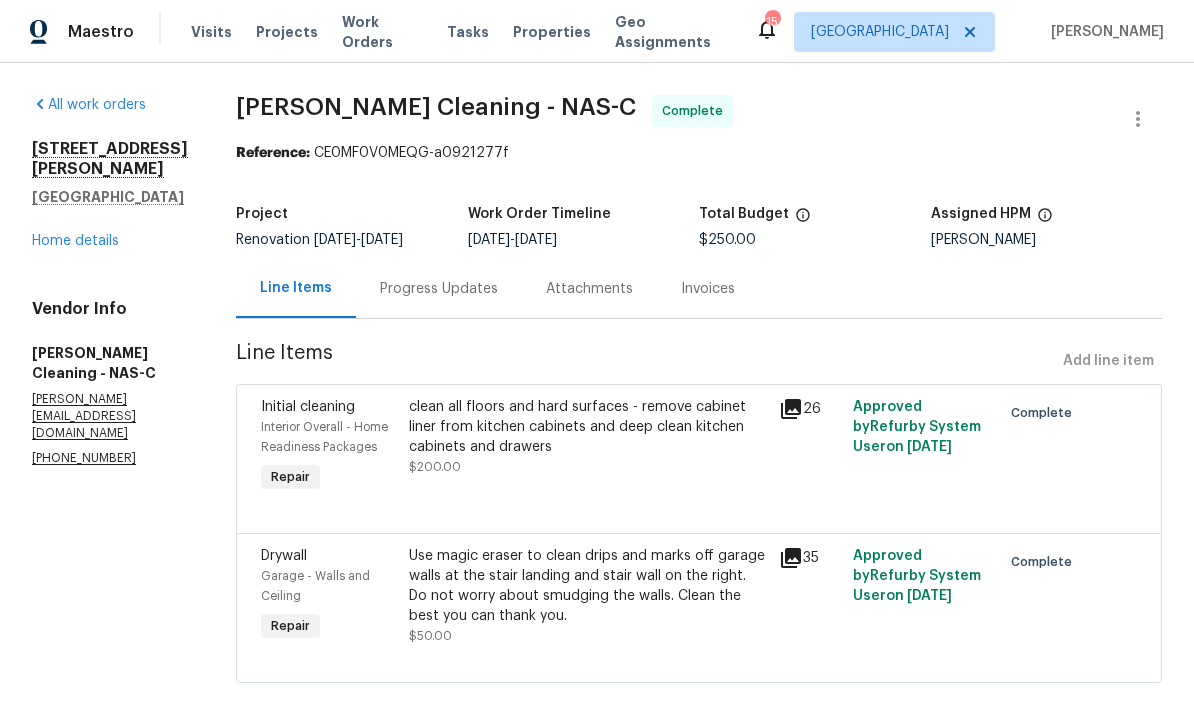 click on "Work Orders" at bounding box center [382, 32] 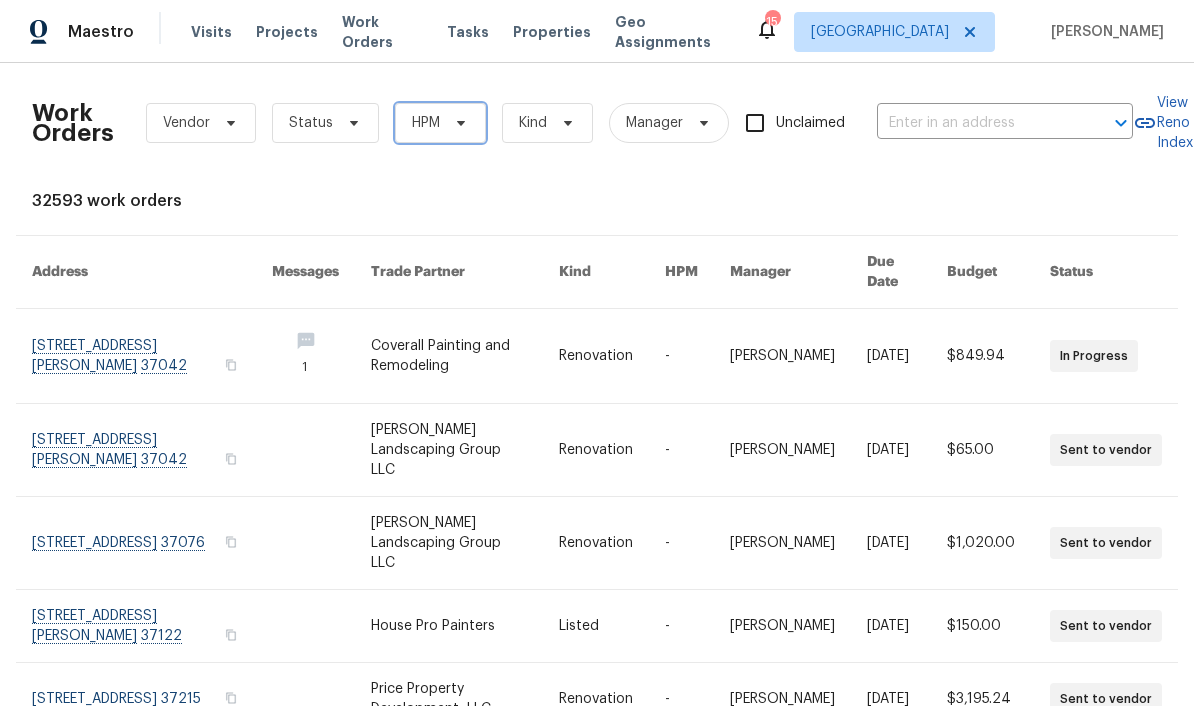 click 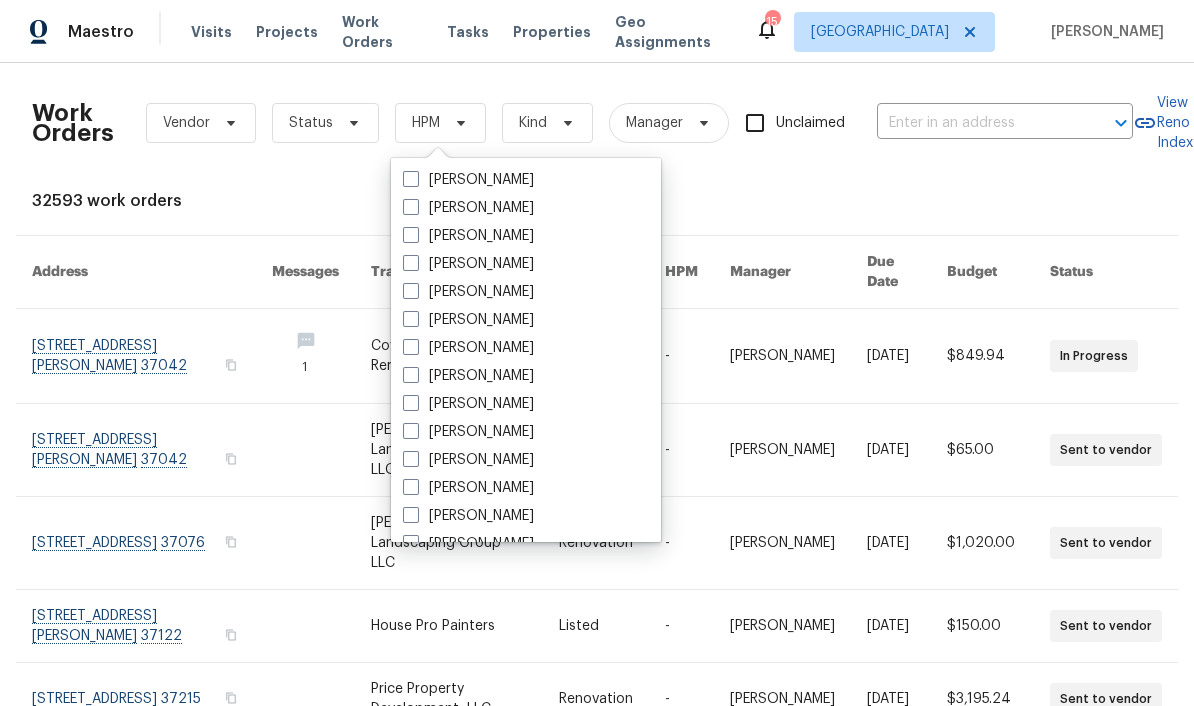 click on "[PERSON_NAME]" at bounding box center [468, 404] 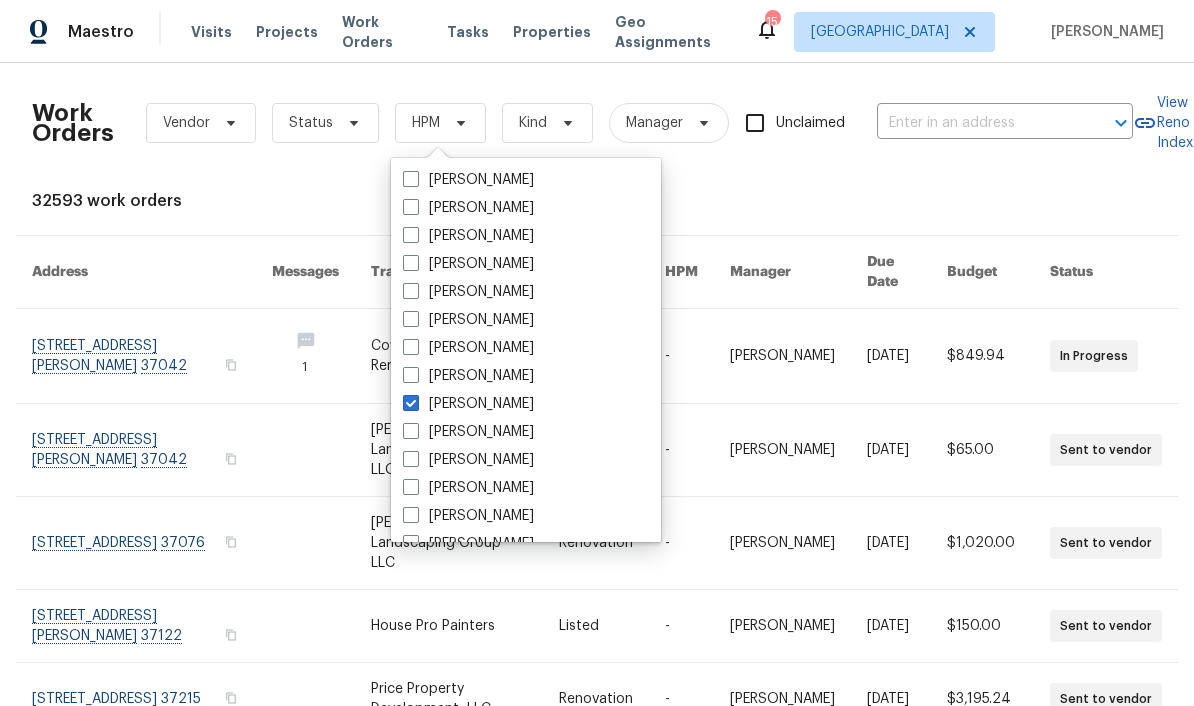 checkbox on "true" 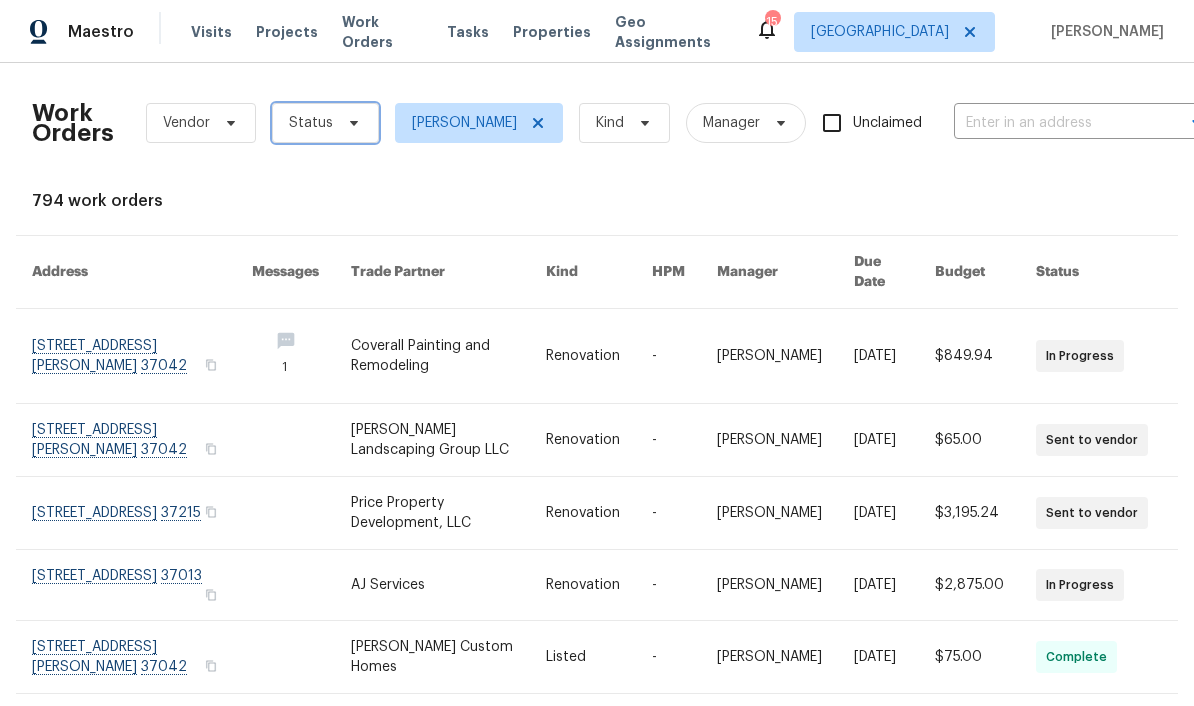 click on "Status" at bounding box center [325, 123] 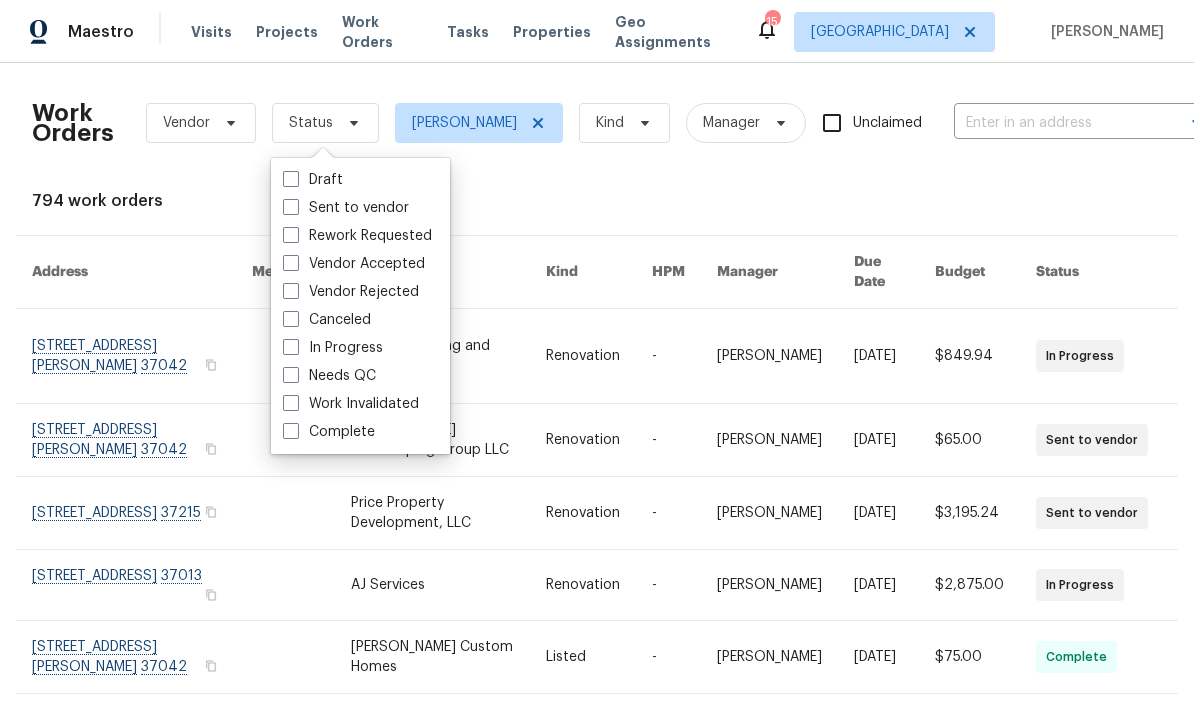 click on "Needs QC" at bounding box center [329, 376] 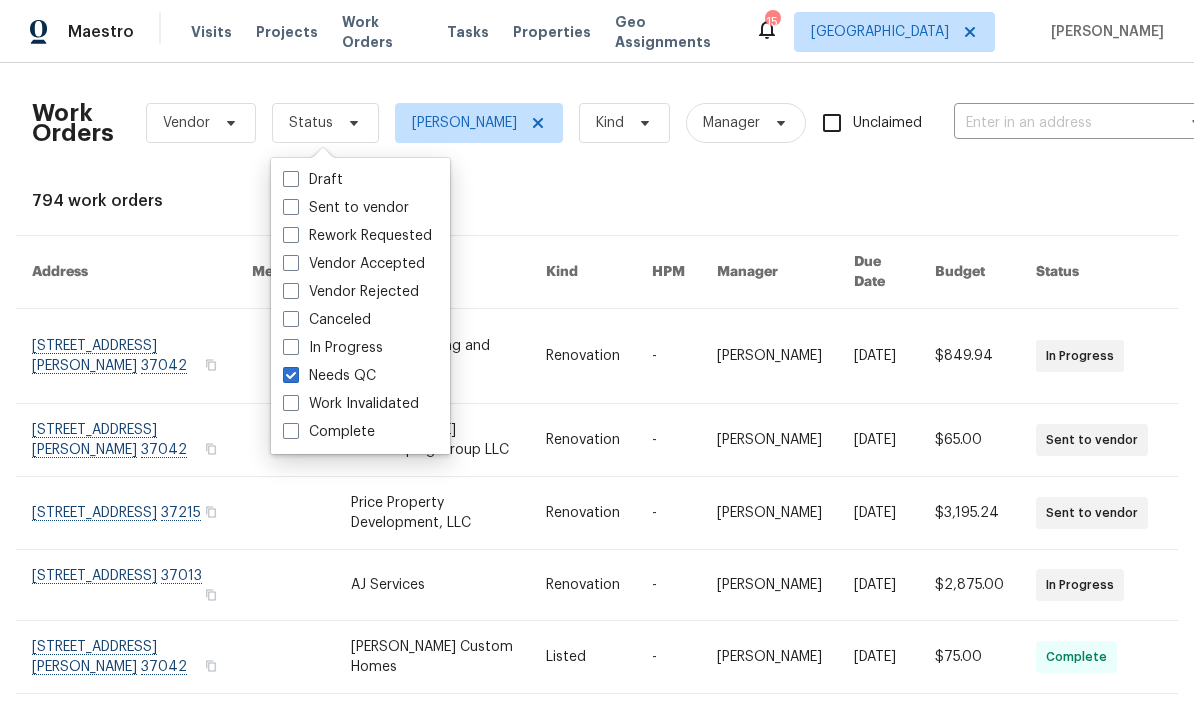 checkbox on "true" 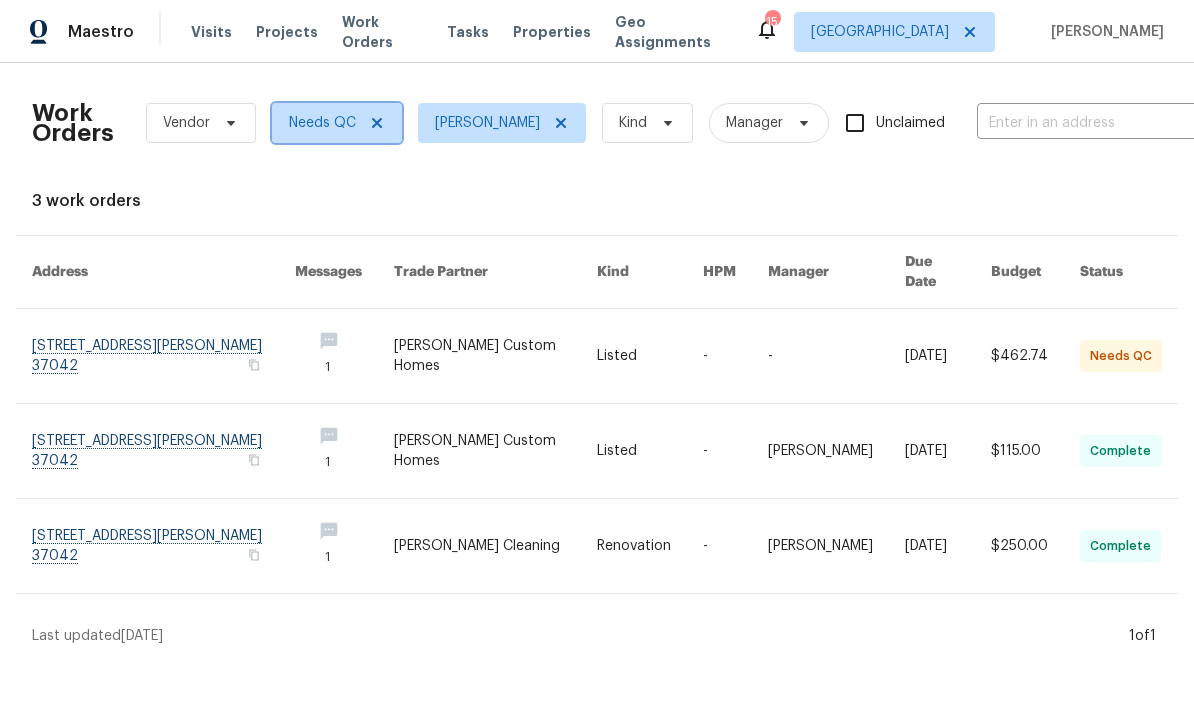 click 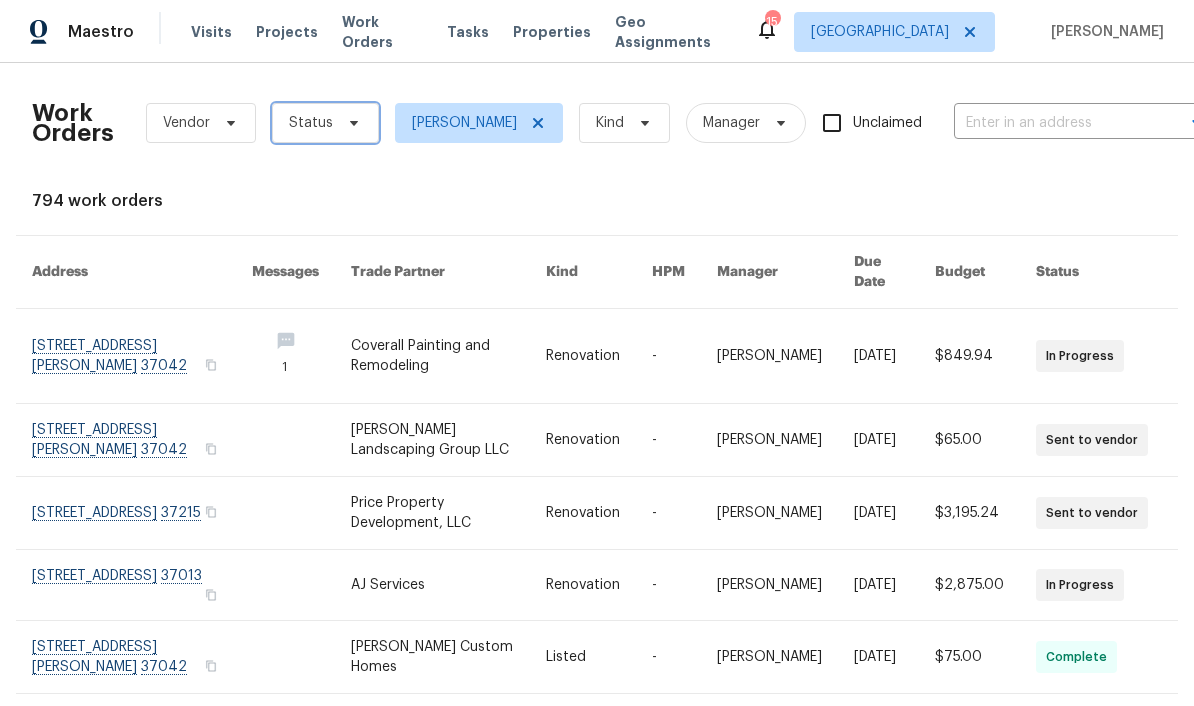 click 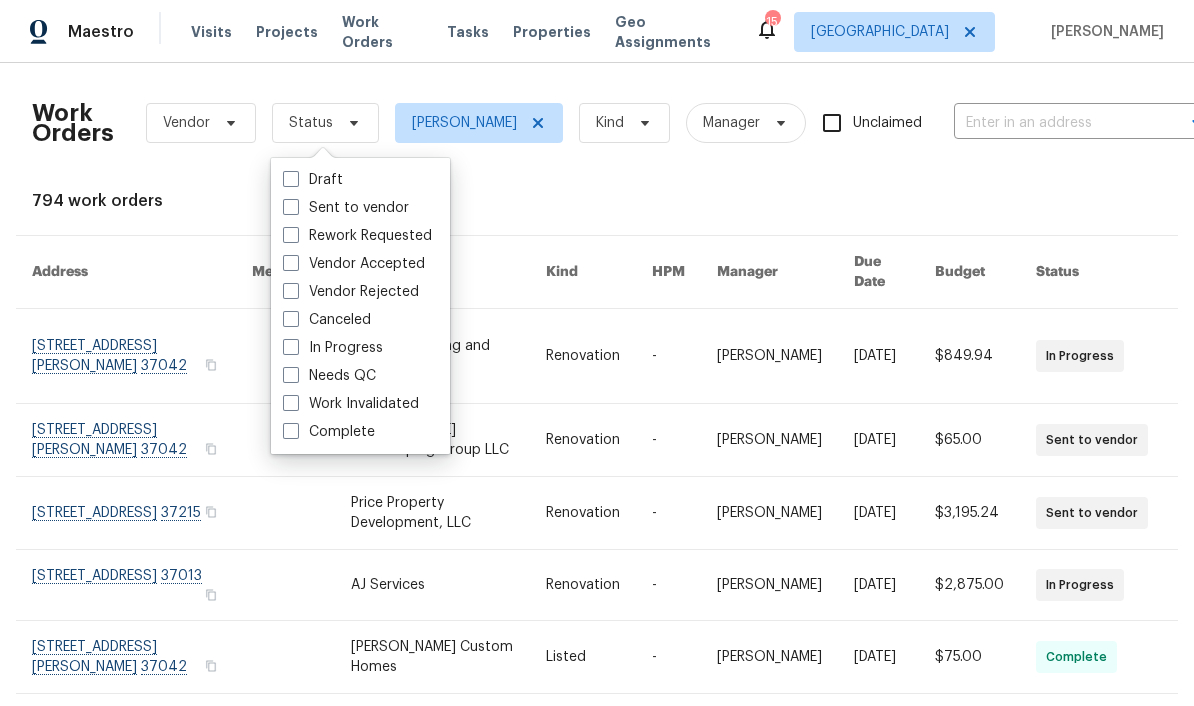 click on "Needs QC" at bounding box center [329, 376] 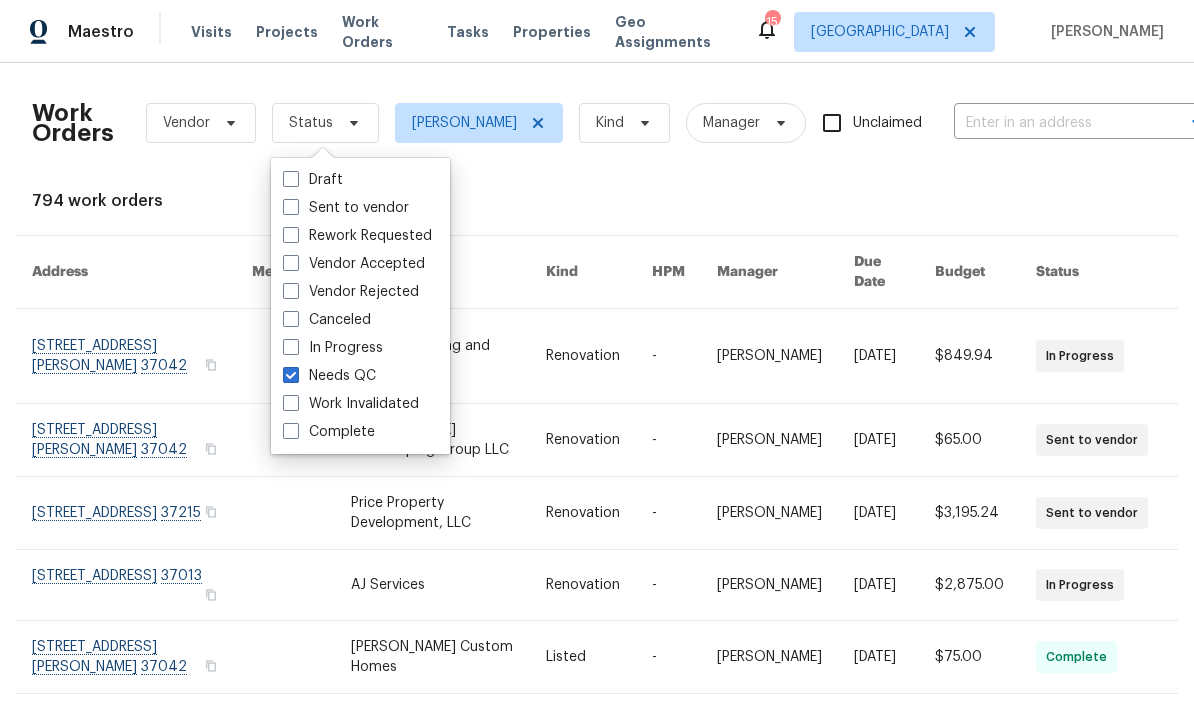 checkbox on "true" 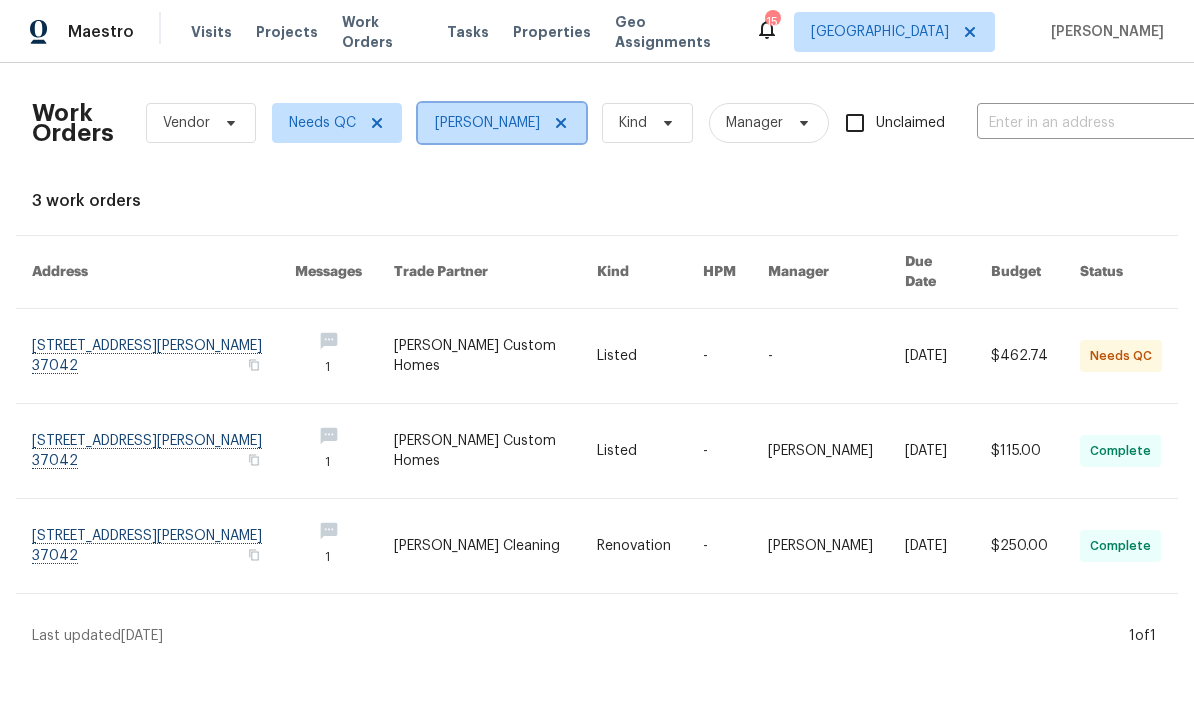 click 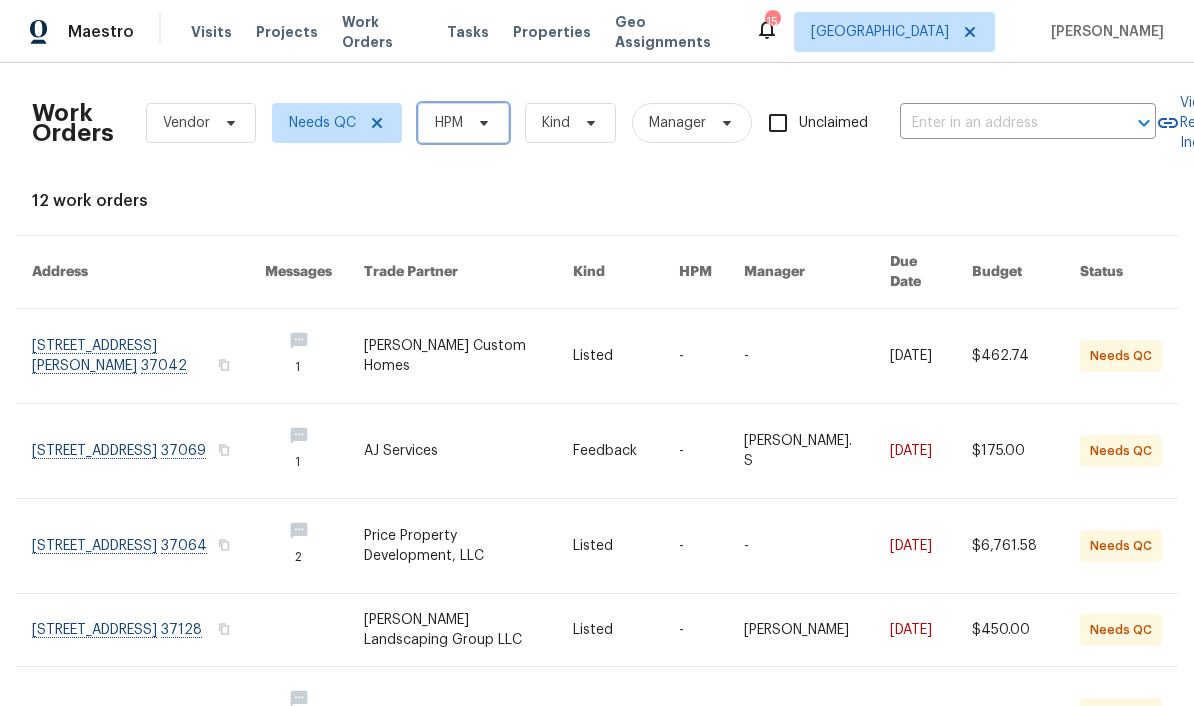 click 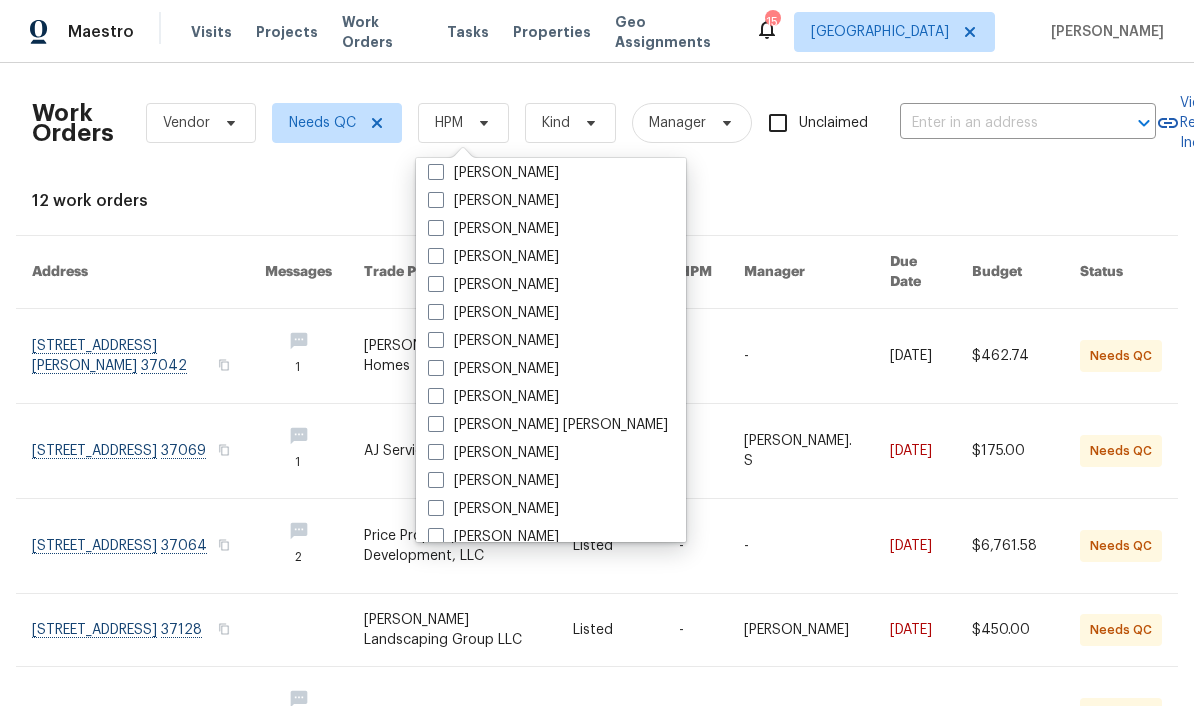scroll, scrollTop: 307, scrollLeft: 0, axis: vertical 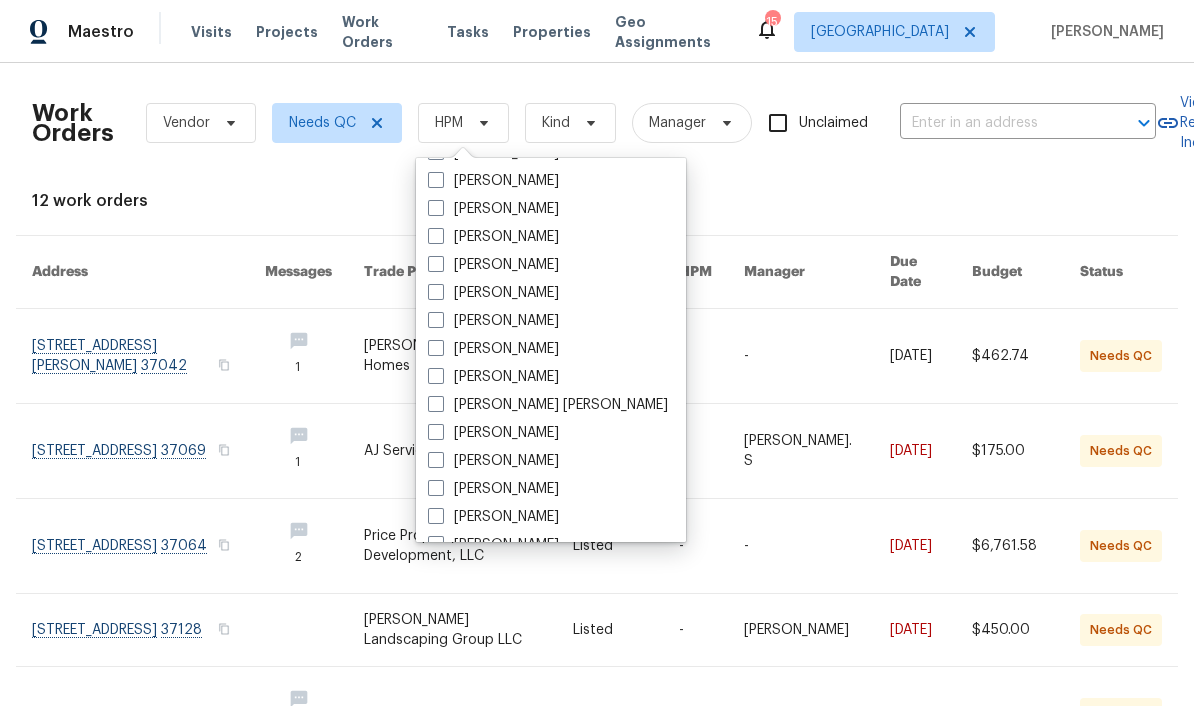 click on "Lauren Bittler" at bounding box center (493, 349) 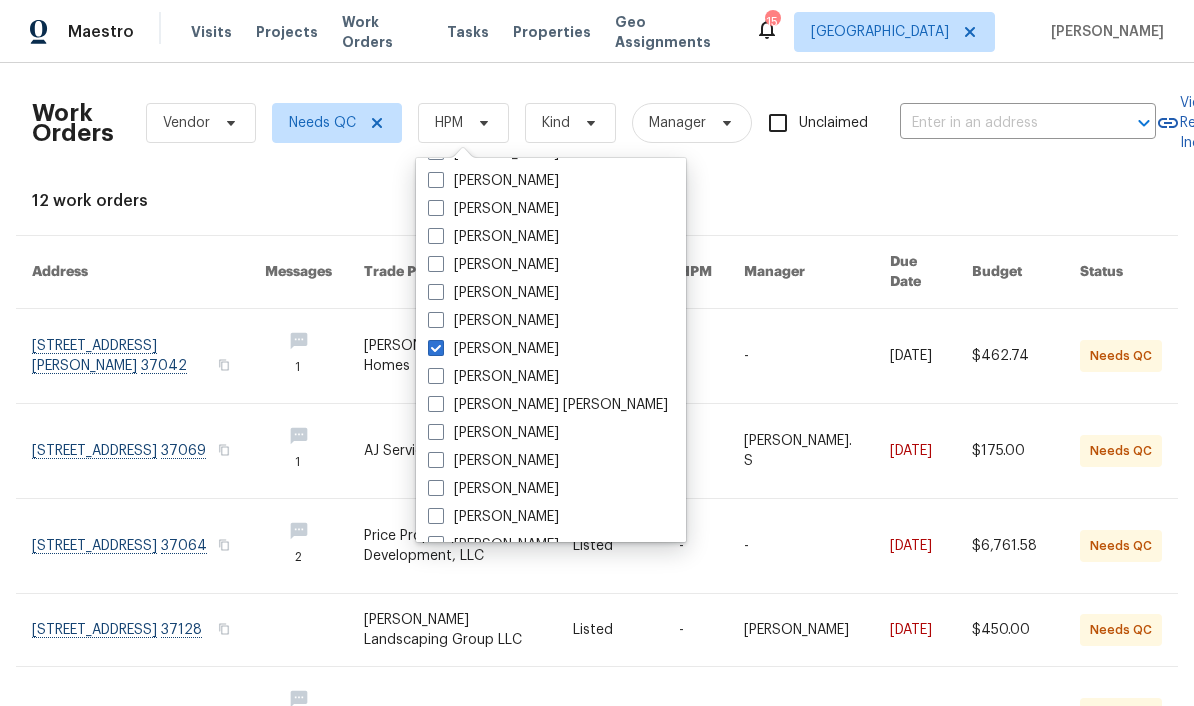 checkbox on "true" 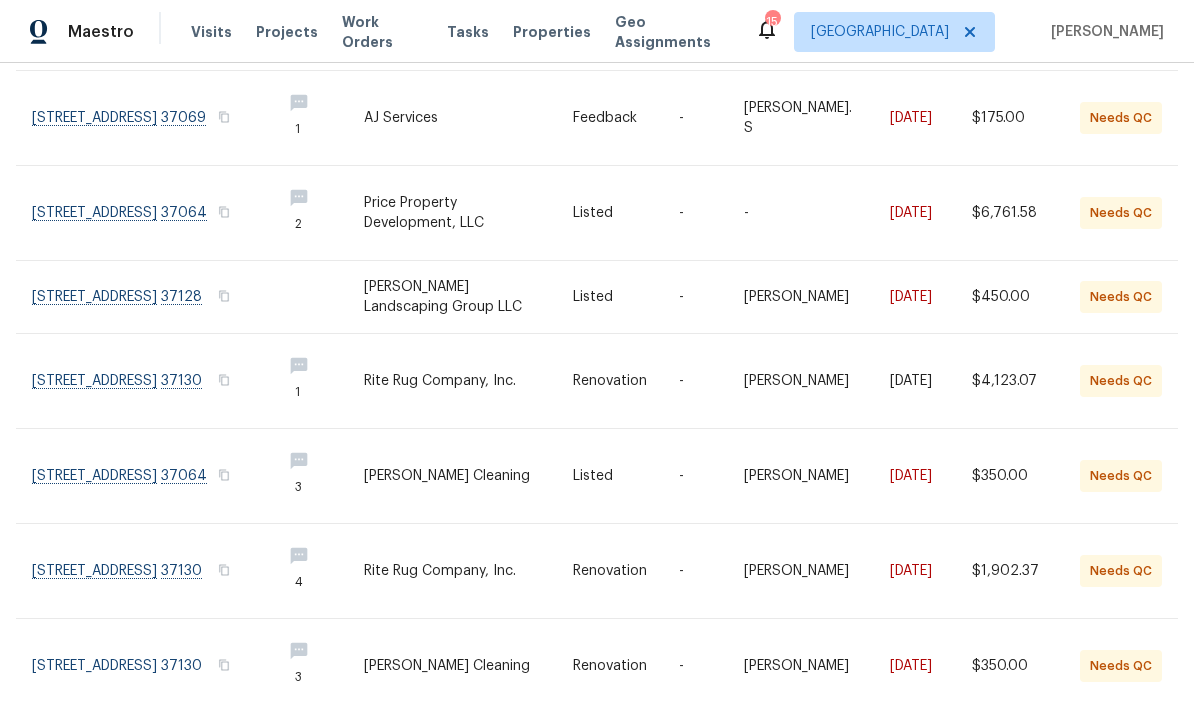 scroll, scrollTop: 238, scrollLeft: 0, axis: vertical 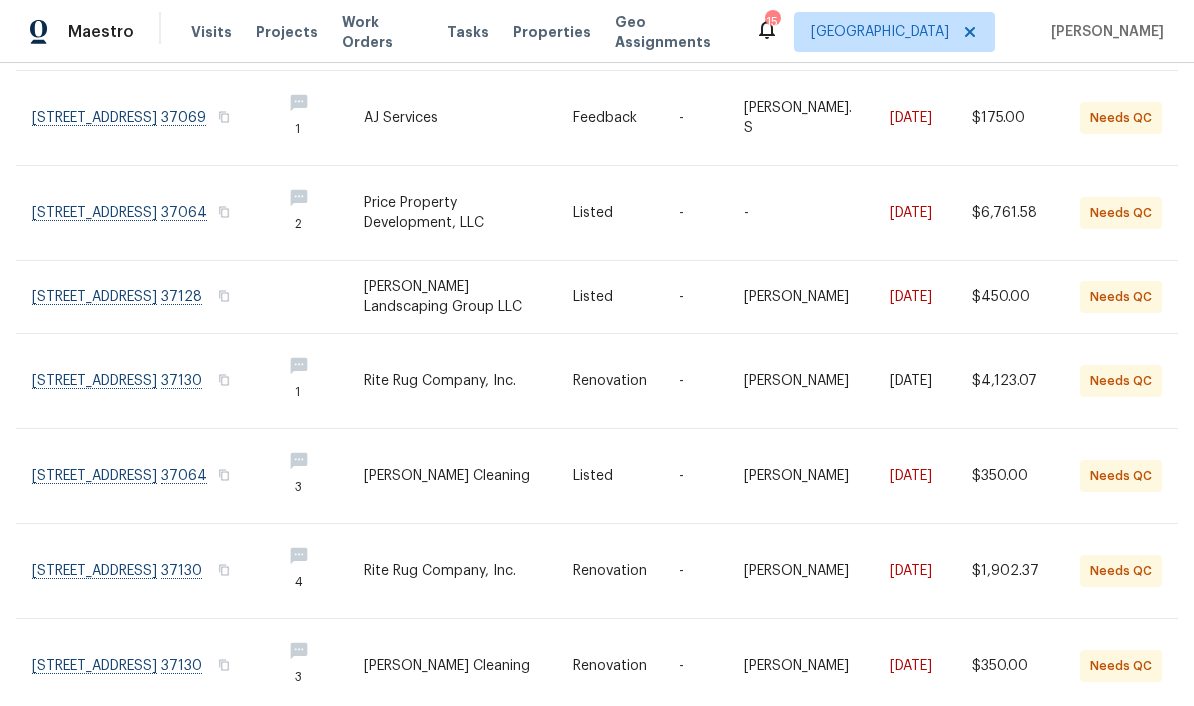 click at bounding box center (148, 297) 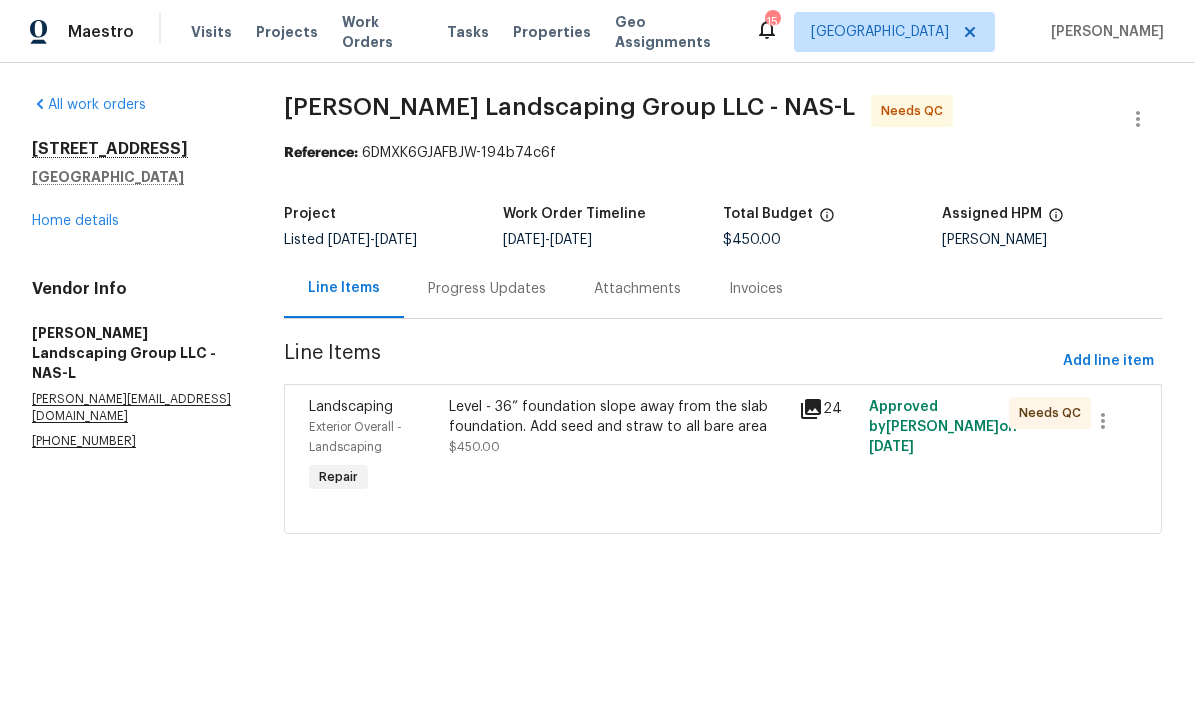 click on "Level - 36” foundation slope away from the slab foundation. Add seed and straw to all bare area" at bounding box center [618, 417] 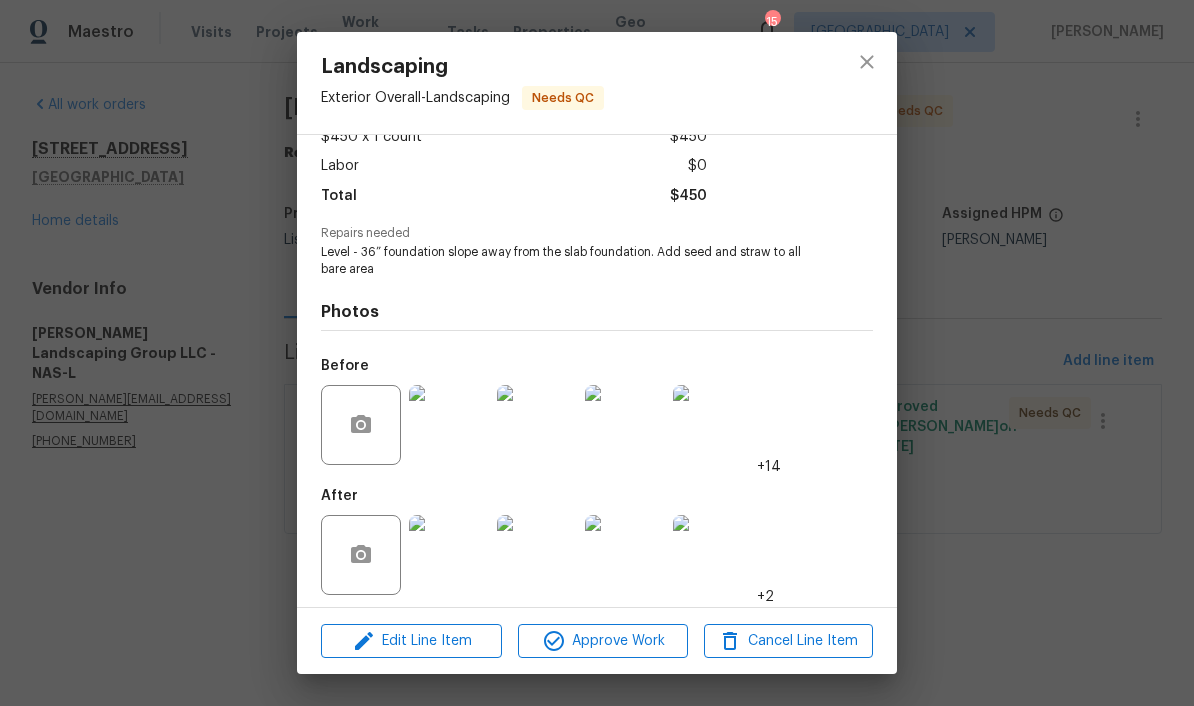 scroll, scrollTop: 136, scrollLeft: 0, axis: vertical 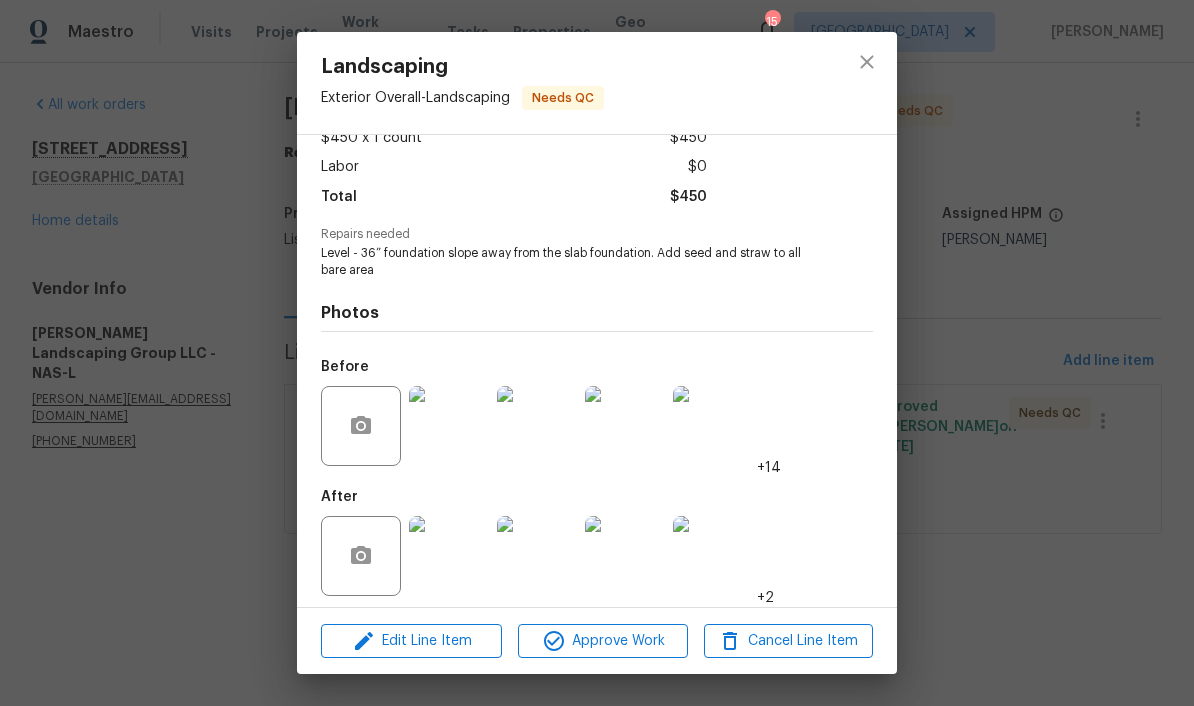 click at bounding box center [449, 556] 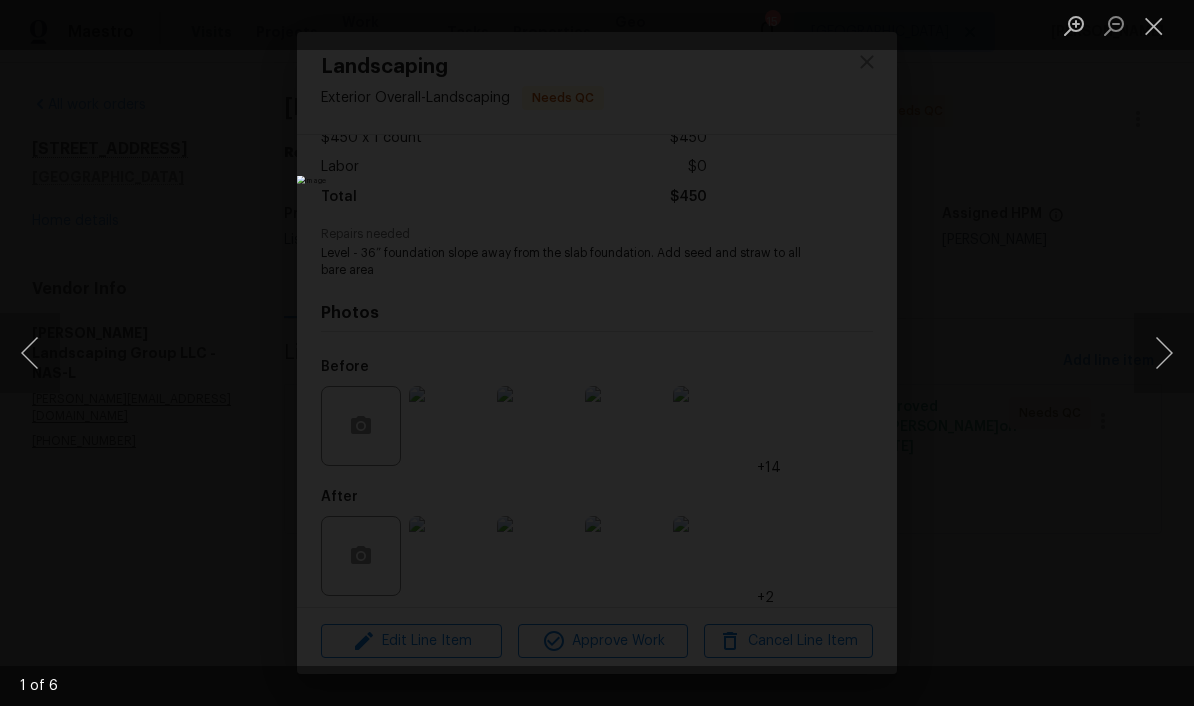 click at bounding box center [1164, 353] 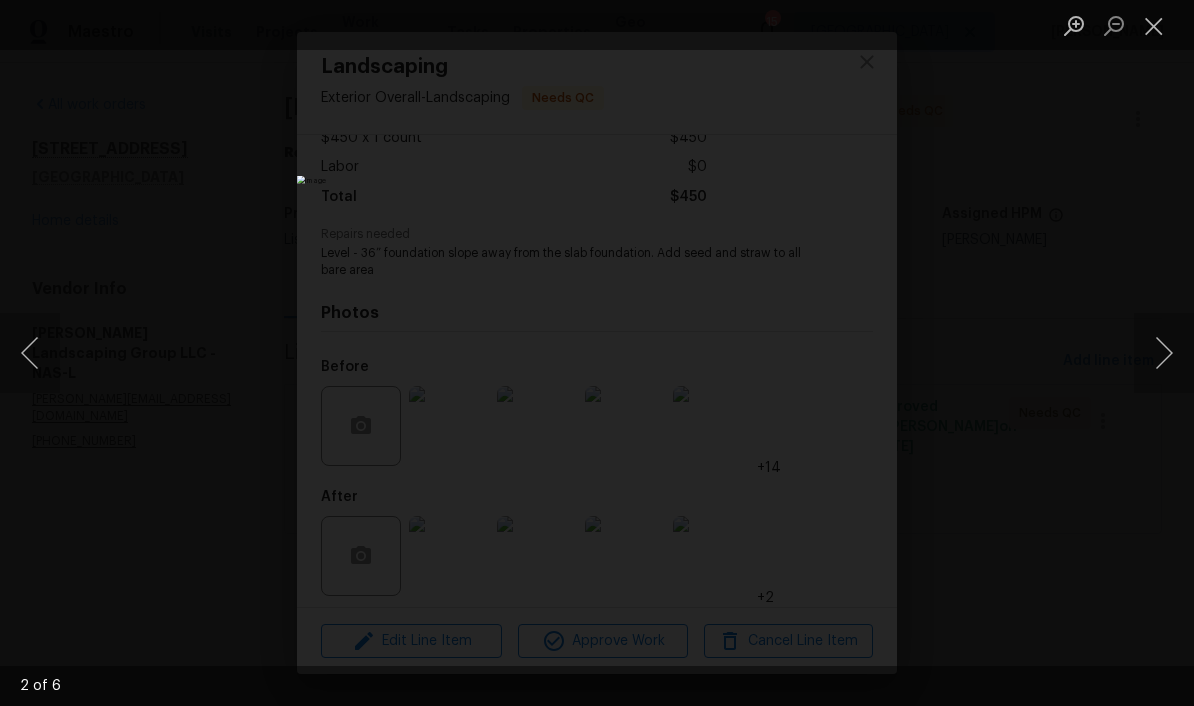 click at bounding box center [1164, 353] 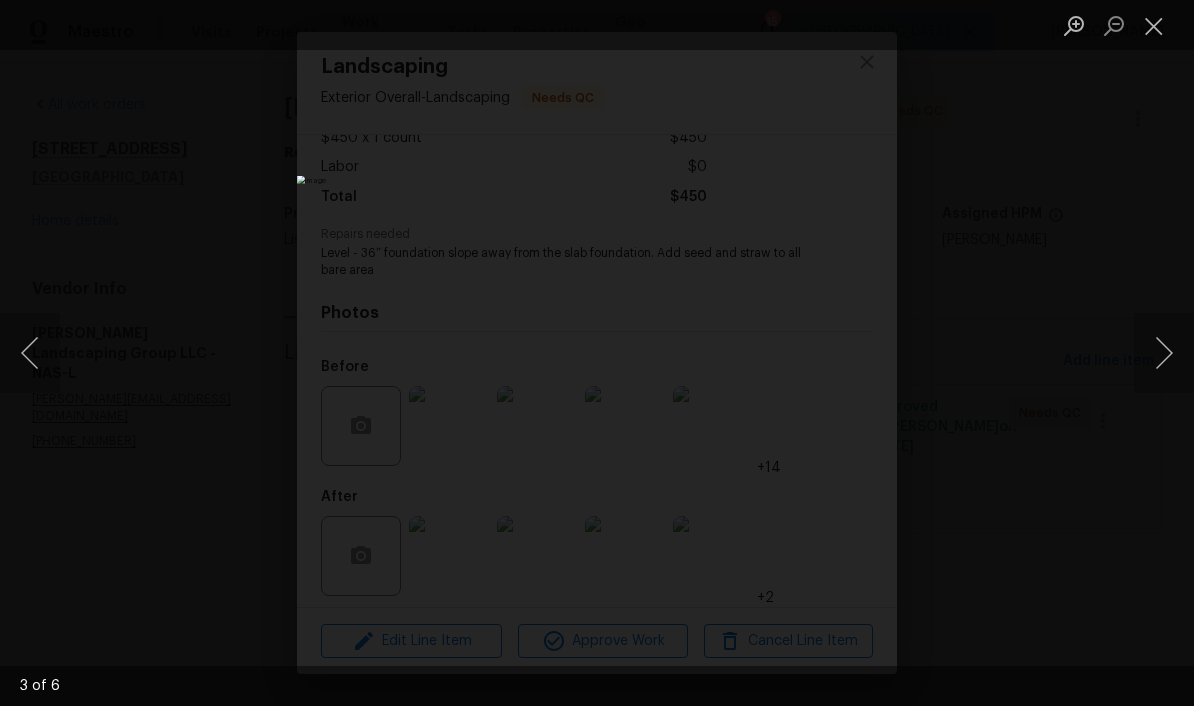 click at bounding box center [1164, 353] 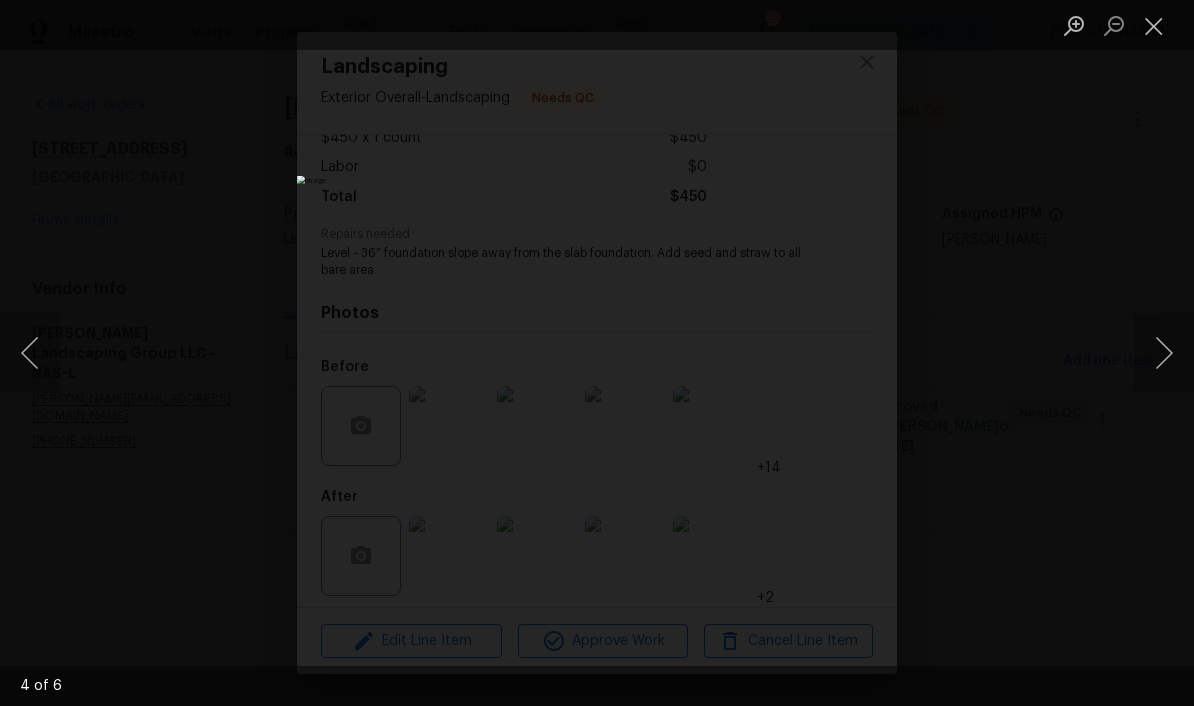 click at bounding box center (1164, 353) 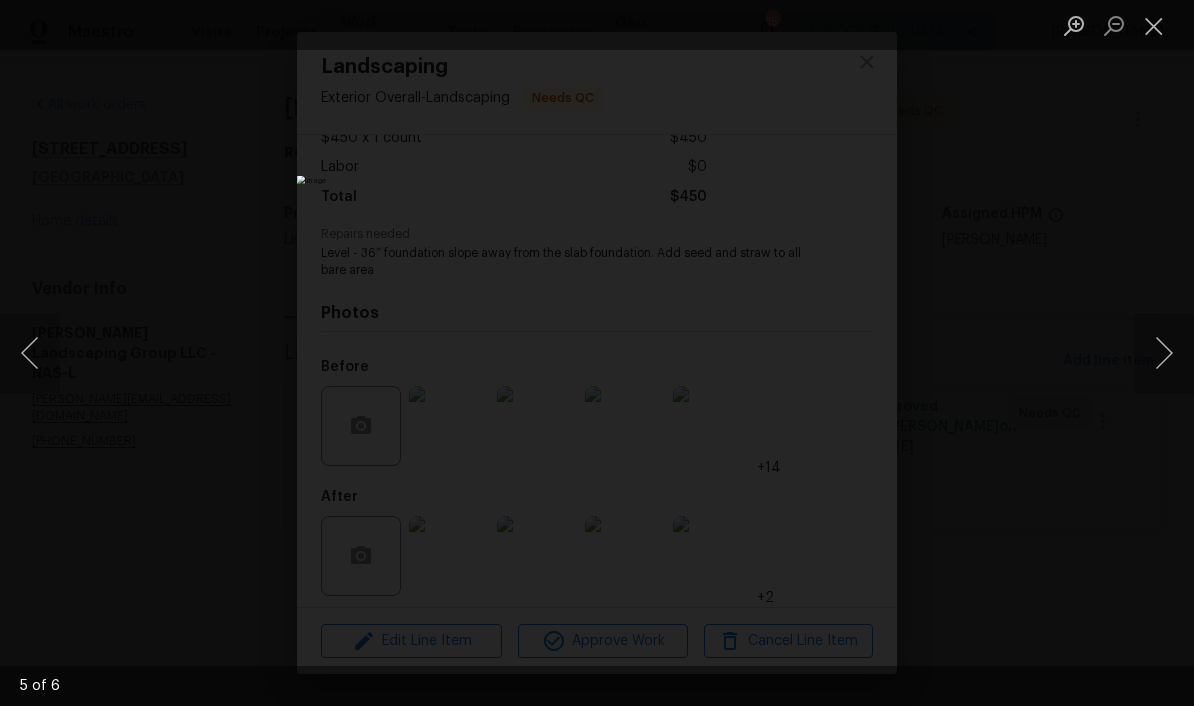 click at bounding box center [1164, 353] 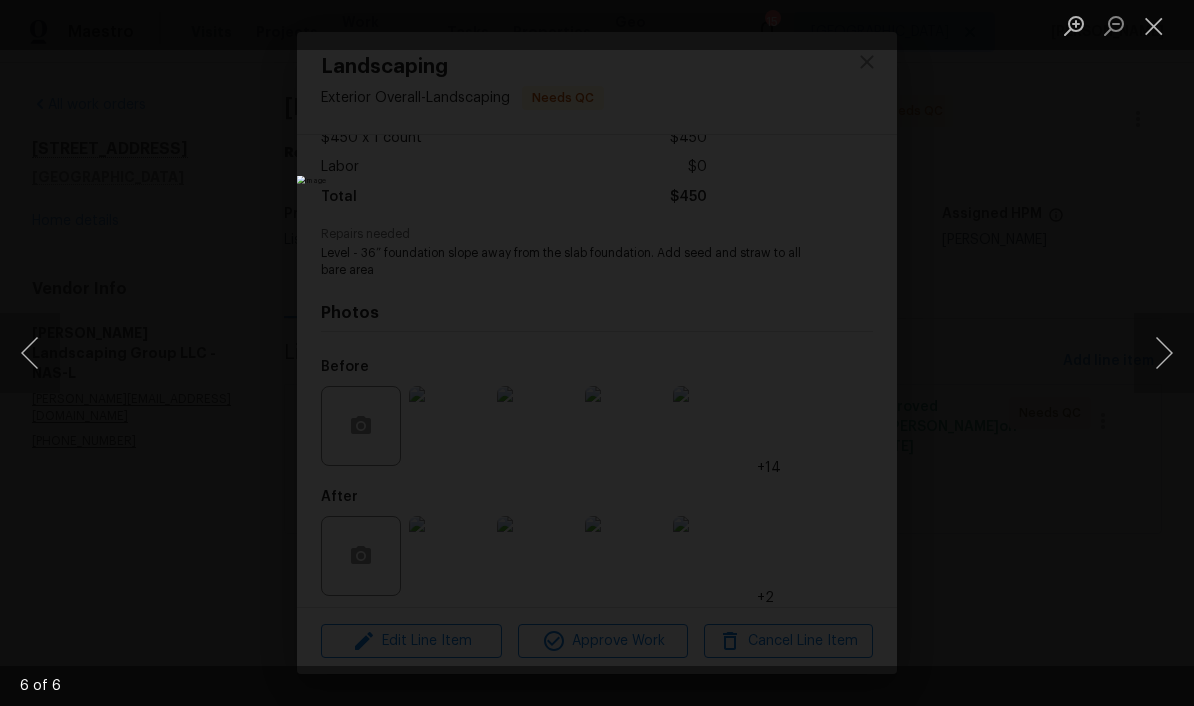 click at bounding box center (1154, 25) 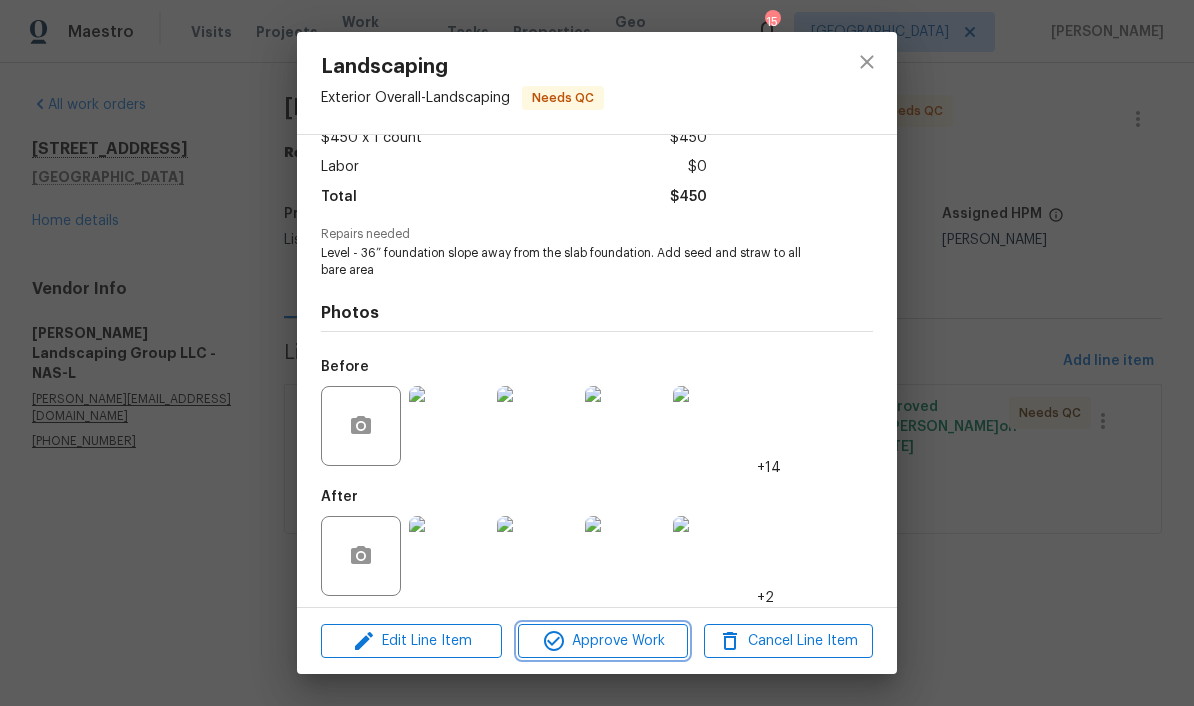 click on "Approve Work" at bounding box center [602, 641] 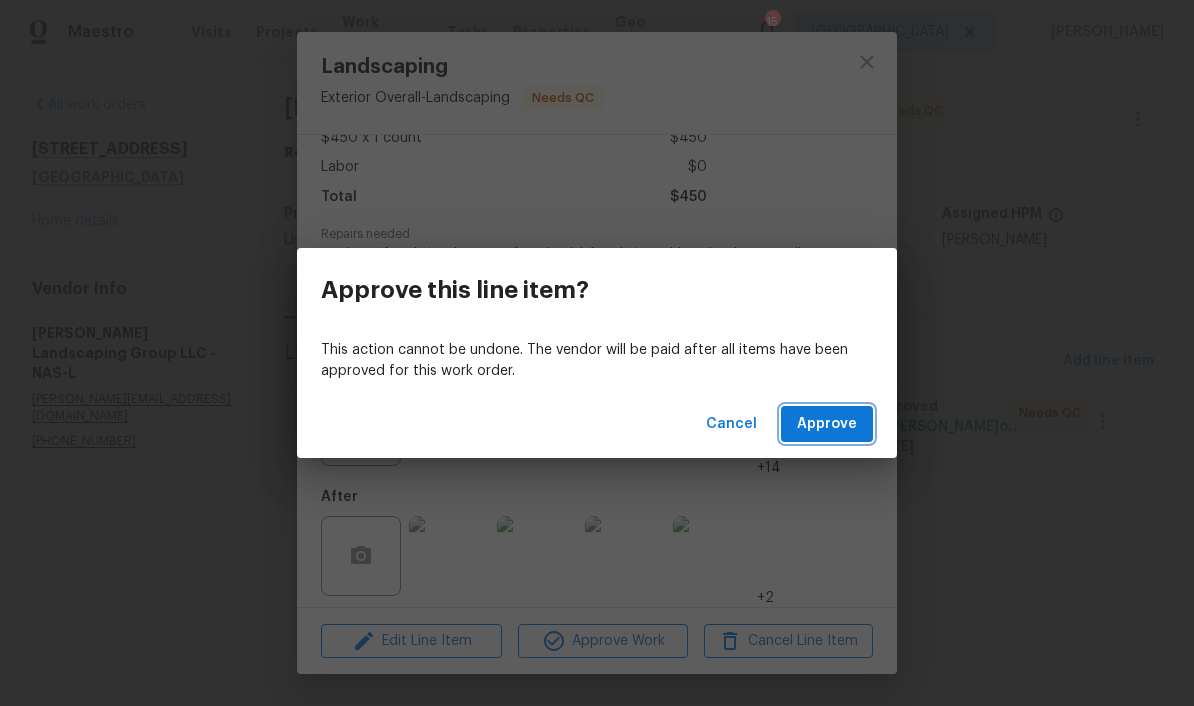 click on "Approve" at bounding box center (827, 424) 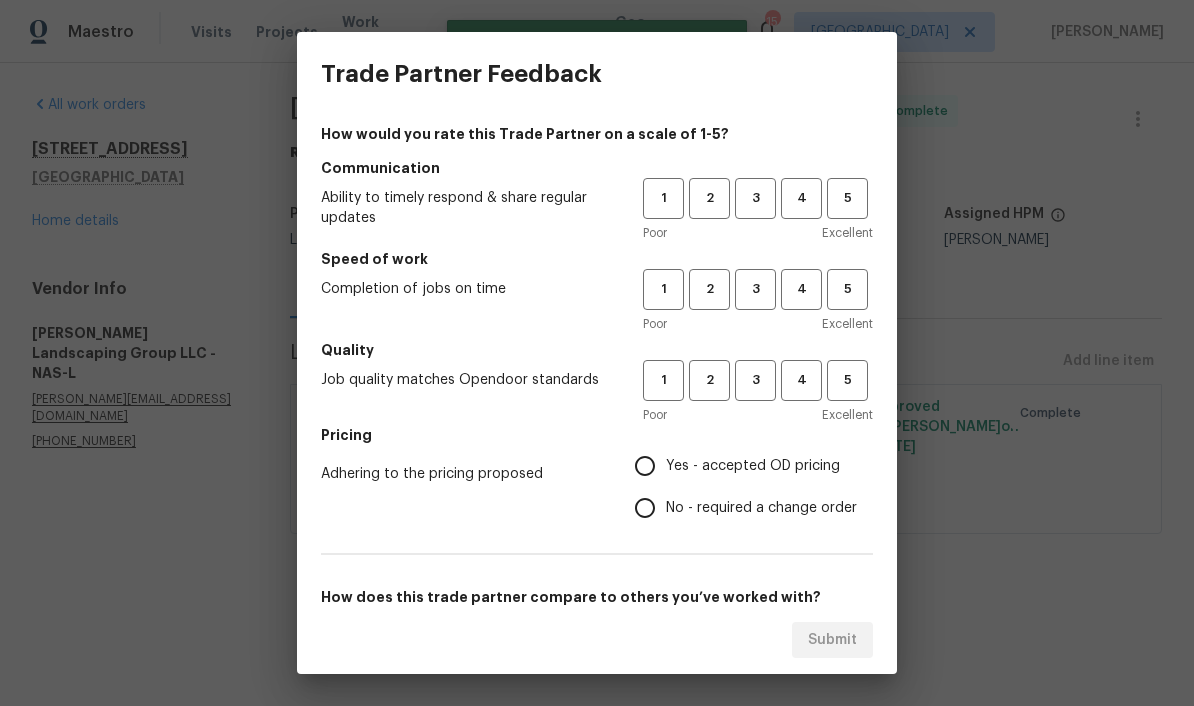 click on "5" at bounding box center (847, 198) 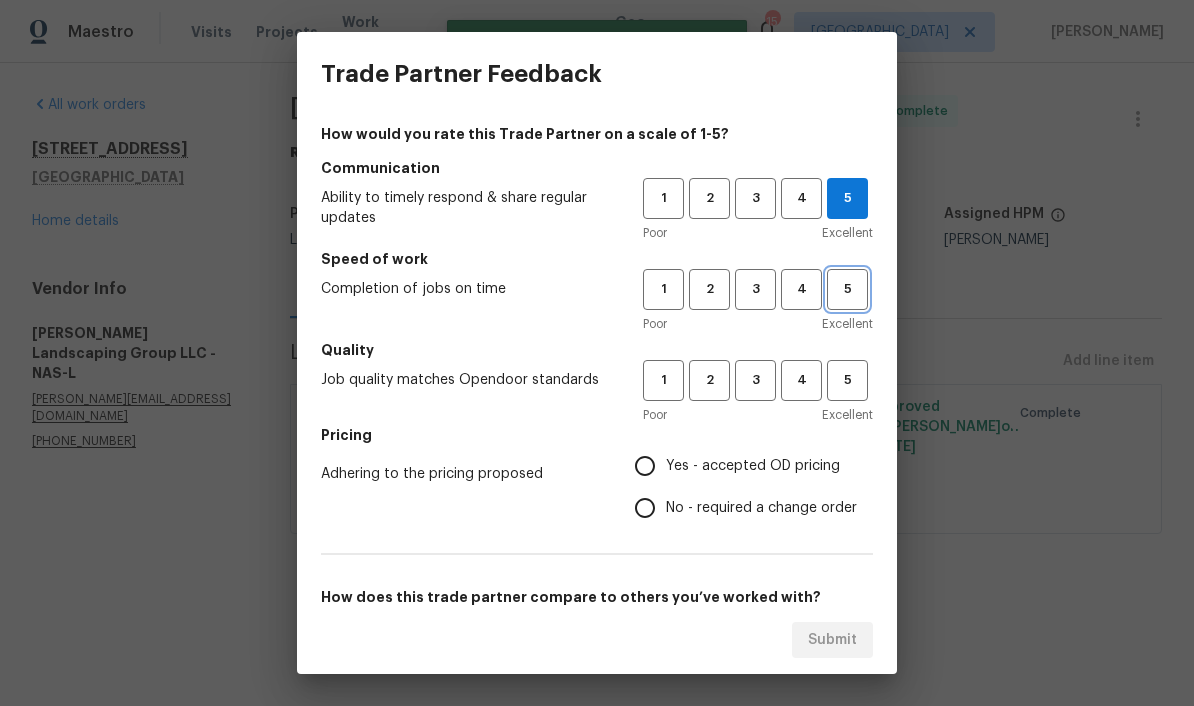 click on "5" at bounding box center (847, 289) 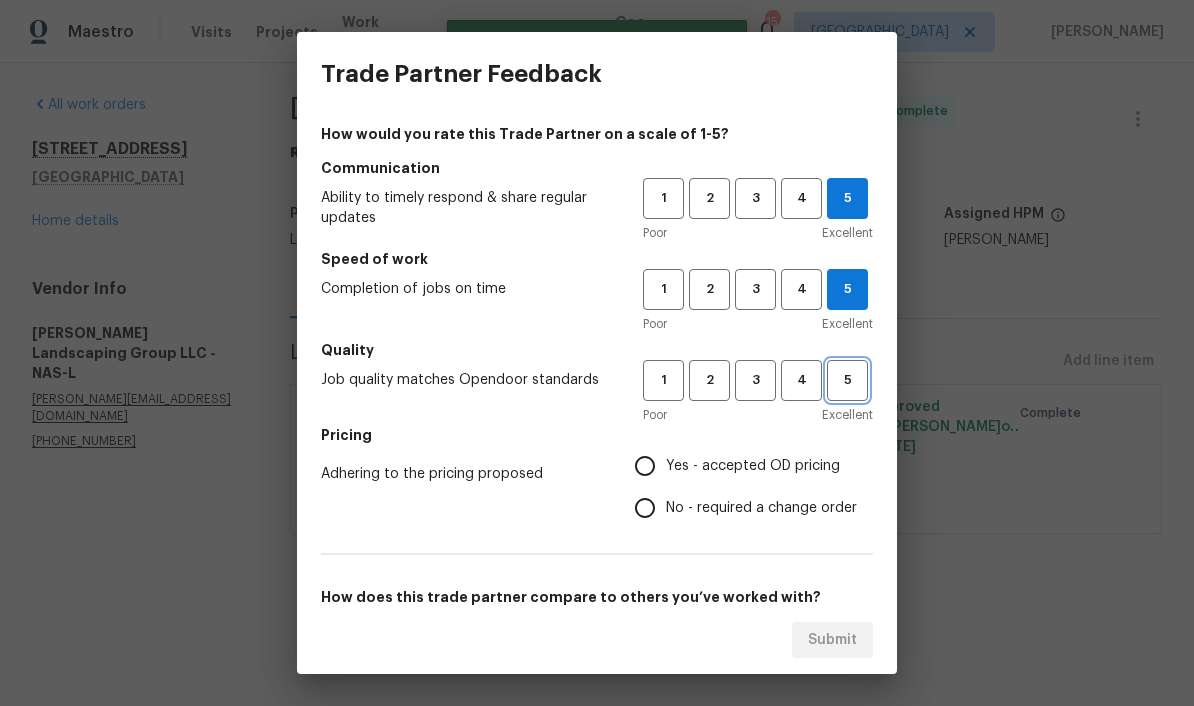 click on "5" at bounding box center [847, 380] 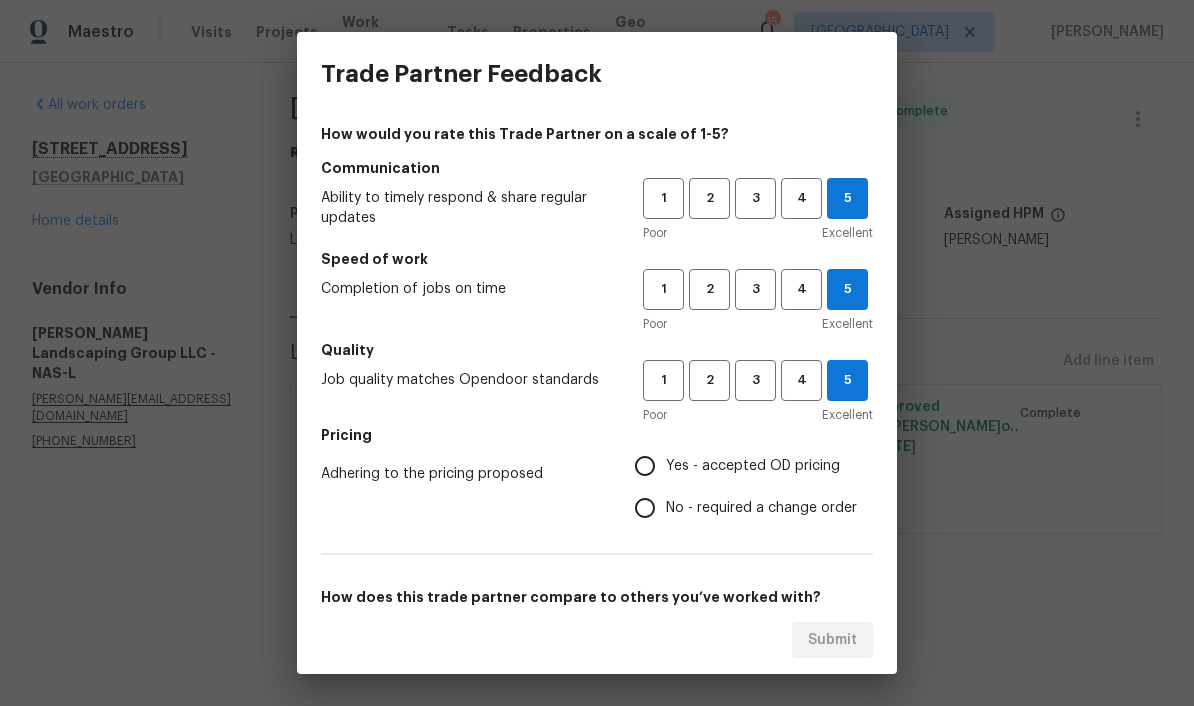 click on "Yes - accepted OD pricing" at bounding box center (645, 466) 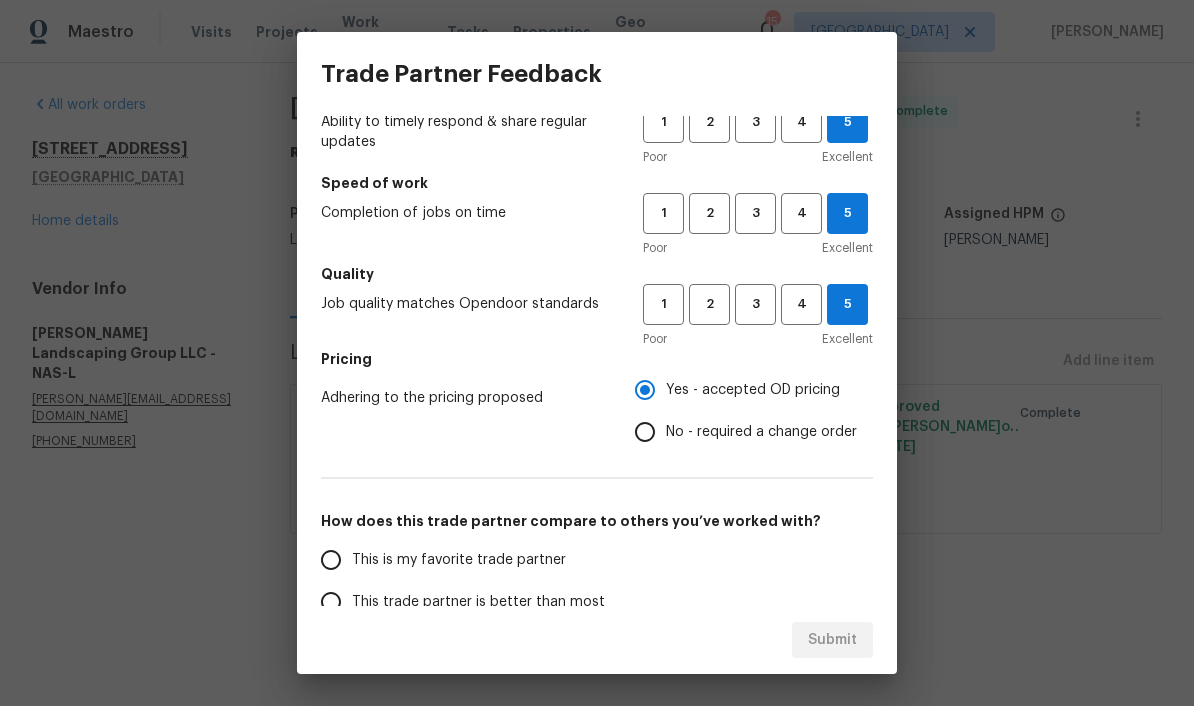 scroll, scrollTop: 162, scrollLeft: 0, axis: vertical 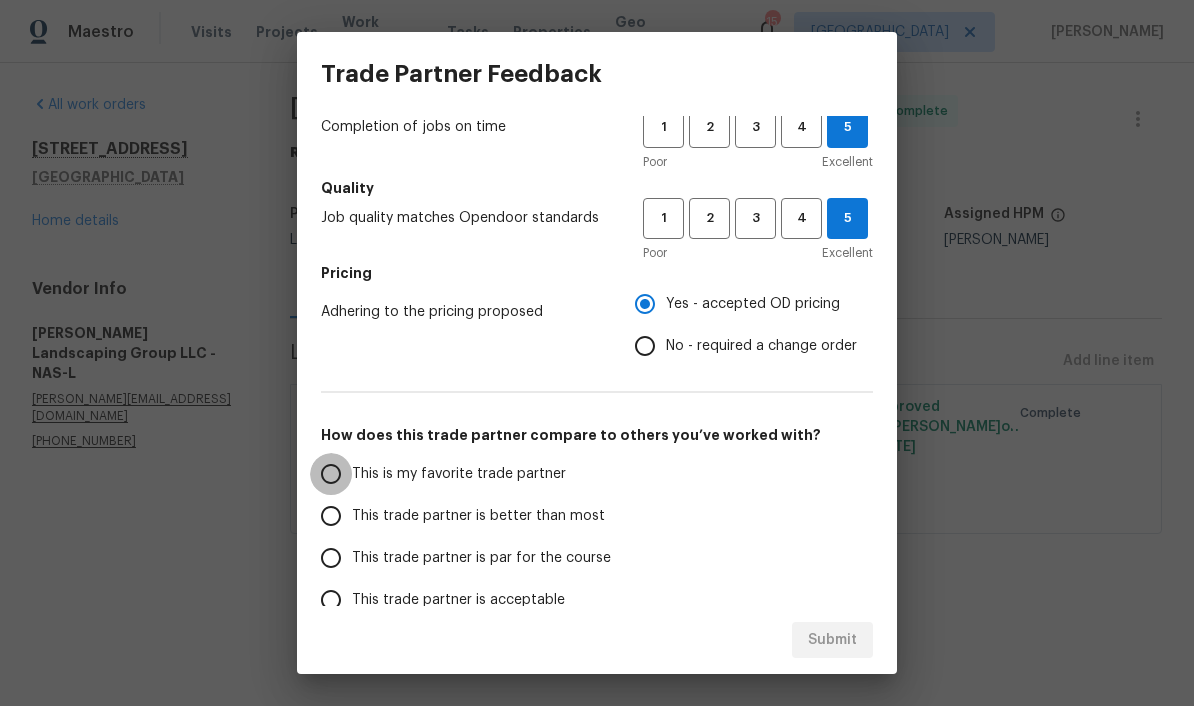click on "This is my favorite trade partner" at bounding box center (331, 474) 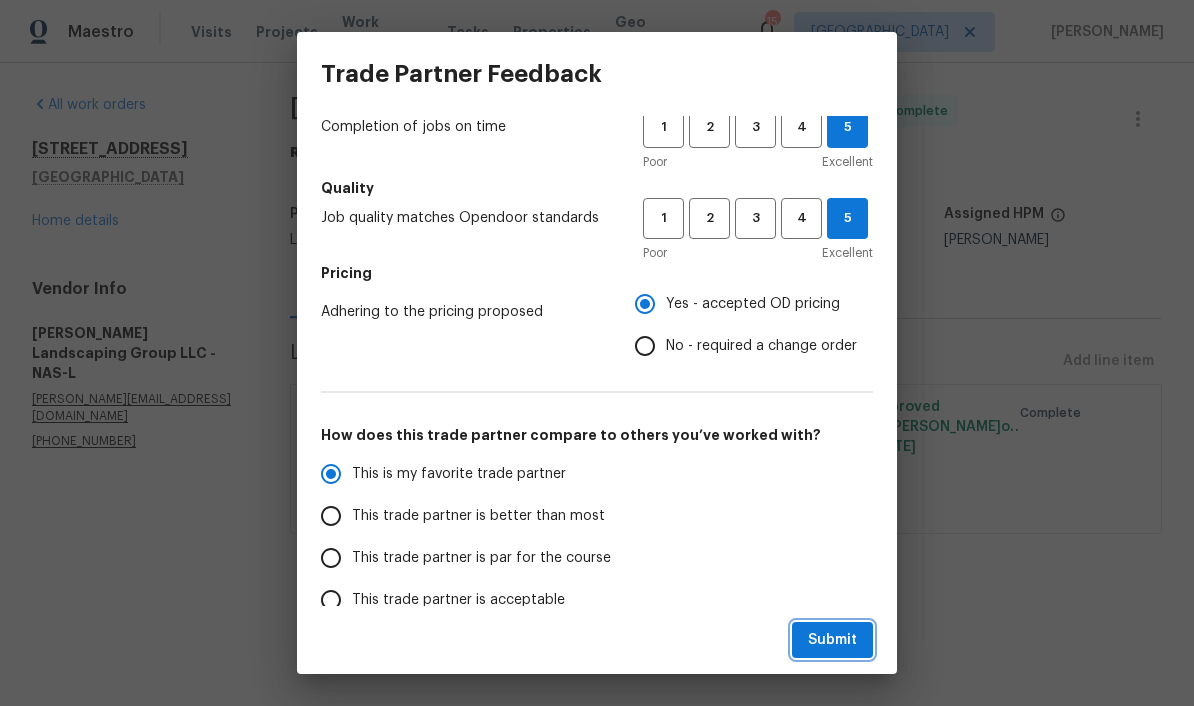 click on "Submit" at bounding box center [832, 640] 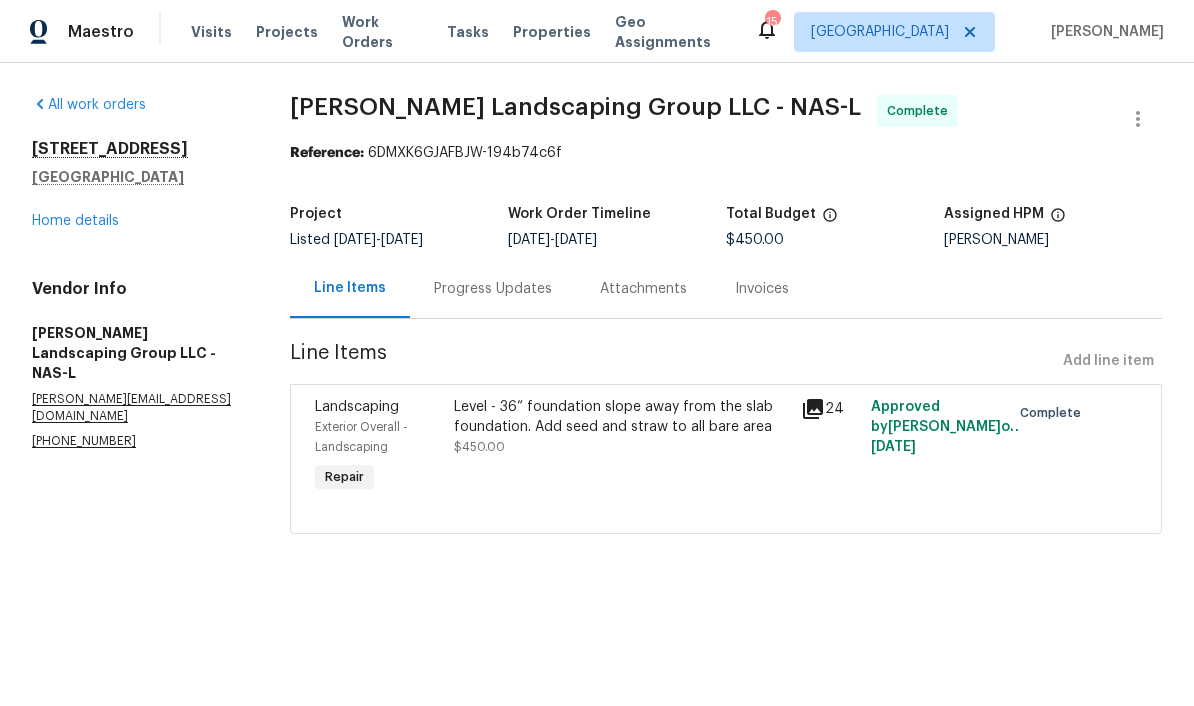 radio on "true" 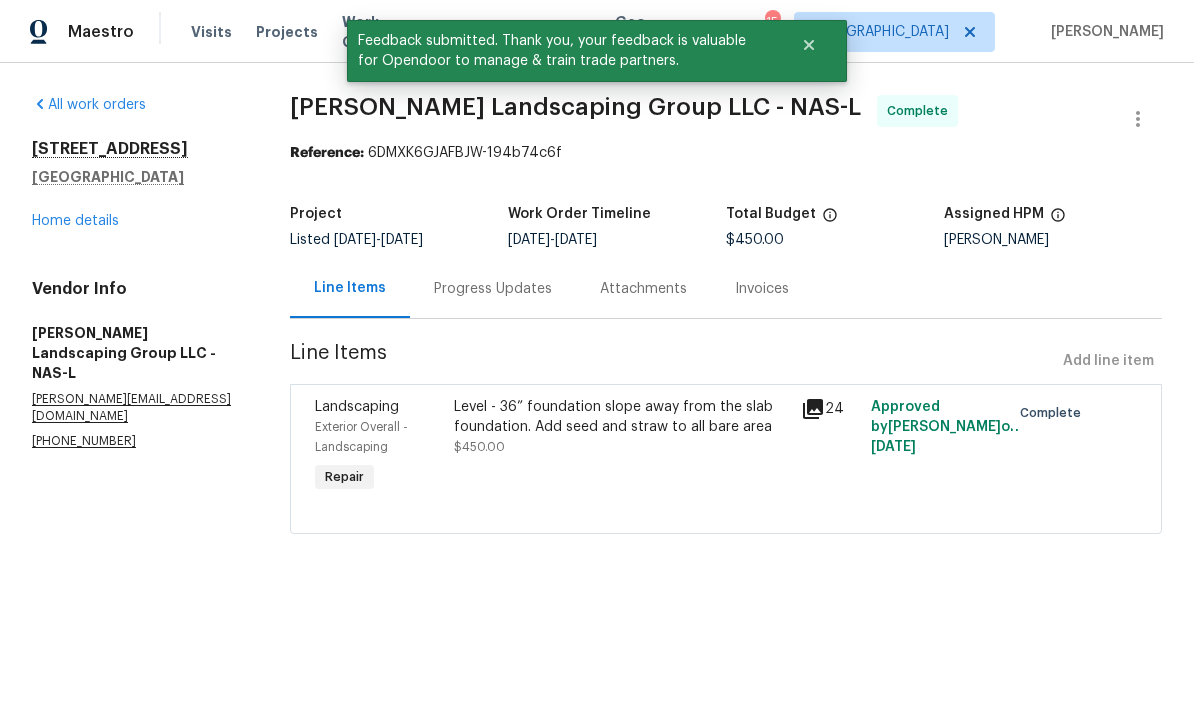 click on "Home details" at bounding box center (75, 221) 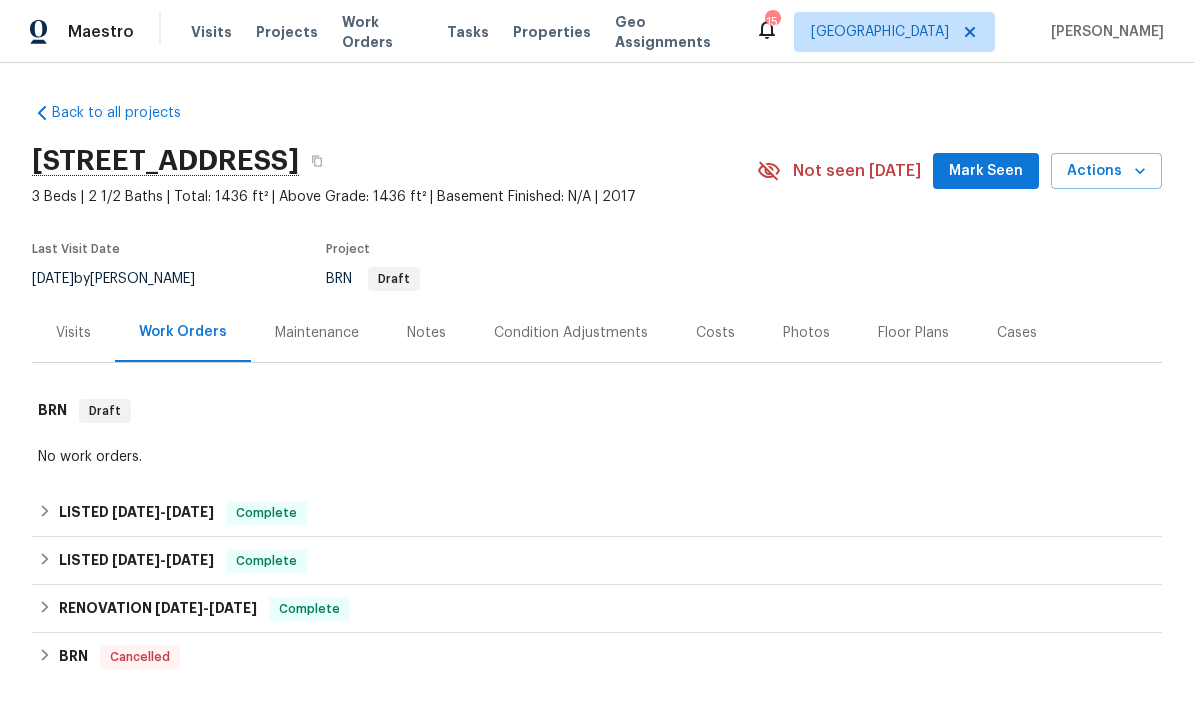 click on "Mark Seen" at bounding box center [986, 171] 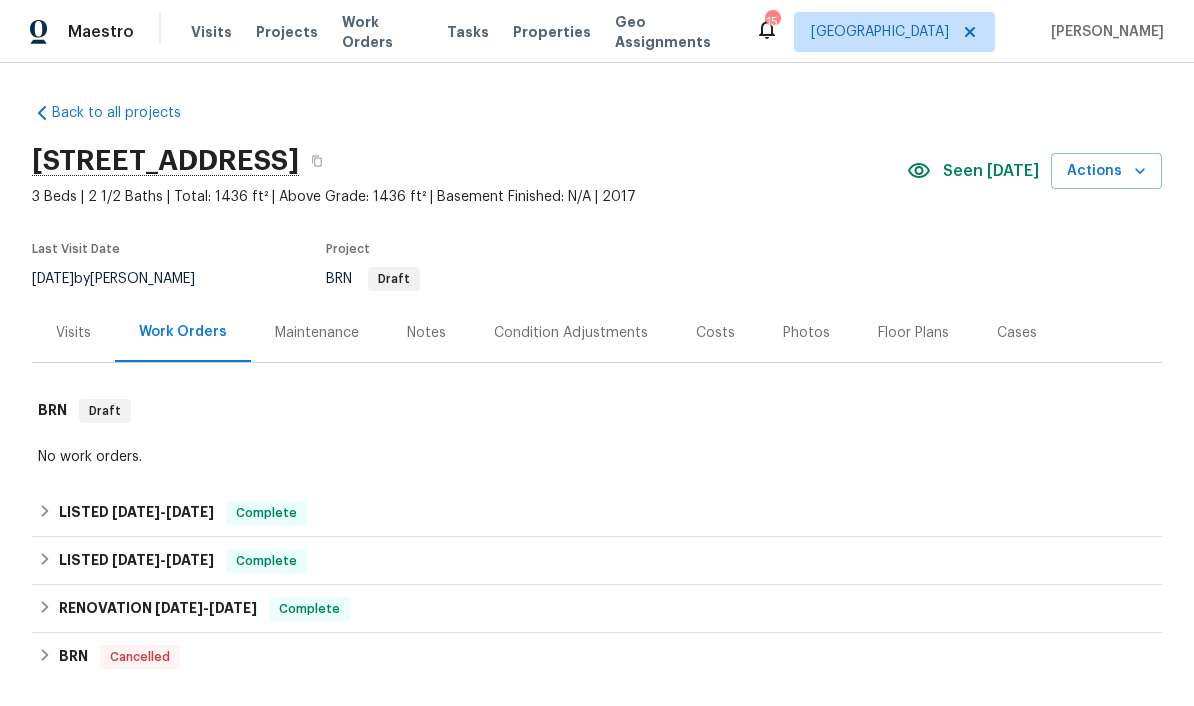 click on "Work Orders" at bounding box center (382, 32) 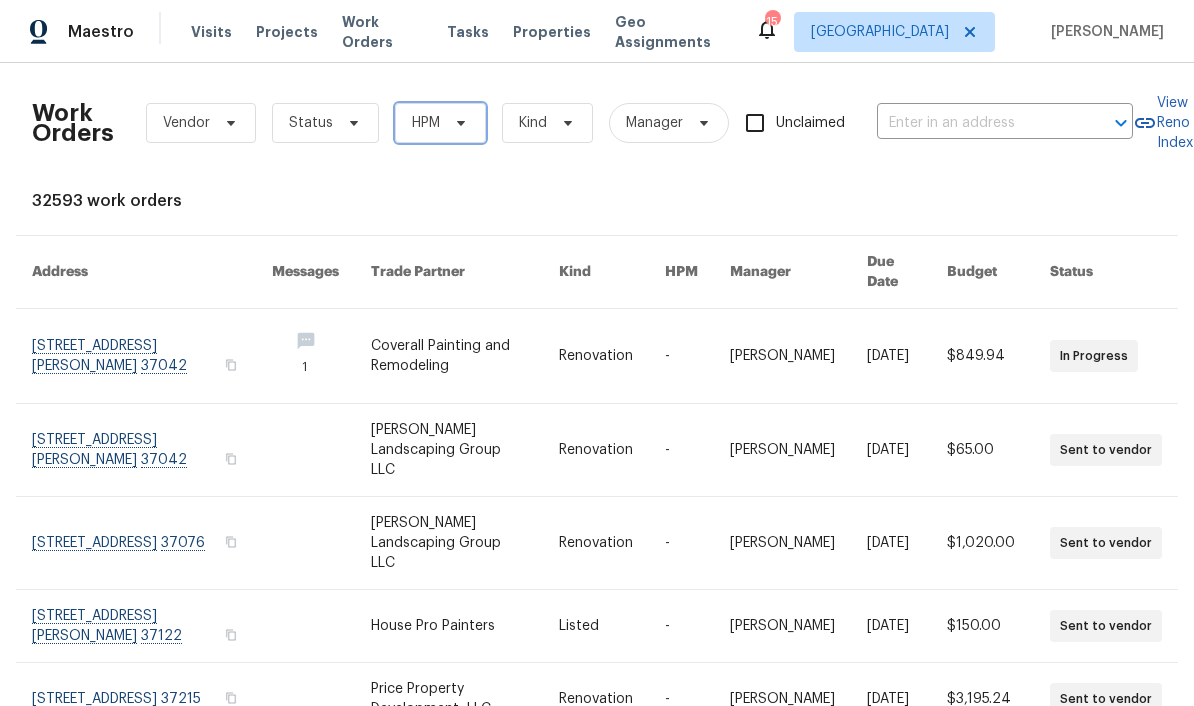 click 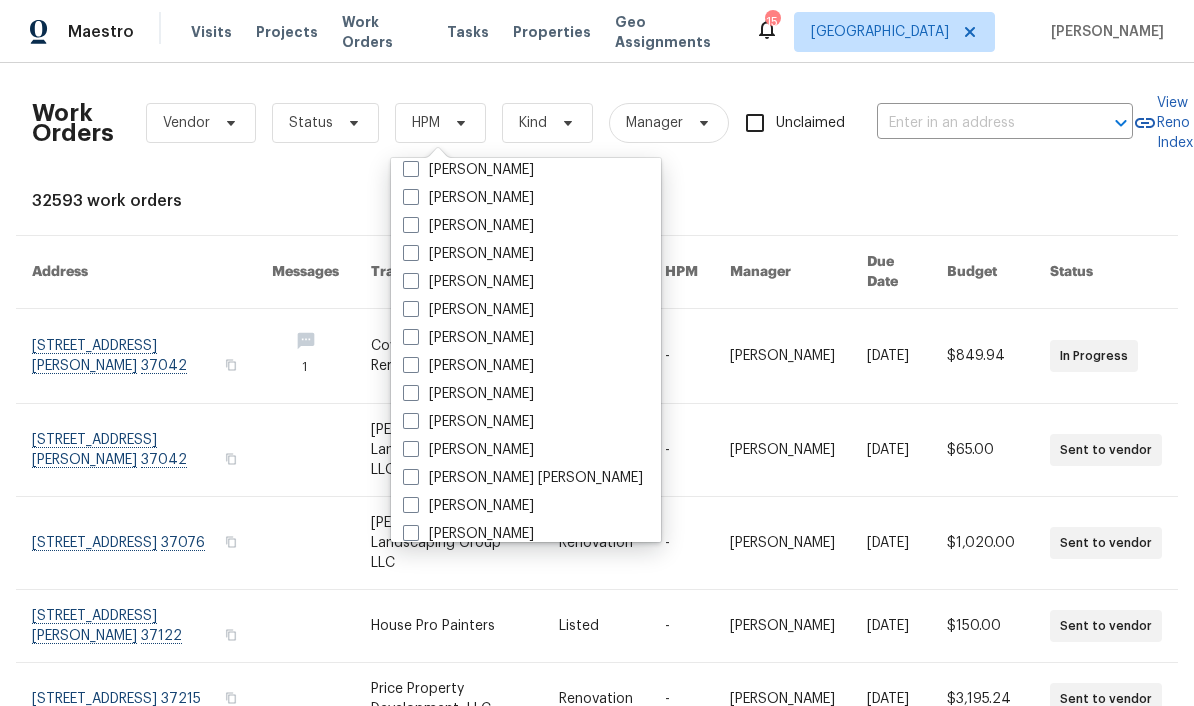 scroll, scrollTop: 253, scrollLeft: 0, axis: vertical 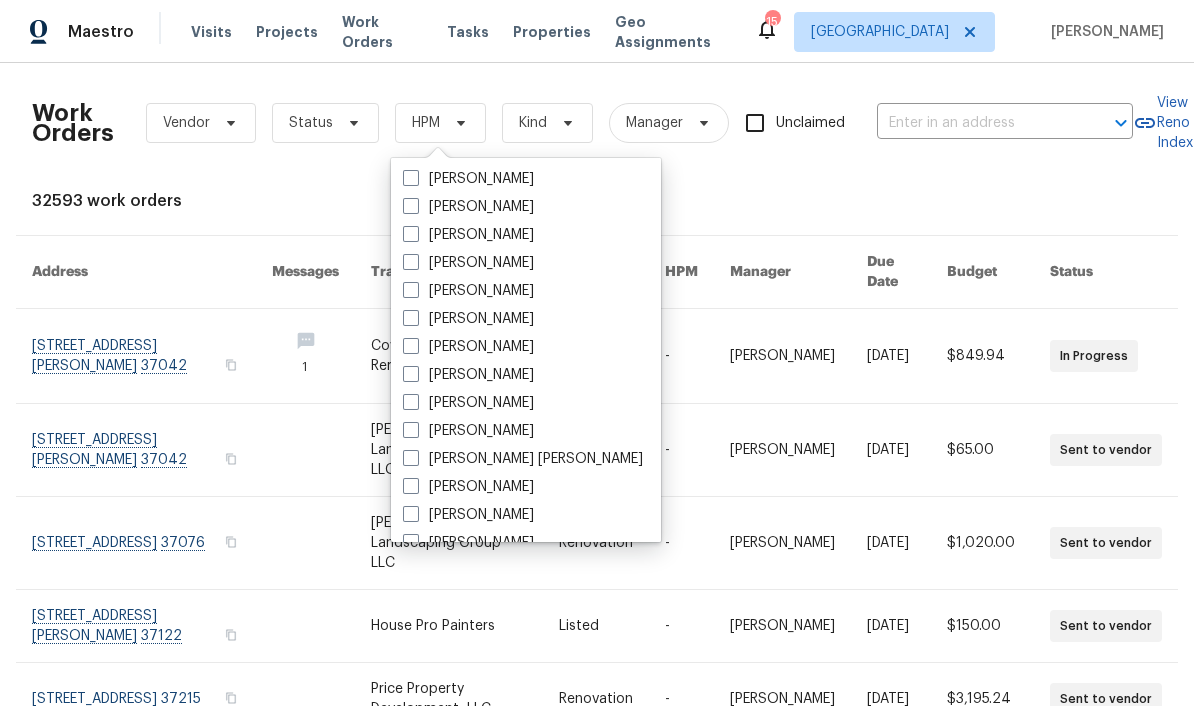 click on "Lauren Bittler" at bounding box center [468, 403] 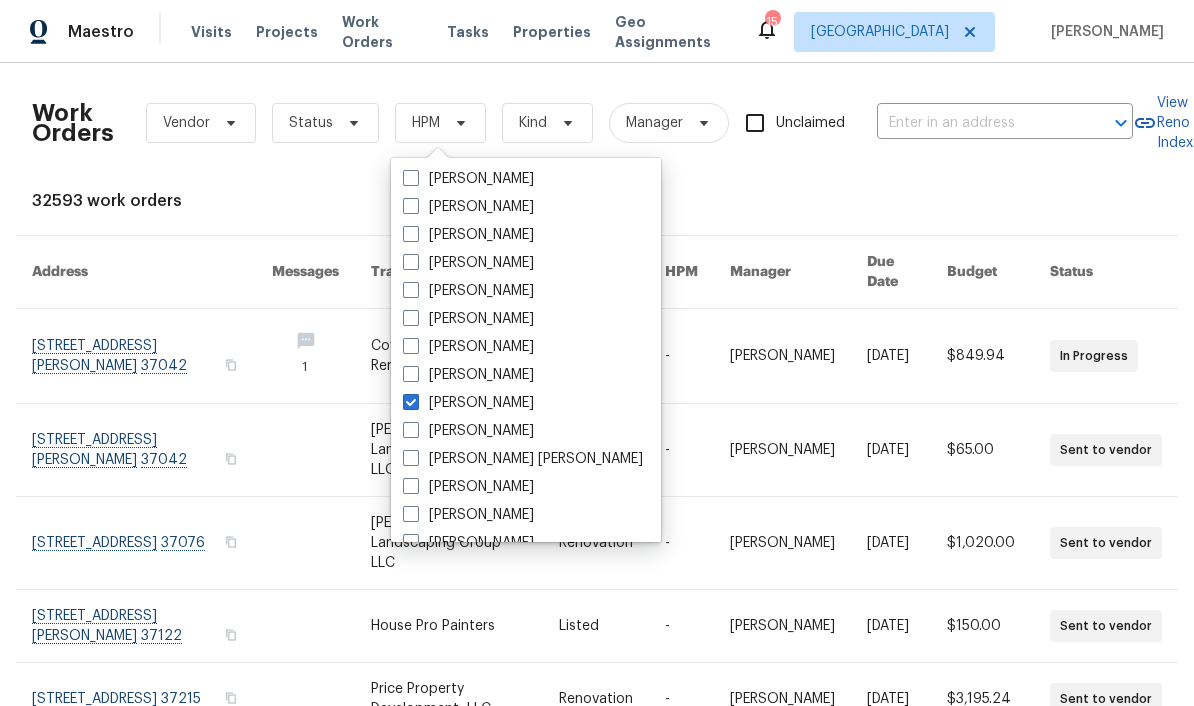 checkbox on "true" 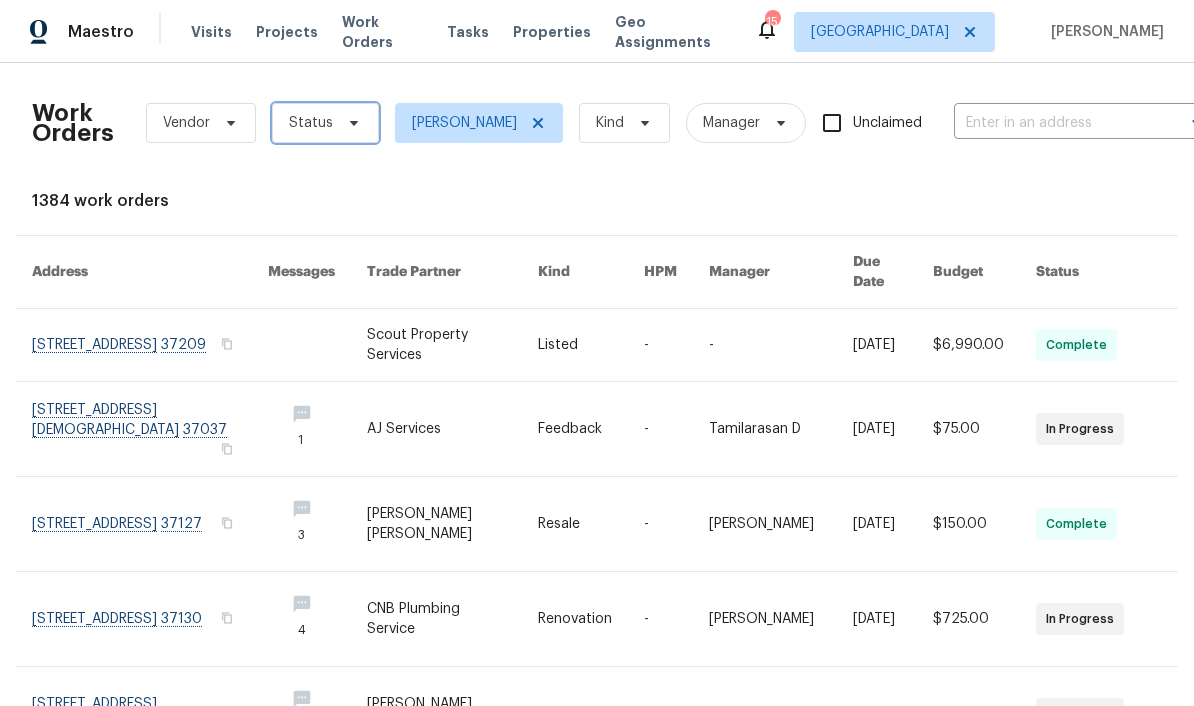 click on "Status" at bounding box center [325, 123] 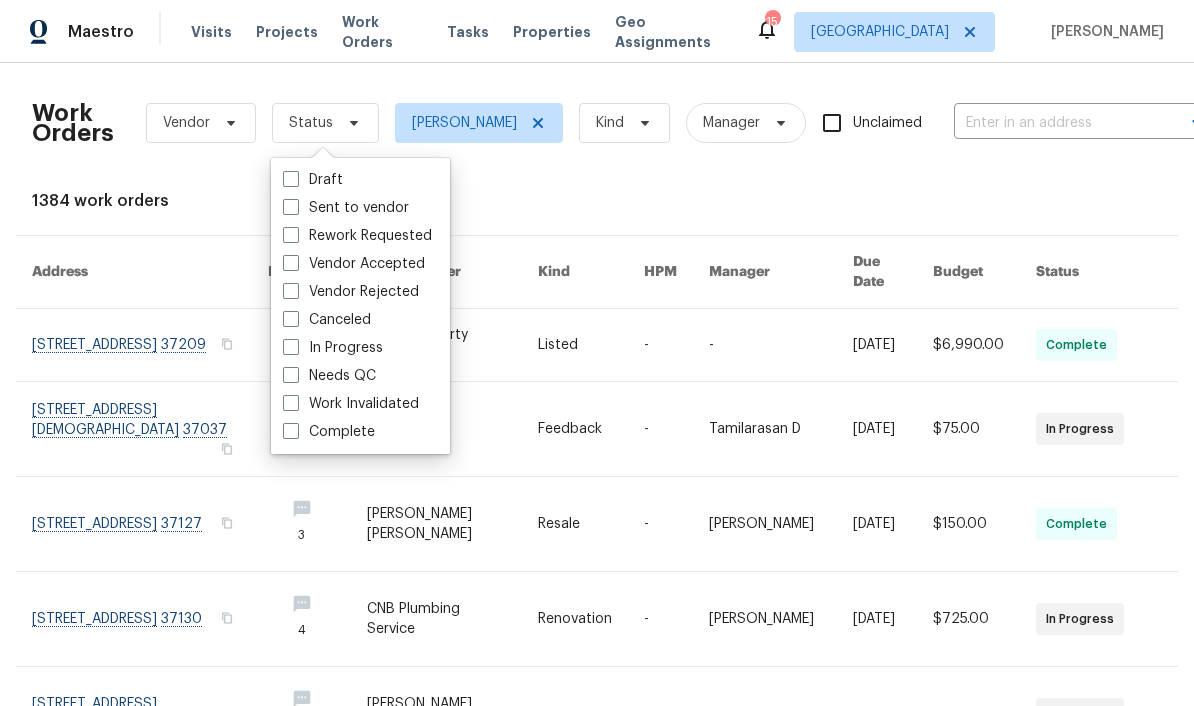 click on "Needs QC" at bounding box center (329, 376) 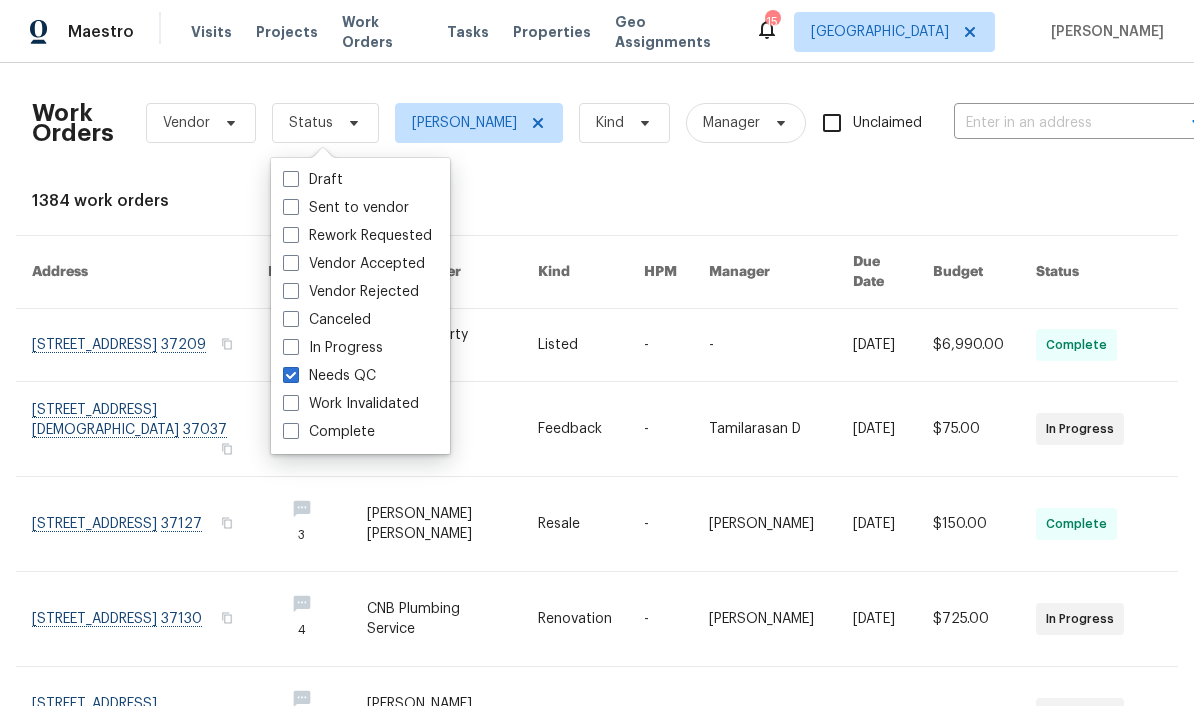 checkbox on "true" 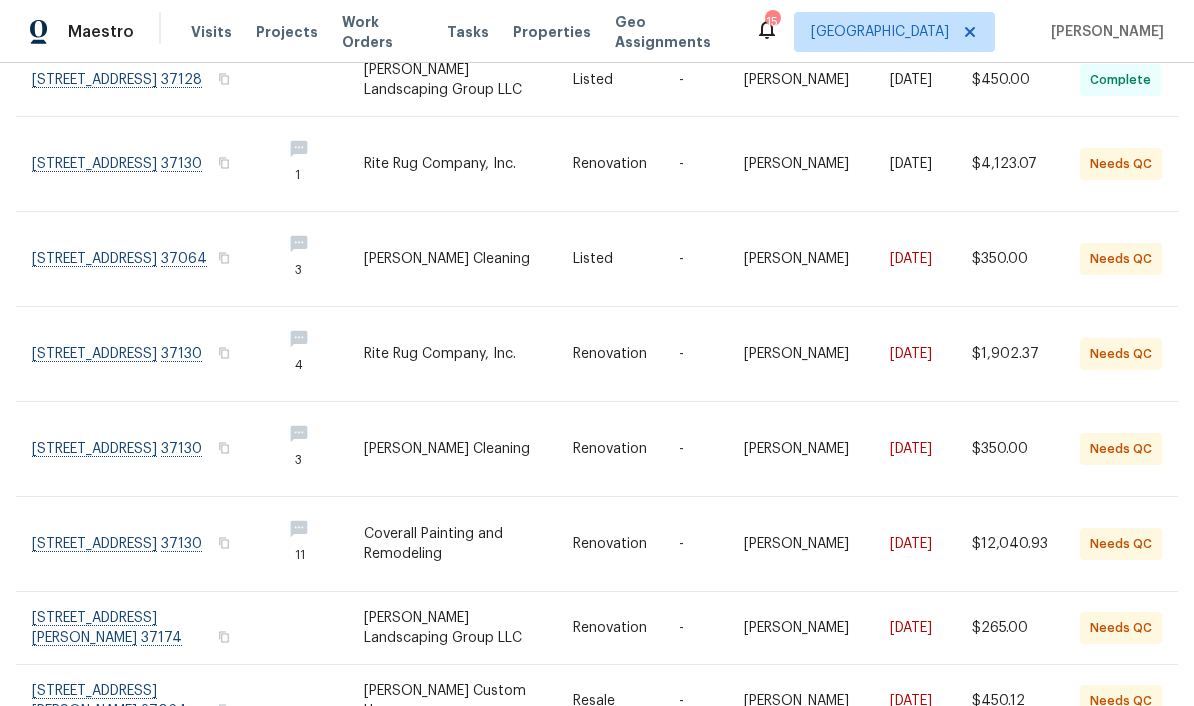 scroll, scrollTop: 453, scrollLeft: 0, axis: vertical 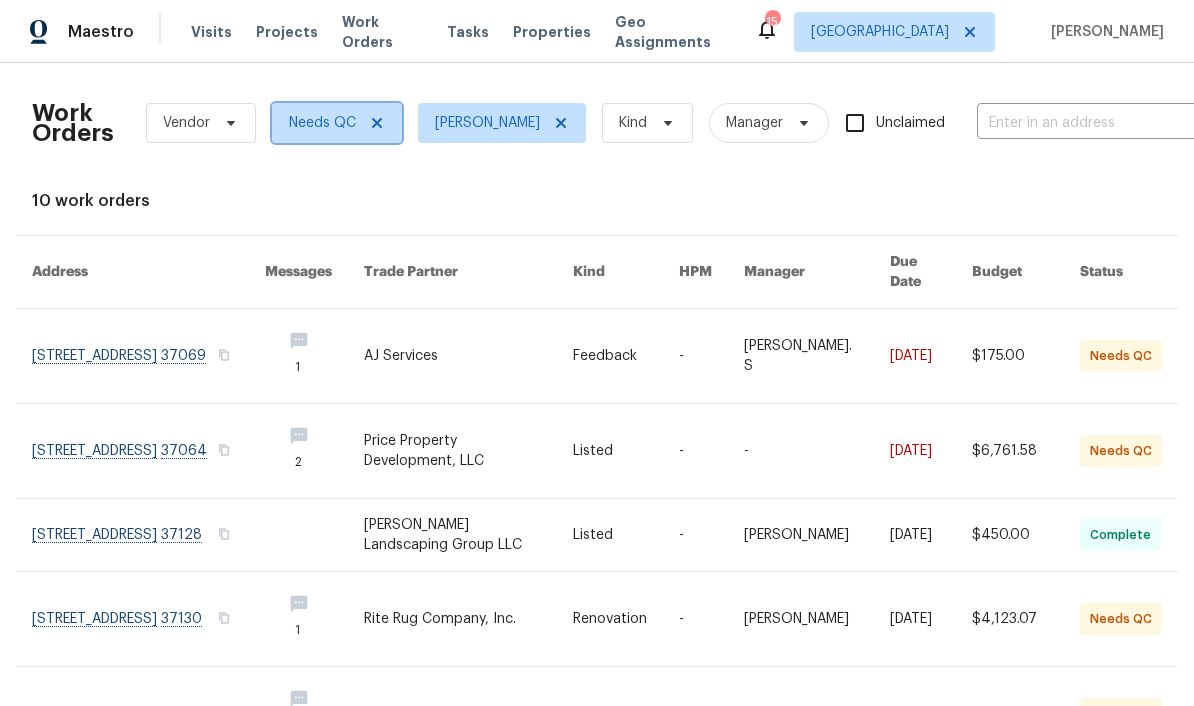 click 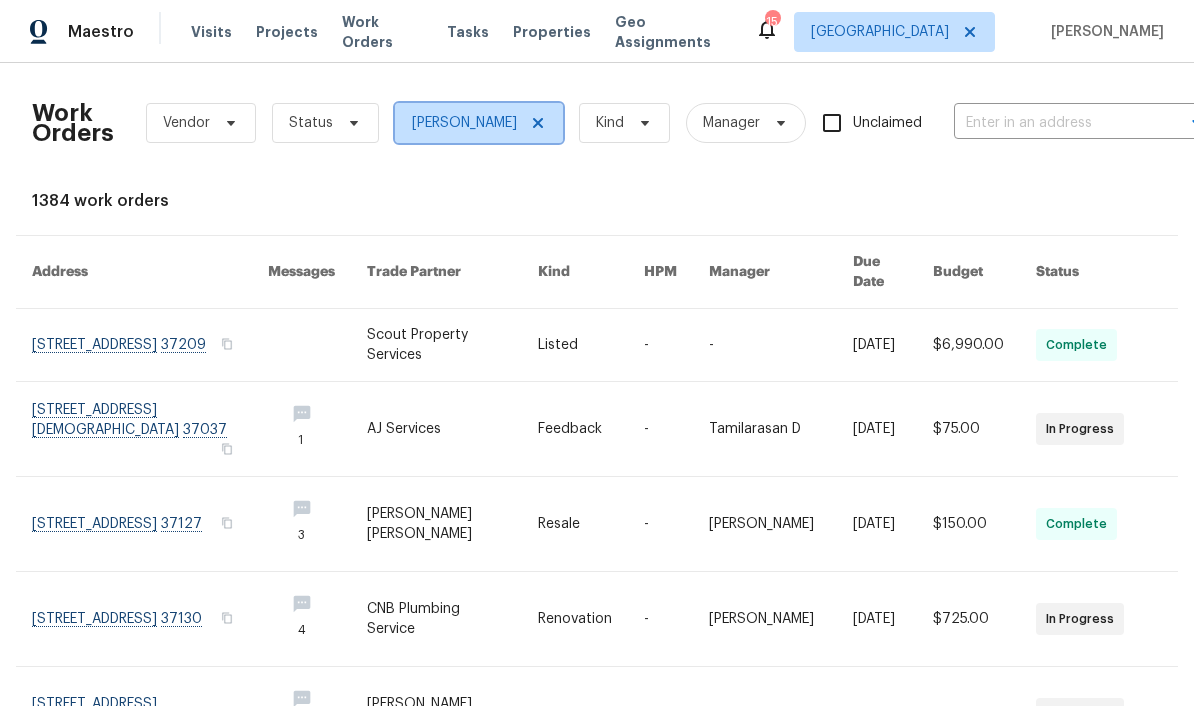 click 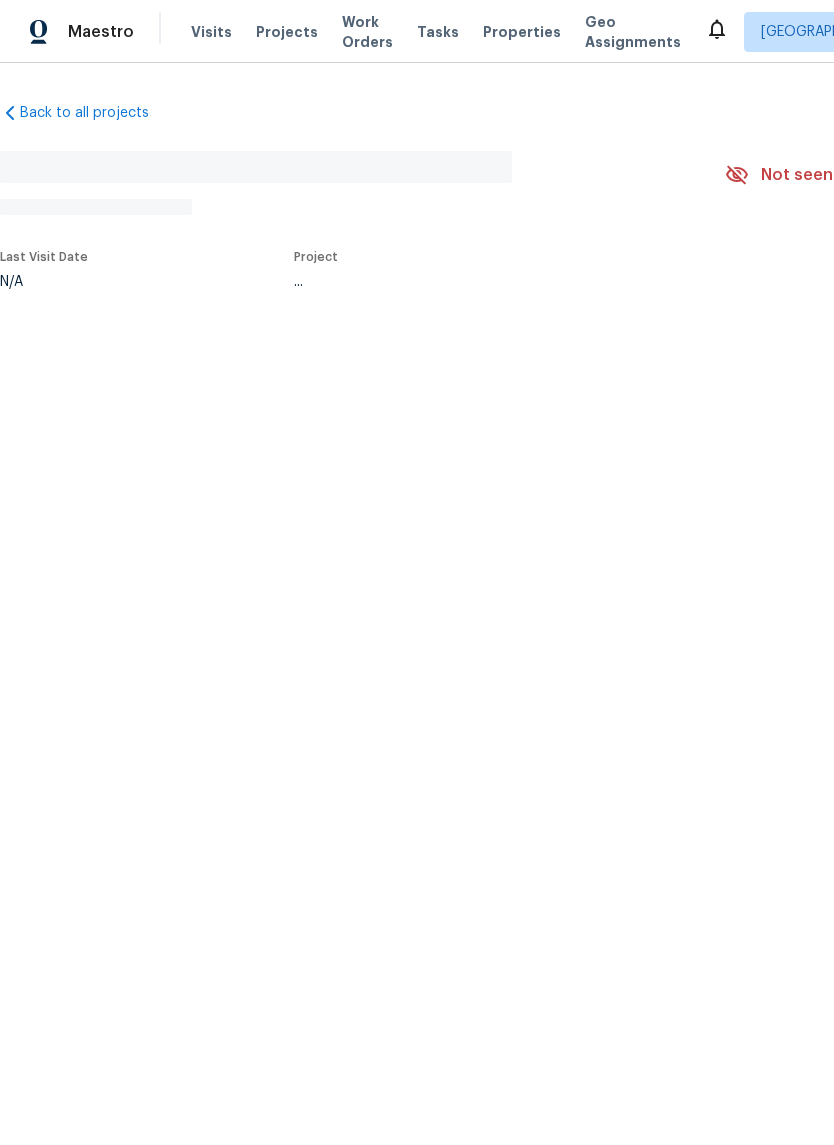 scroll, scrollTop: 0, scrollLeft: 0, axis: both 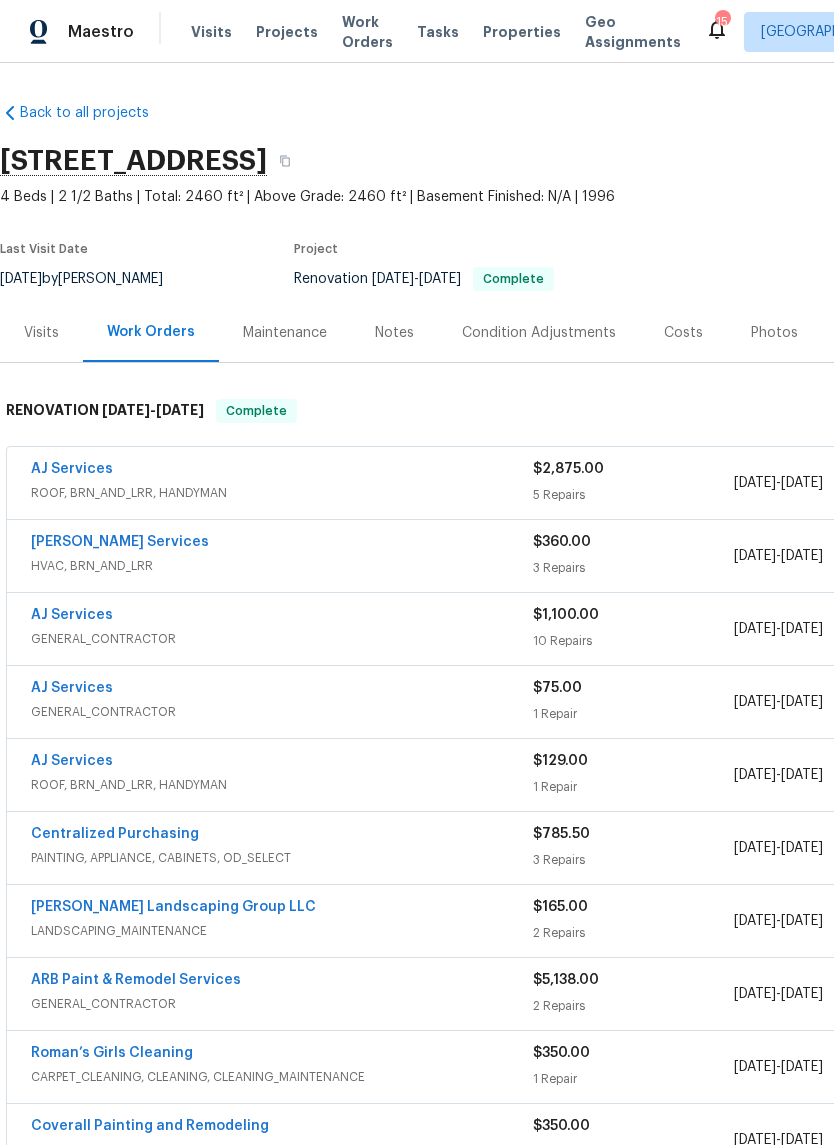 click on "Visits" at bounding box center [41, 333] 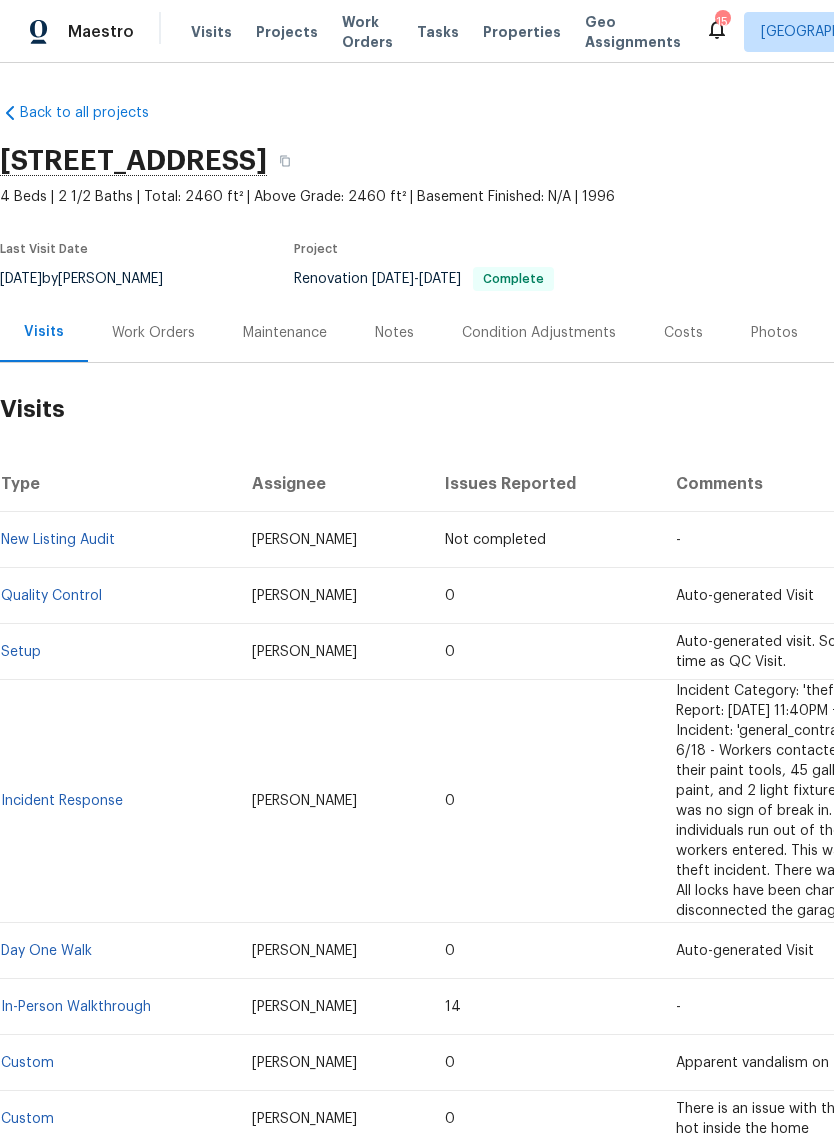 click on "New Listing Audit" at bounding box center [58, 540] 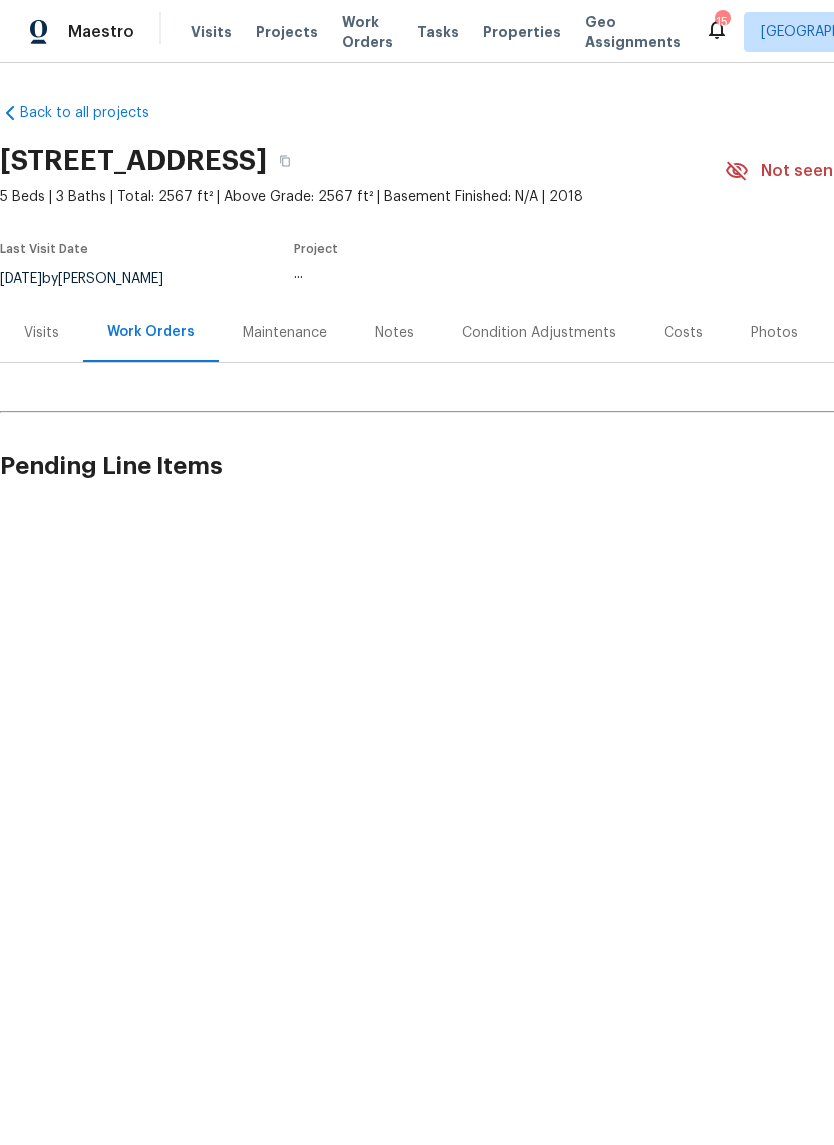 scroll, scrollTop: 0, scrollLeft: 0, axis: both 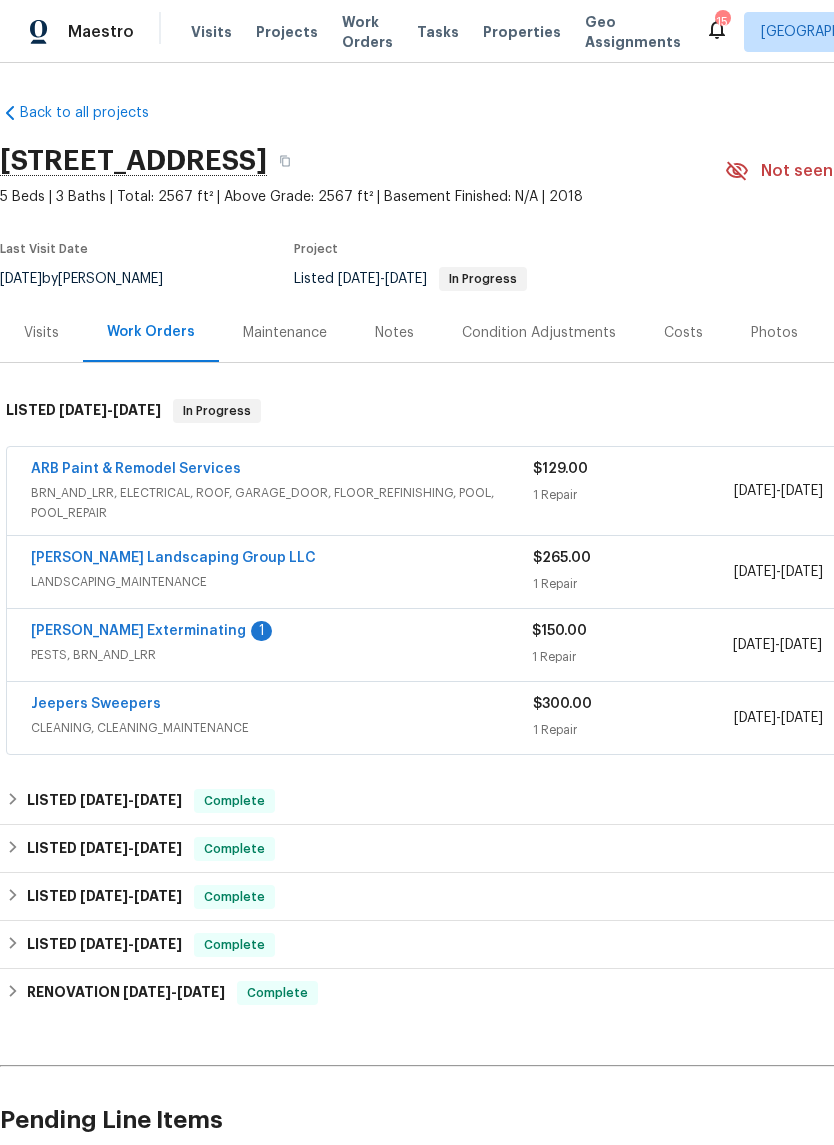 click on "[PERSON_NAME] Exterminating" at bounding box center (138, 631) 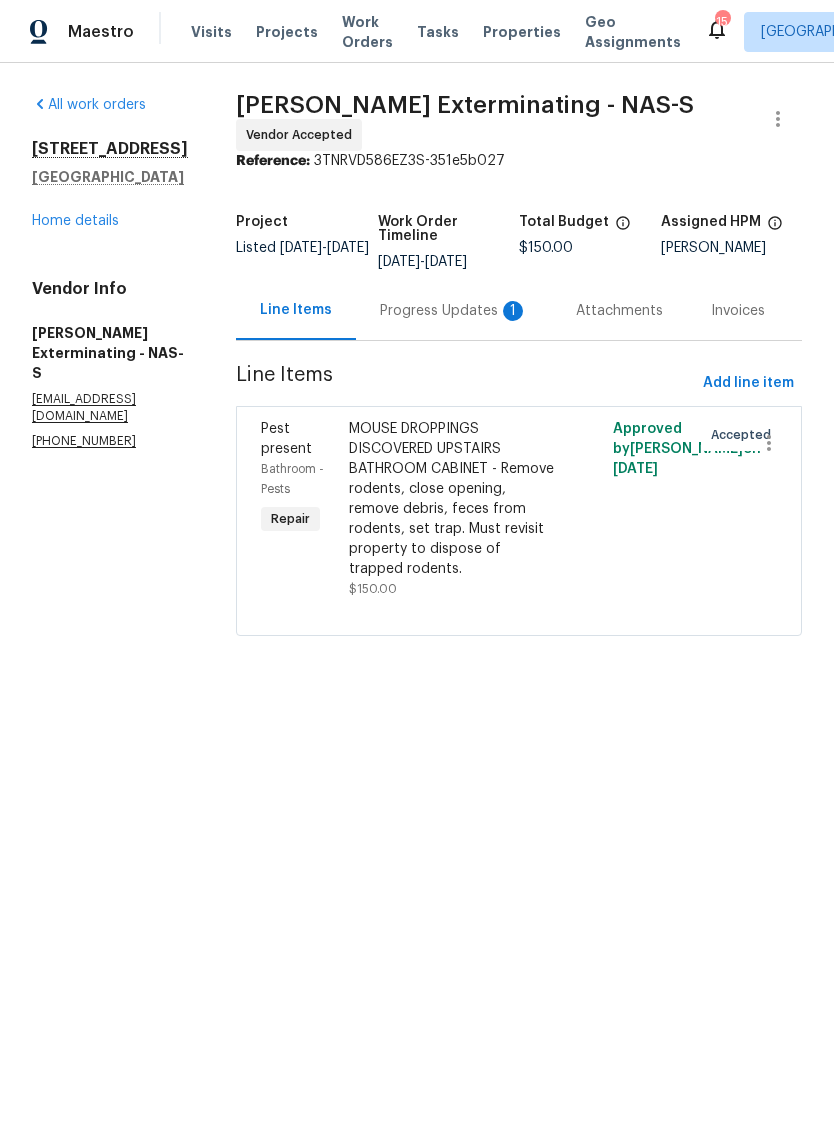 click on "Progress Updates 1" at bounding box center [454, 311] 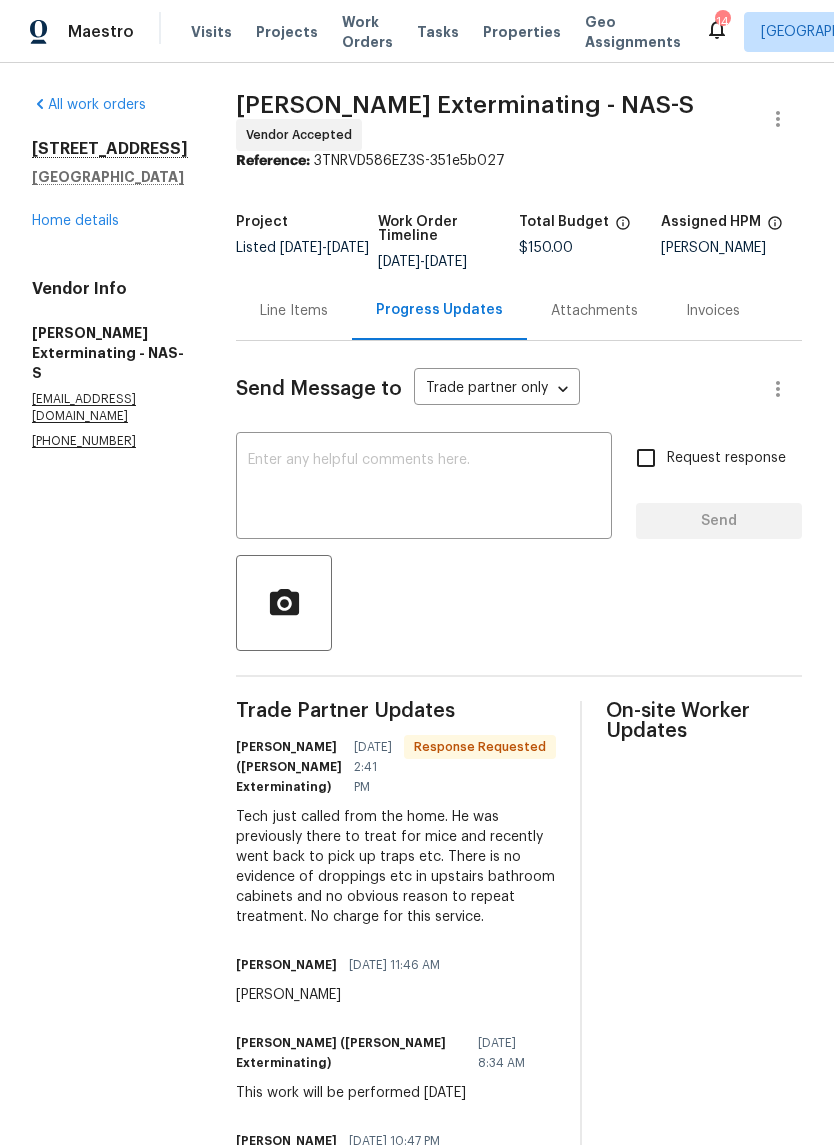 click at bounding box center (424, 488) 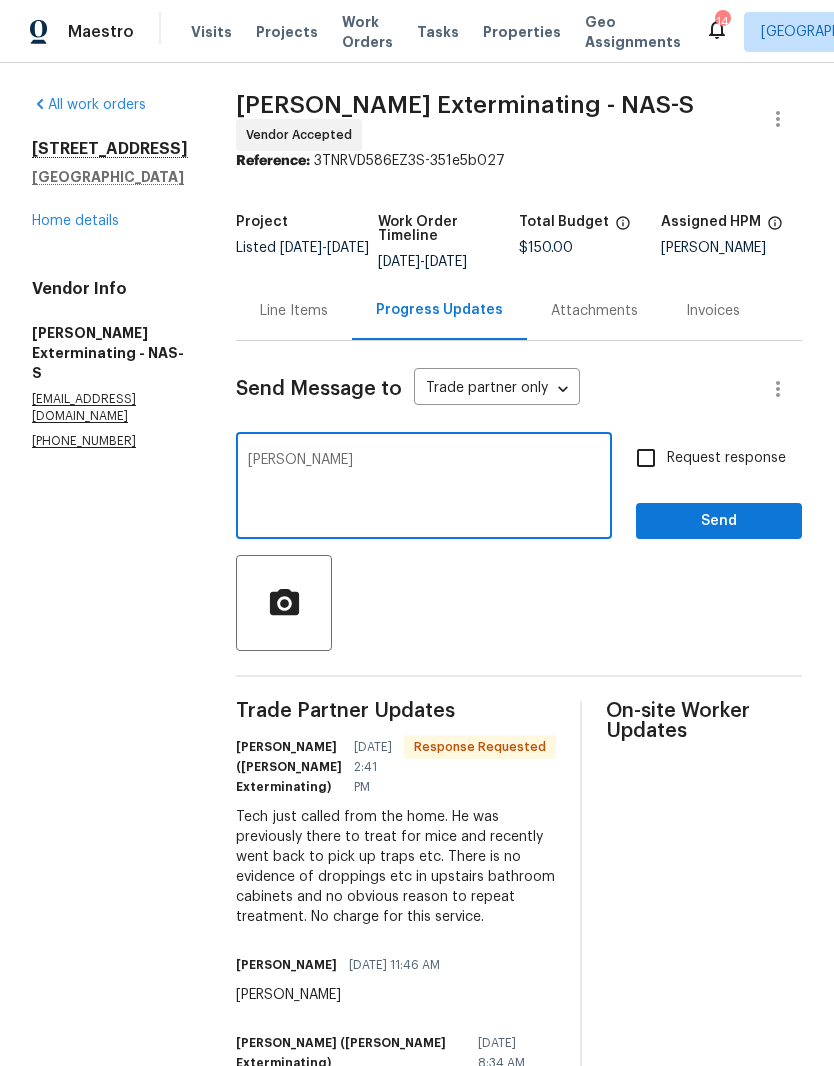 type on "[PERSON_NAME]" 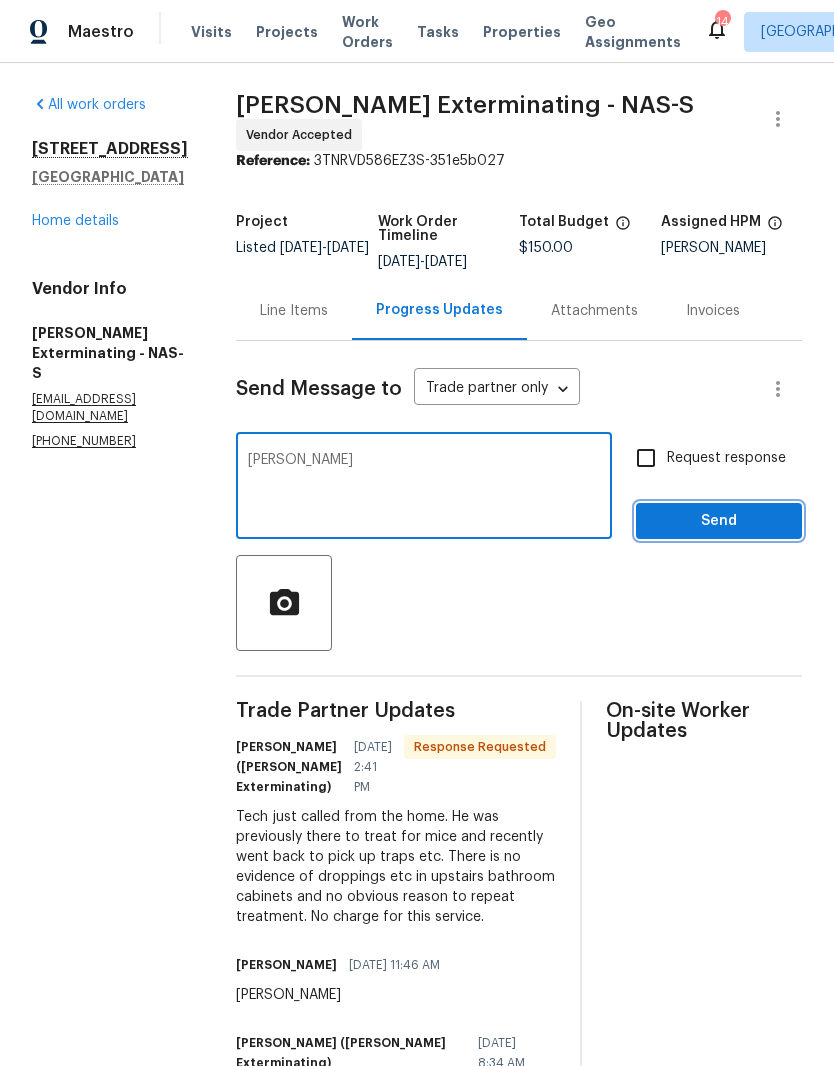 click on "Send" at bounding box center [719, 521] 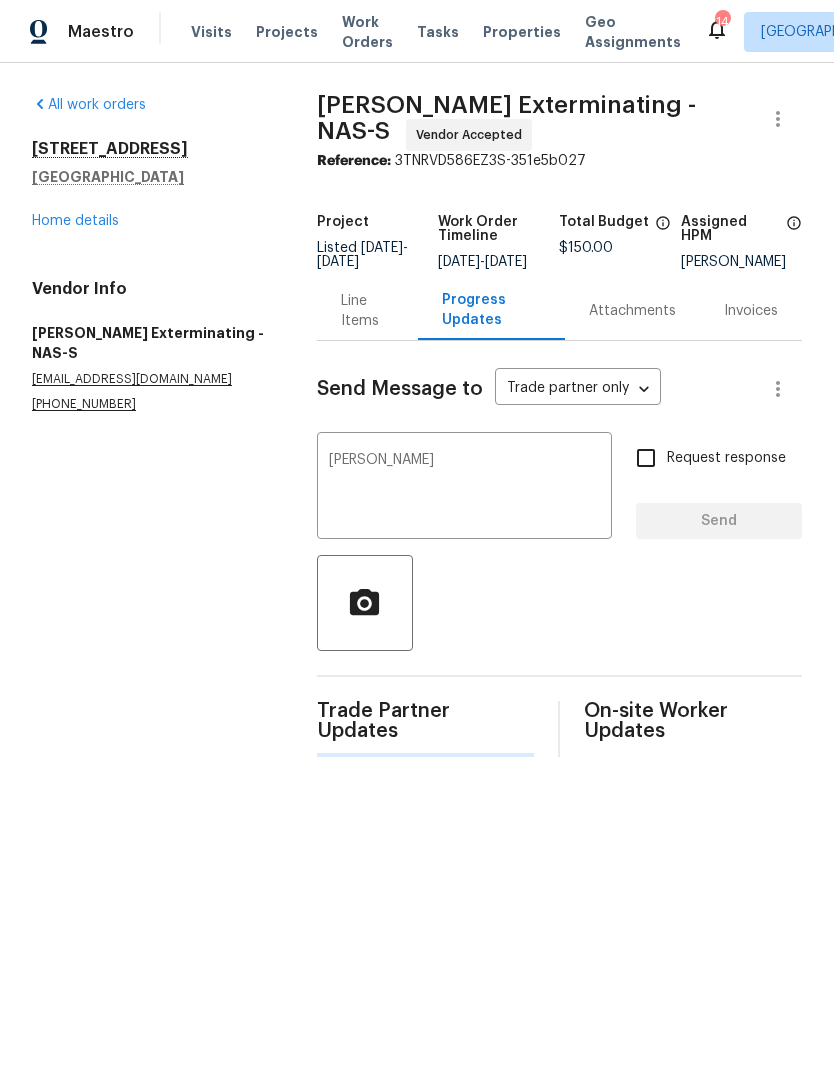 type 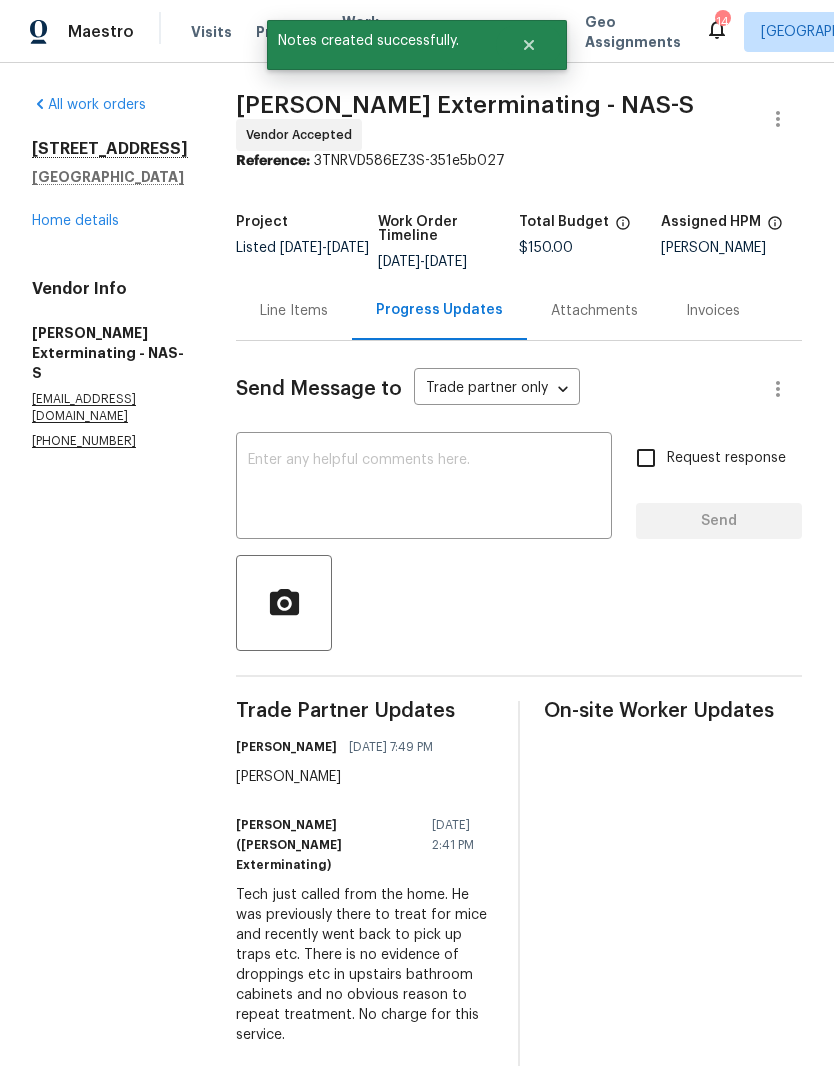 click on "Home details" at bounding box center (75, 221) 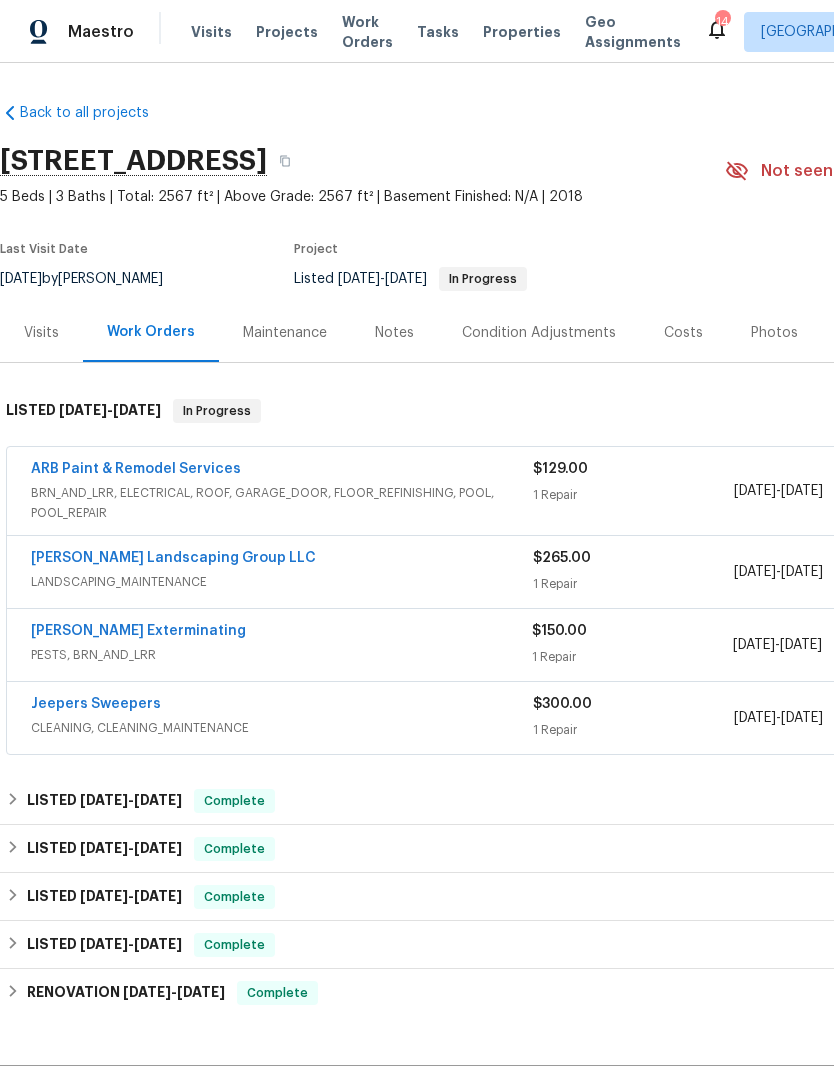 click on "[PERSON_NAME] Exterminating" at bounding box center (138, 631) 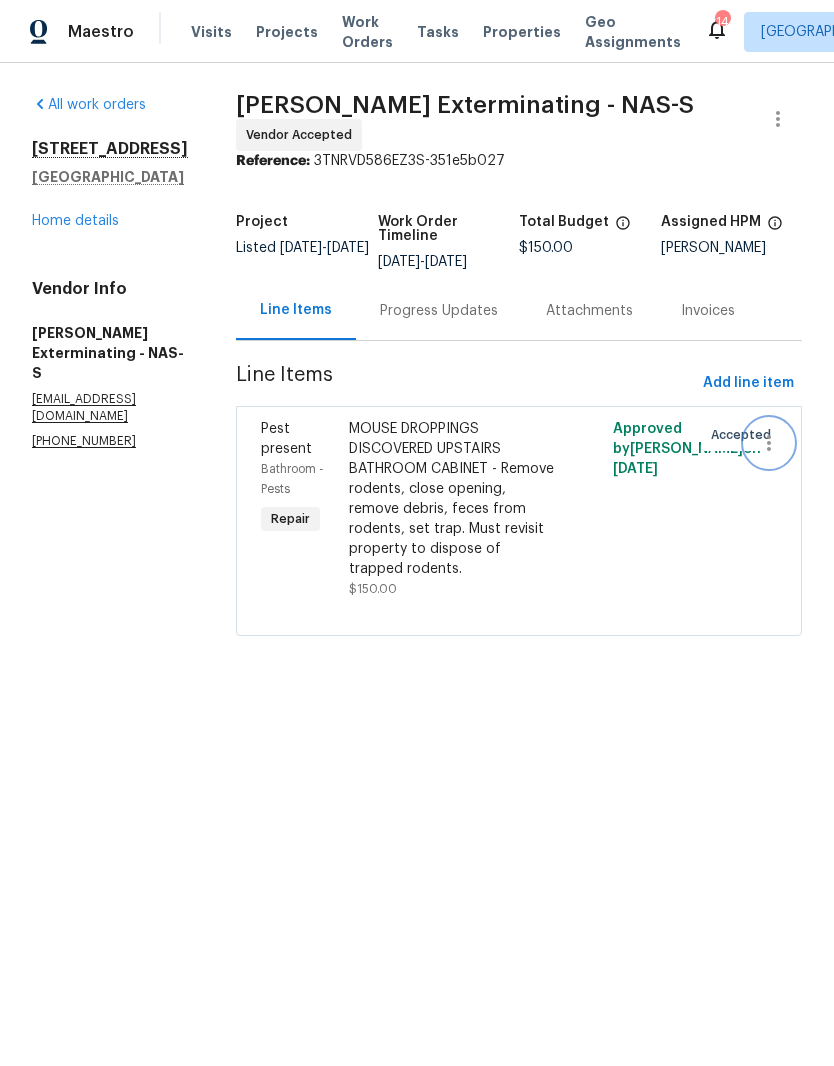 click 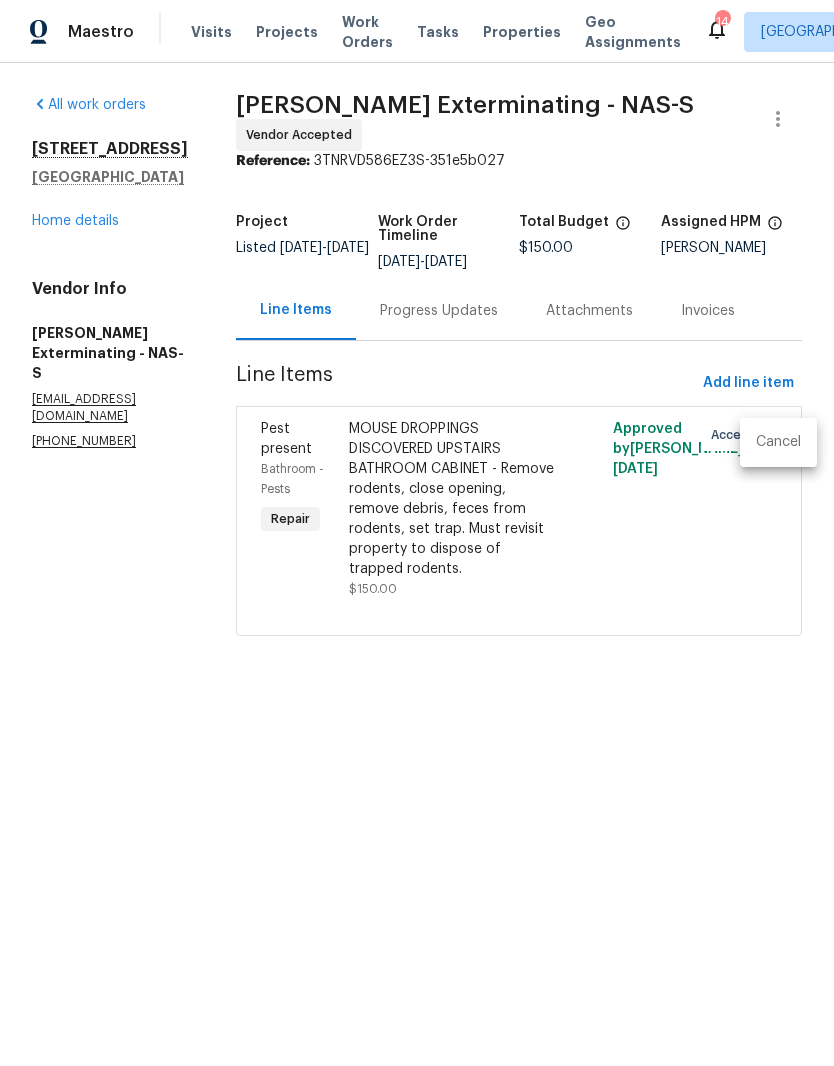 click on "Cancel" at bounding box center [778, 442] 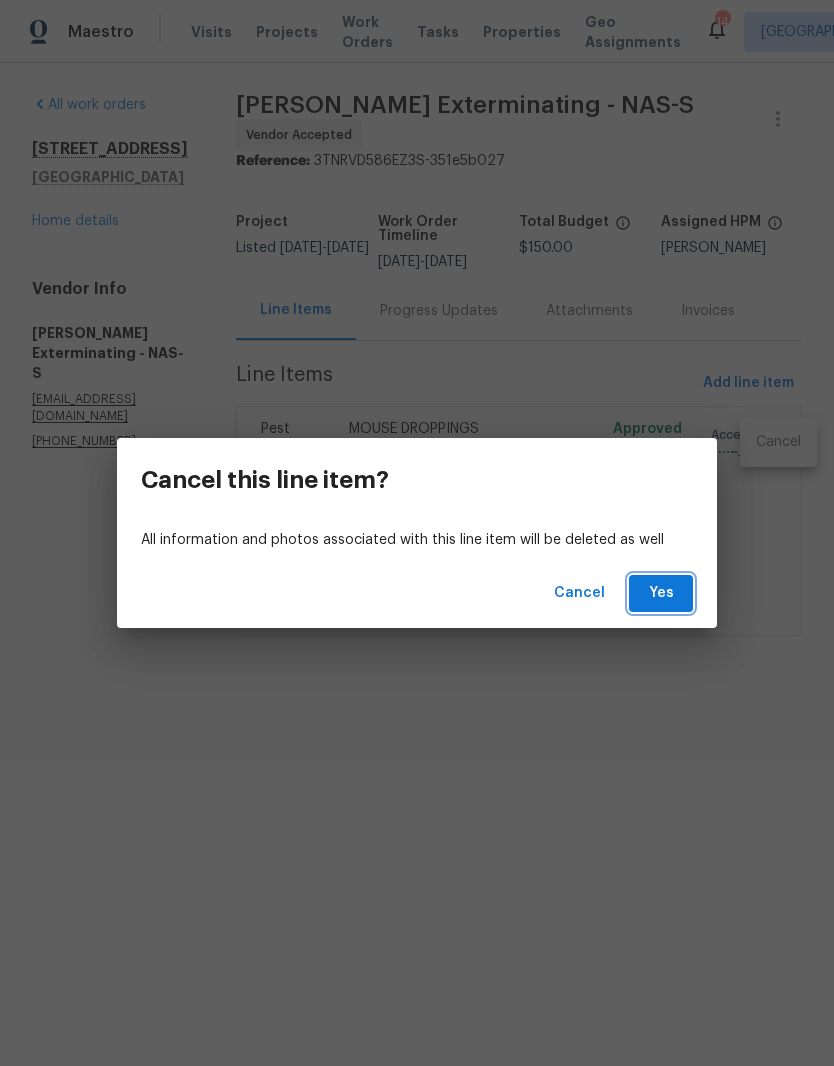 click on "Yes" at bounding box center [661, 593] 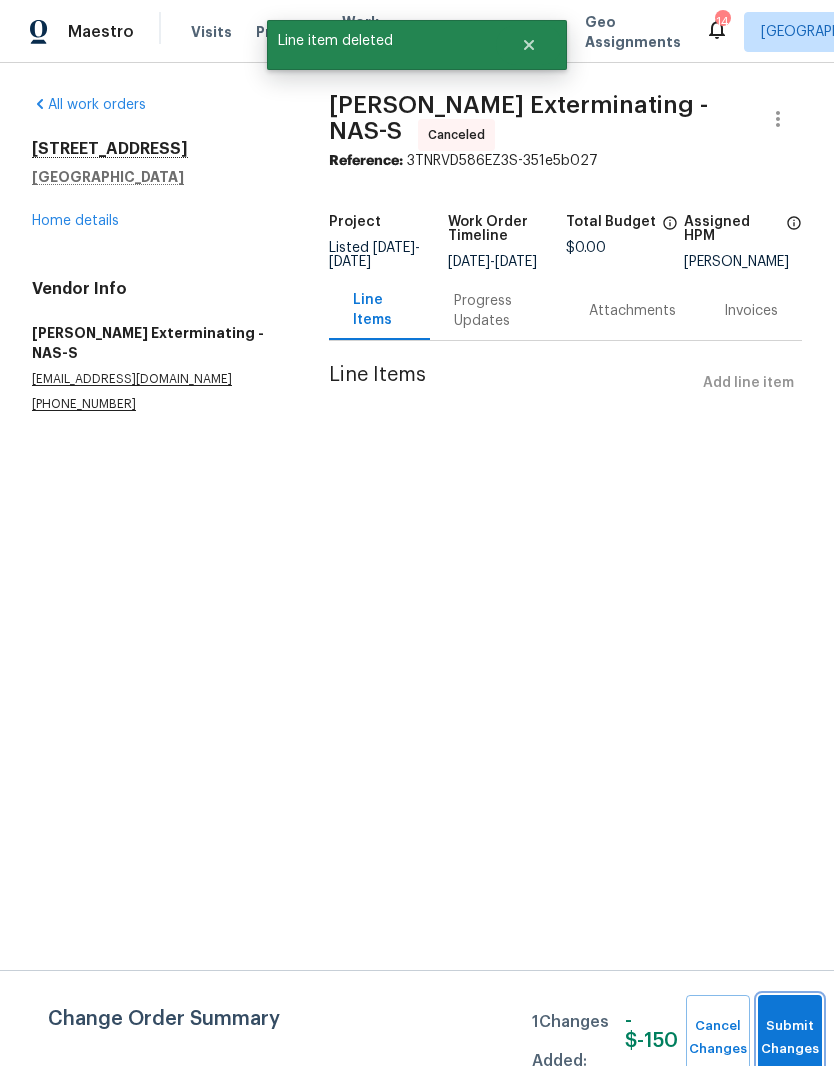 click on "Submit Changes" at bounding box center (790, 1038) 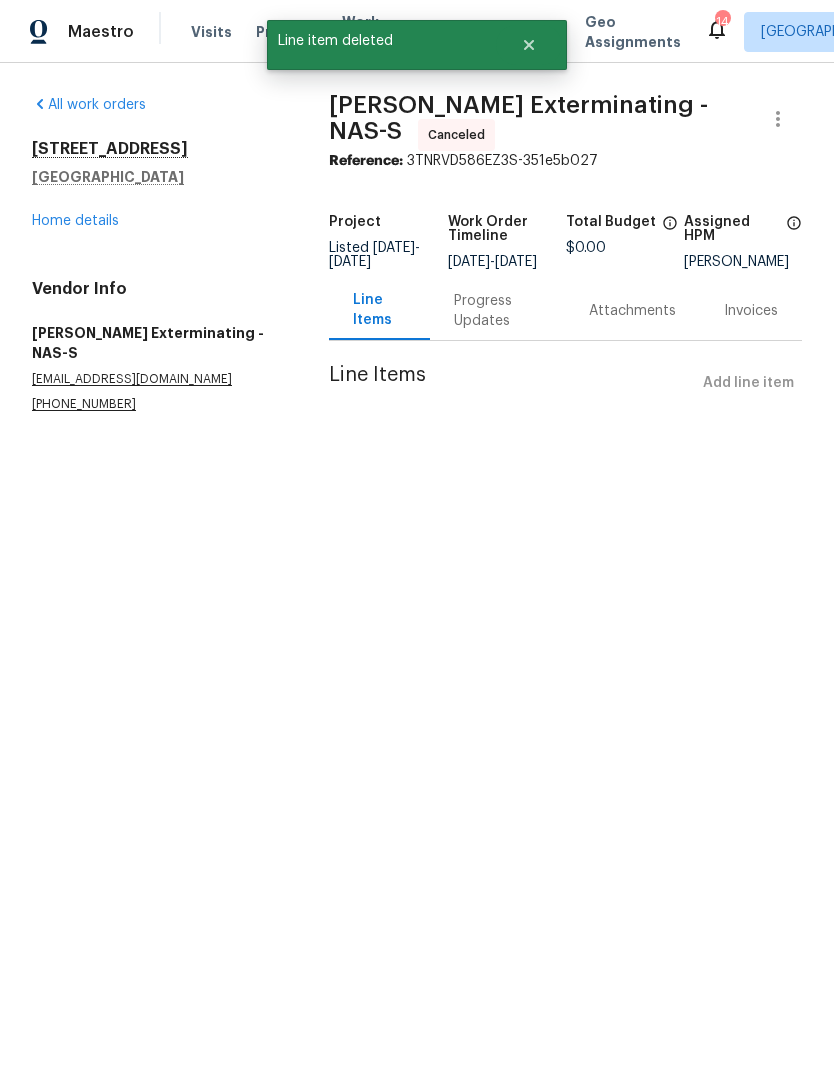 click on "Home details" at bounding box center (75, 221) 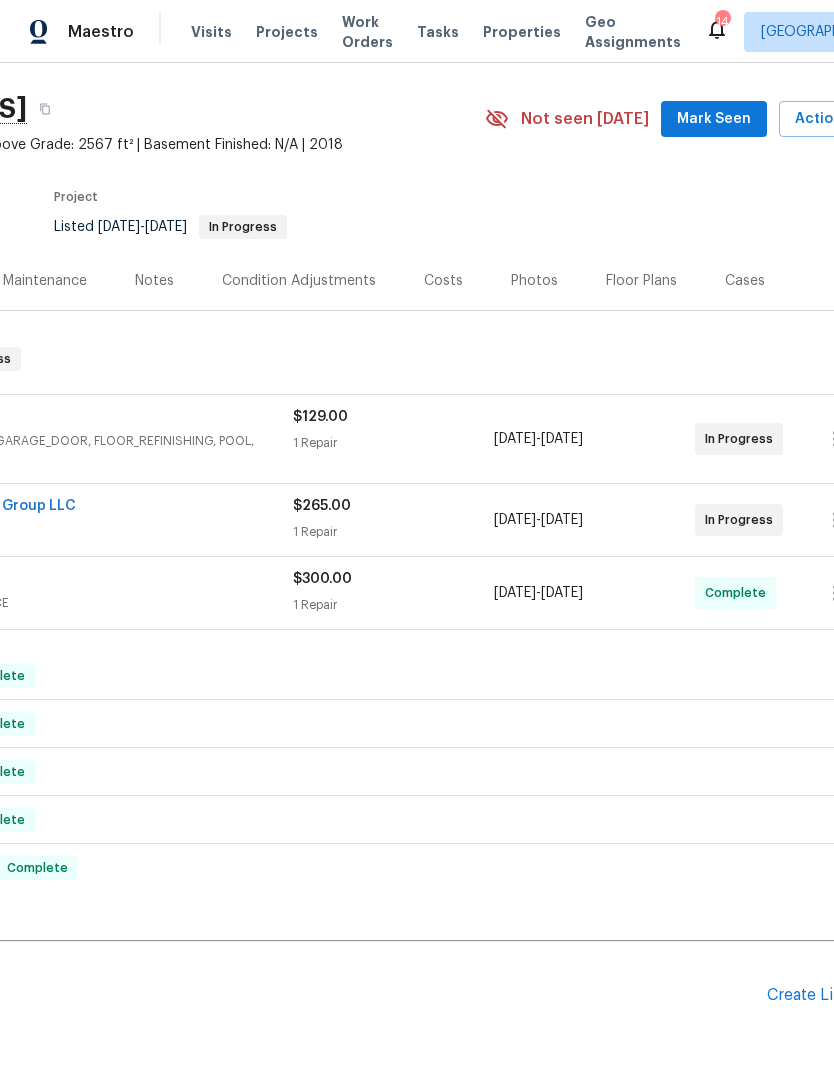 scroll, scrollTop: 64, scrollLeft: 210, axis: both 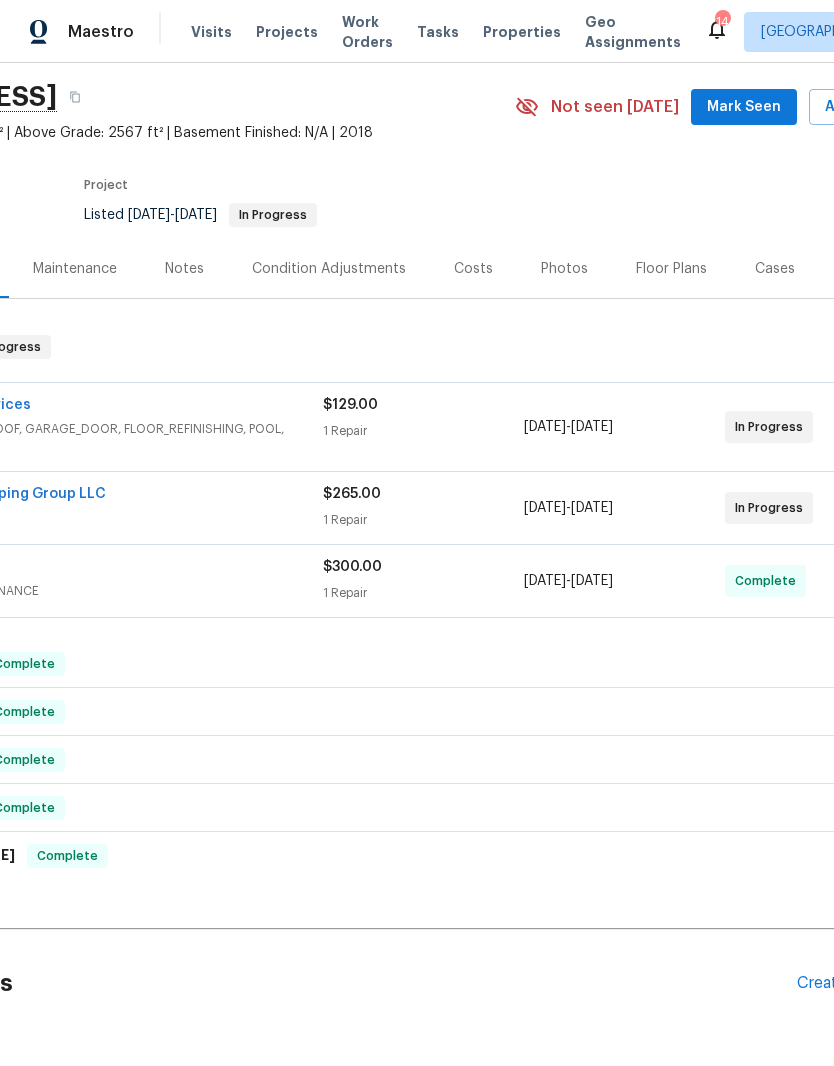 click on "Mark Seen" at bounding box center (744, 107) 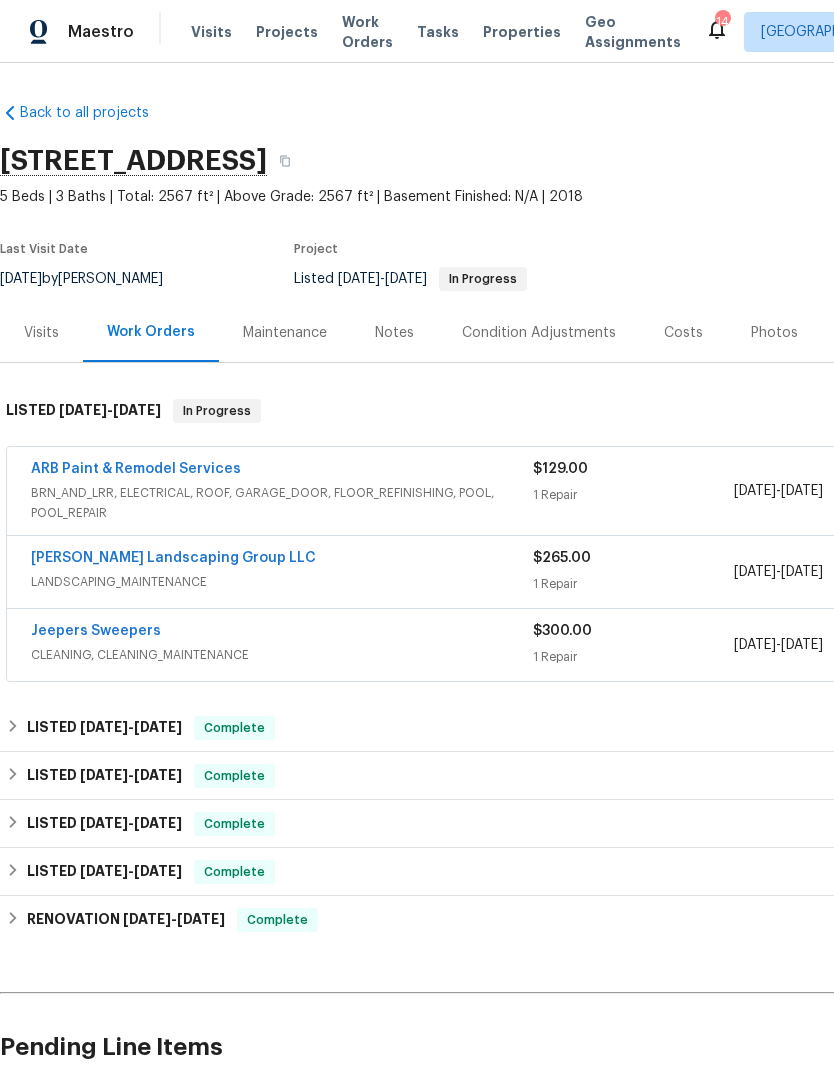 scroll, scrollTop: 0, scrollLeft: 0, axis: both 